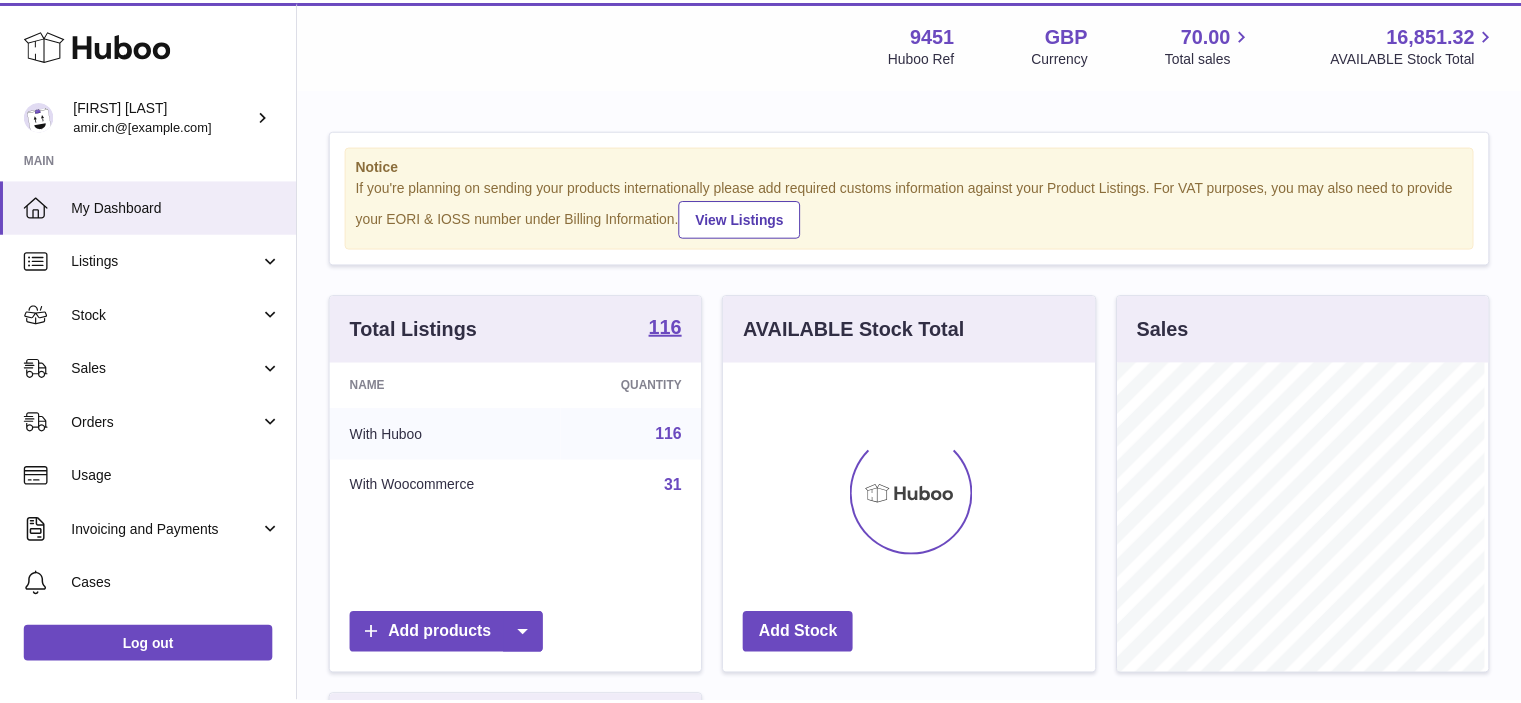 scroll, scrollTop: 0, scrollLeft: 0, axis: both 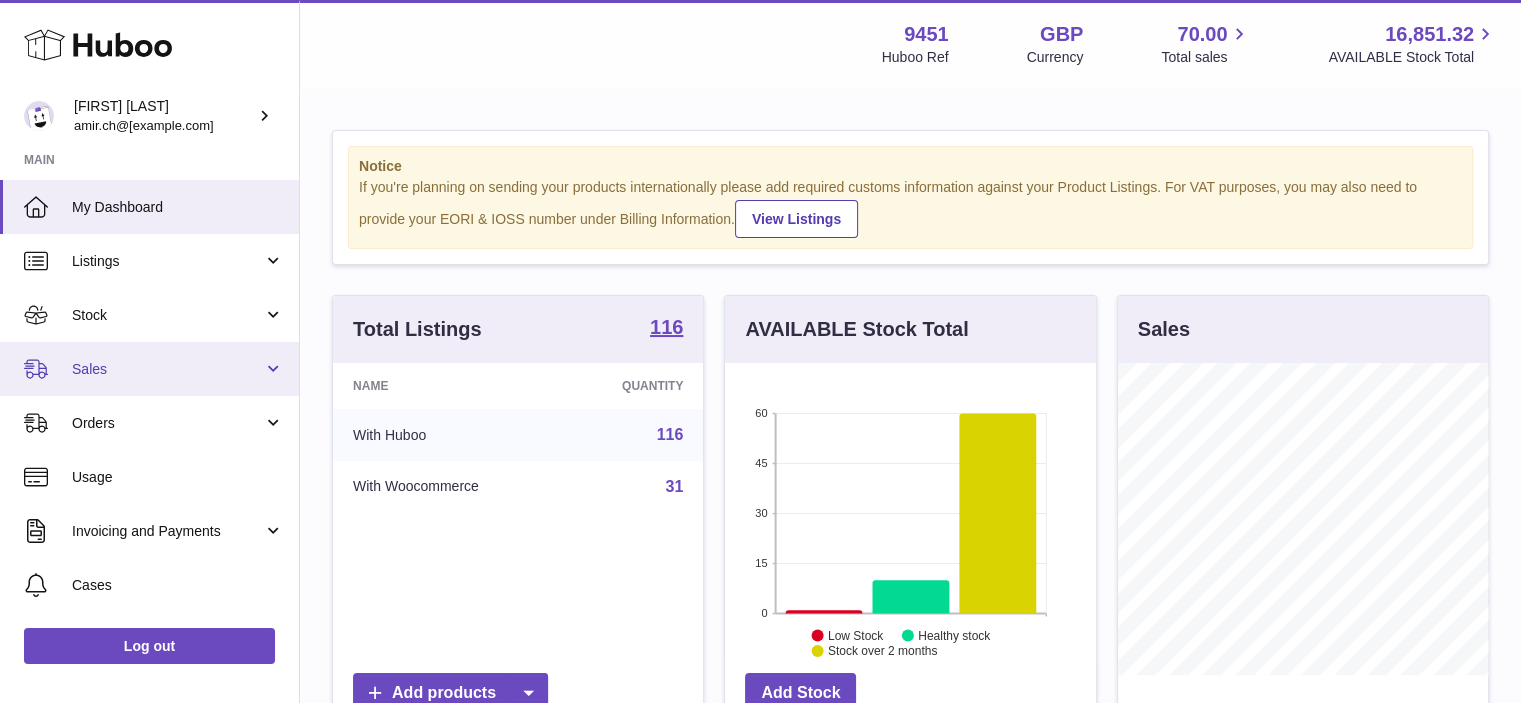 click on "Sales" at bounding box center [149, 369] 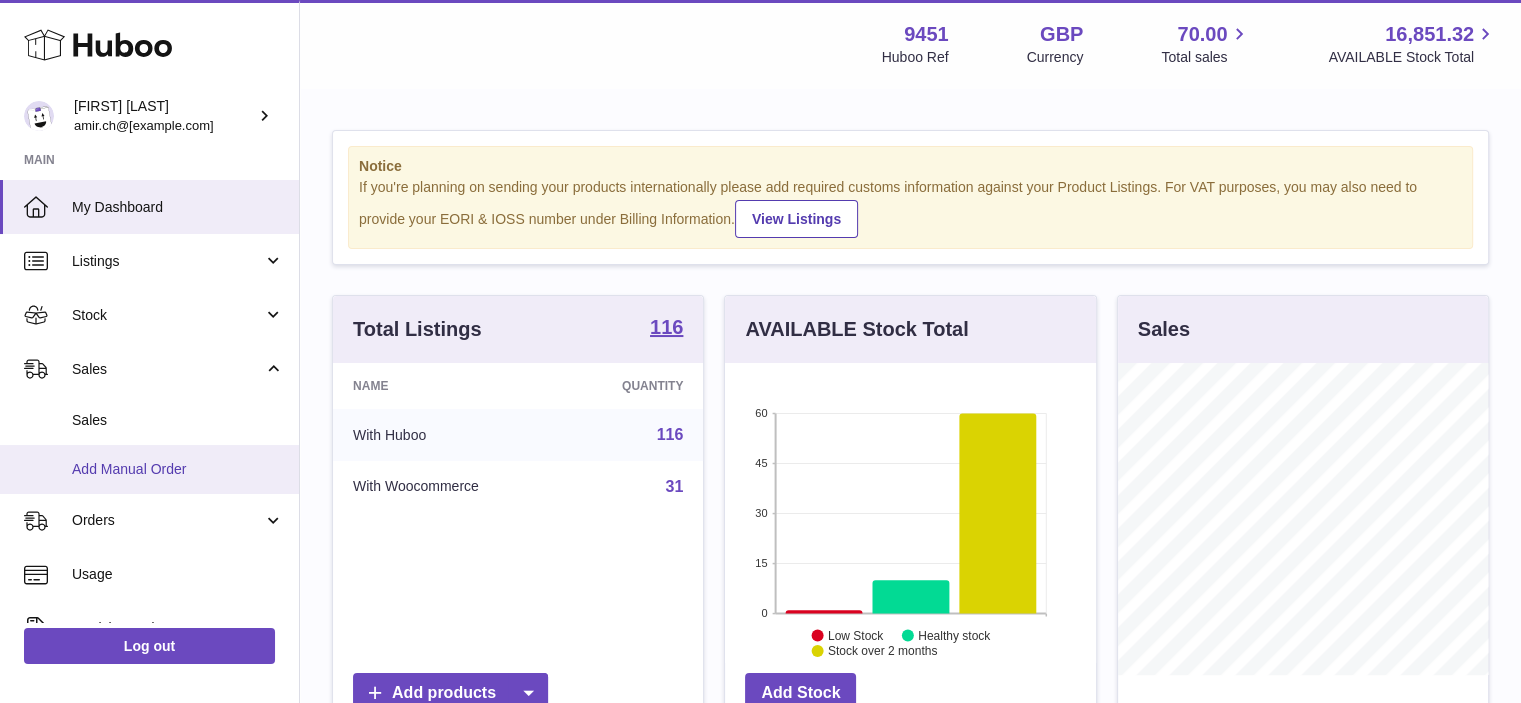 click on "Add Manual Order" at bounding box center (149, 469) 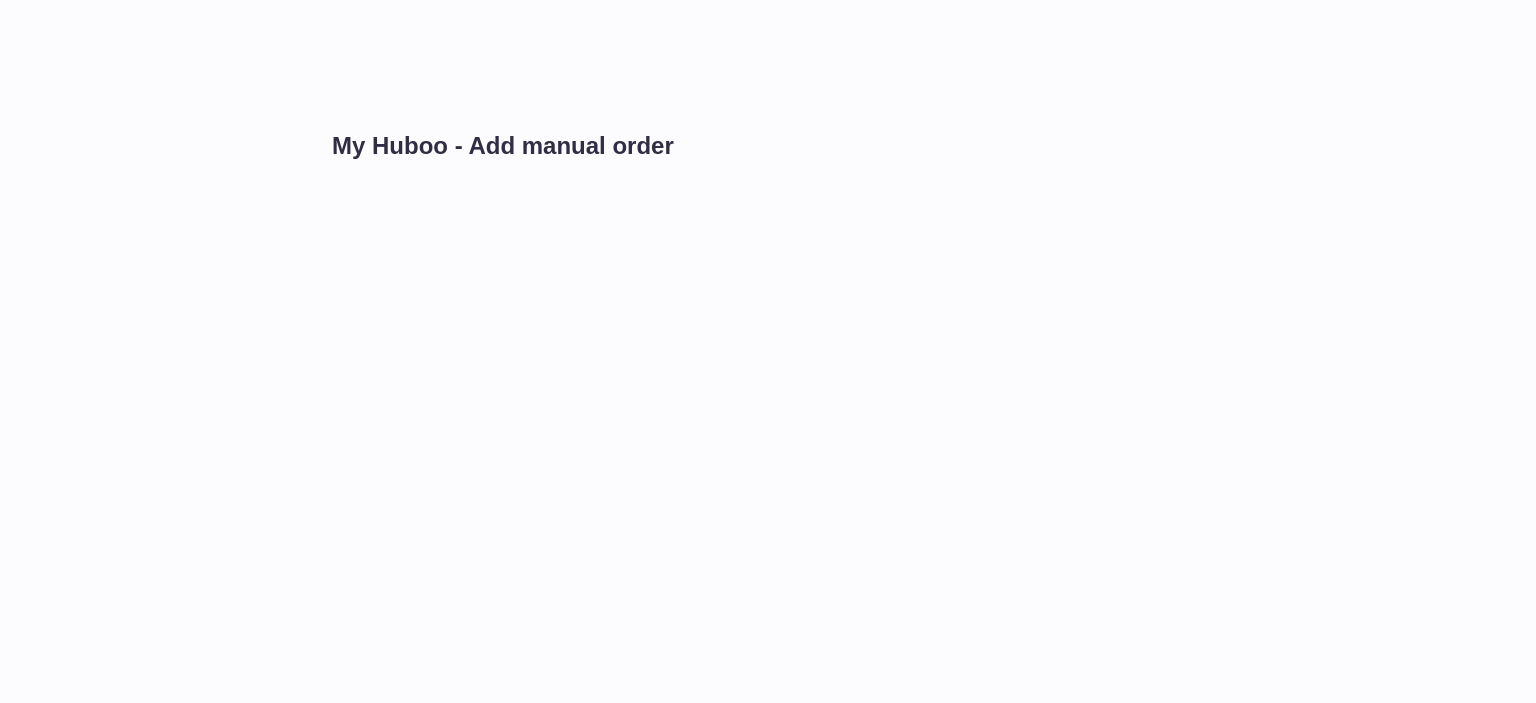scroll, scrollTop: 0, scrollLeft: 0, axis: both 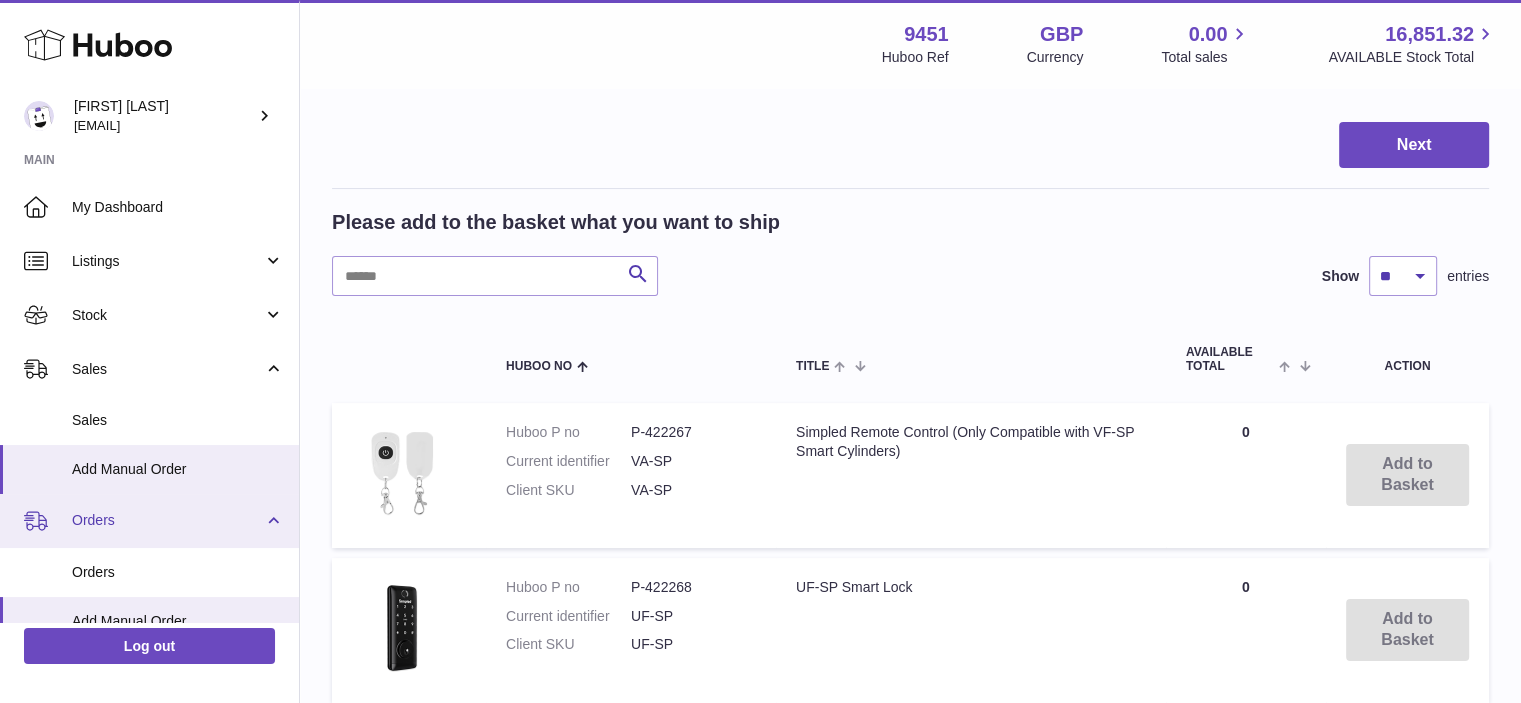 click on "Orders" at bounding box center (167, 520) 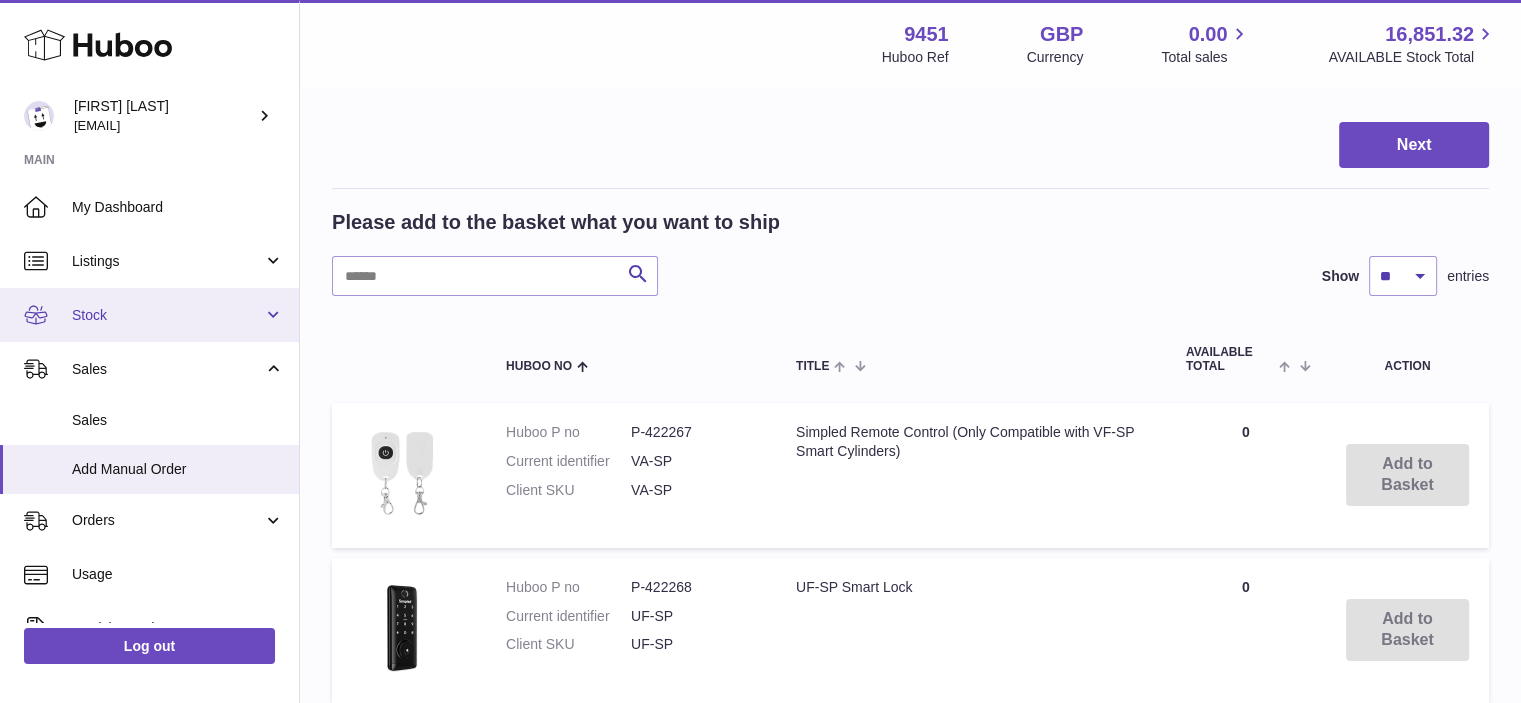 click on "Stock" at bounding box center [149, 315] 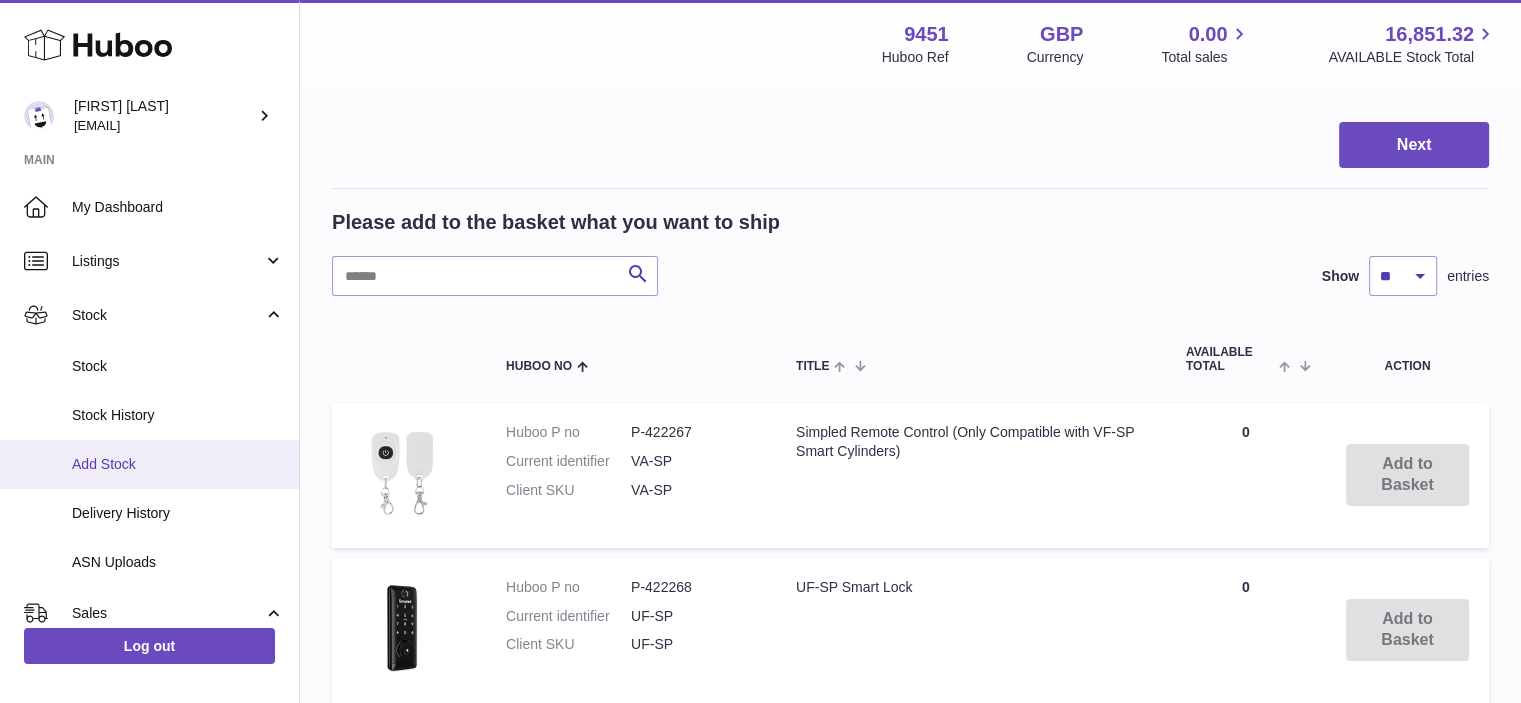 click on "Add Stock" at bounding box center (149, 464) 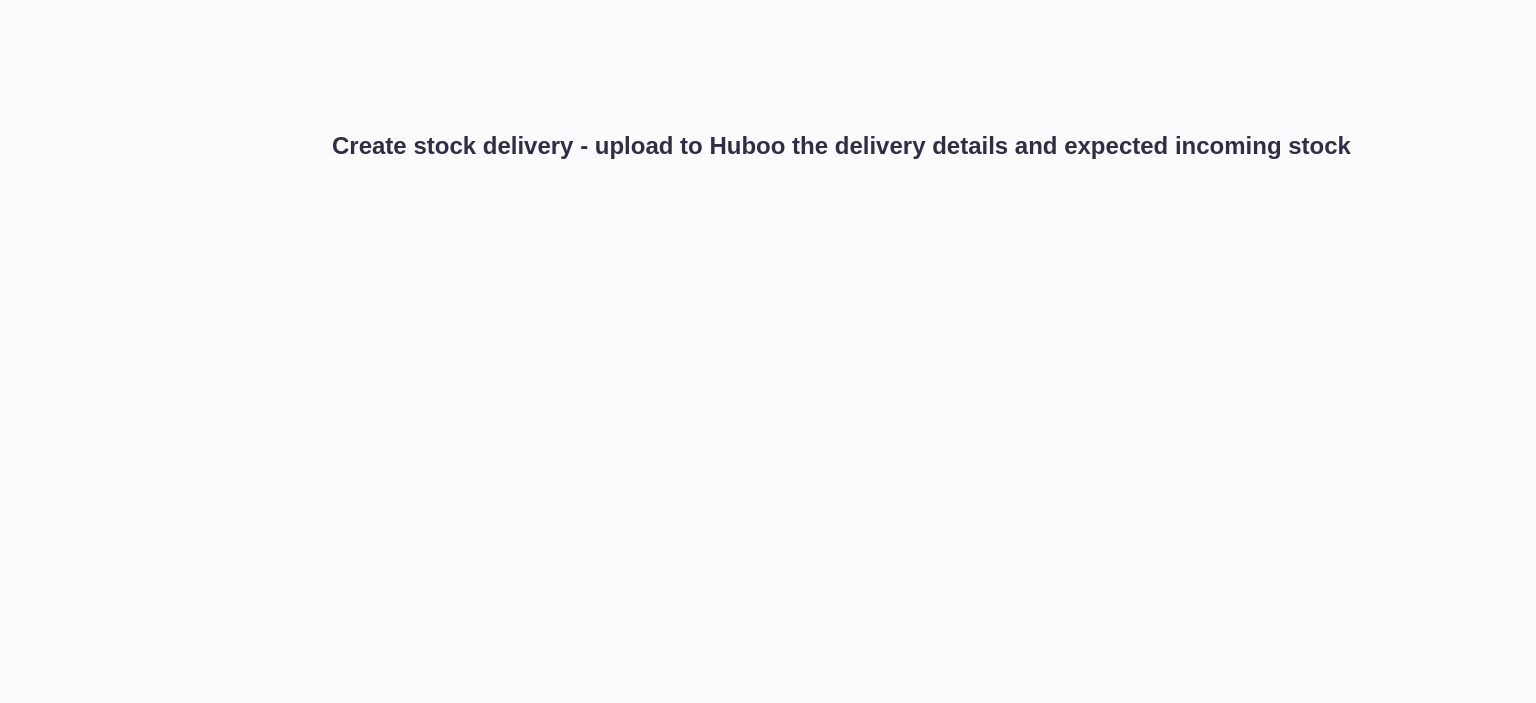 scroll, scrollTop: 0, scrollLeft: 0, axis: both 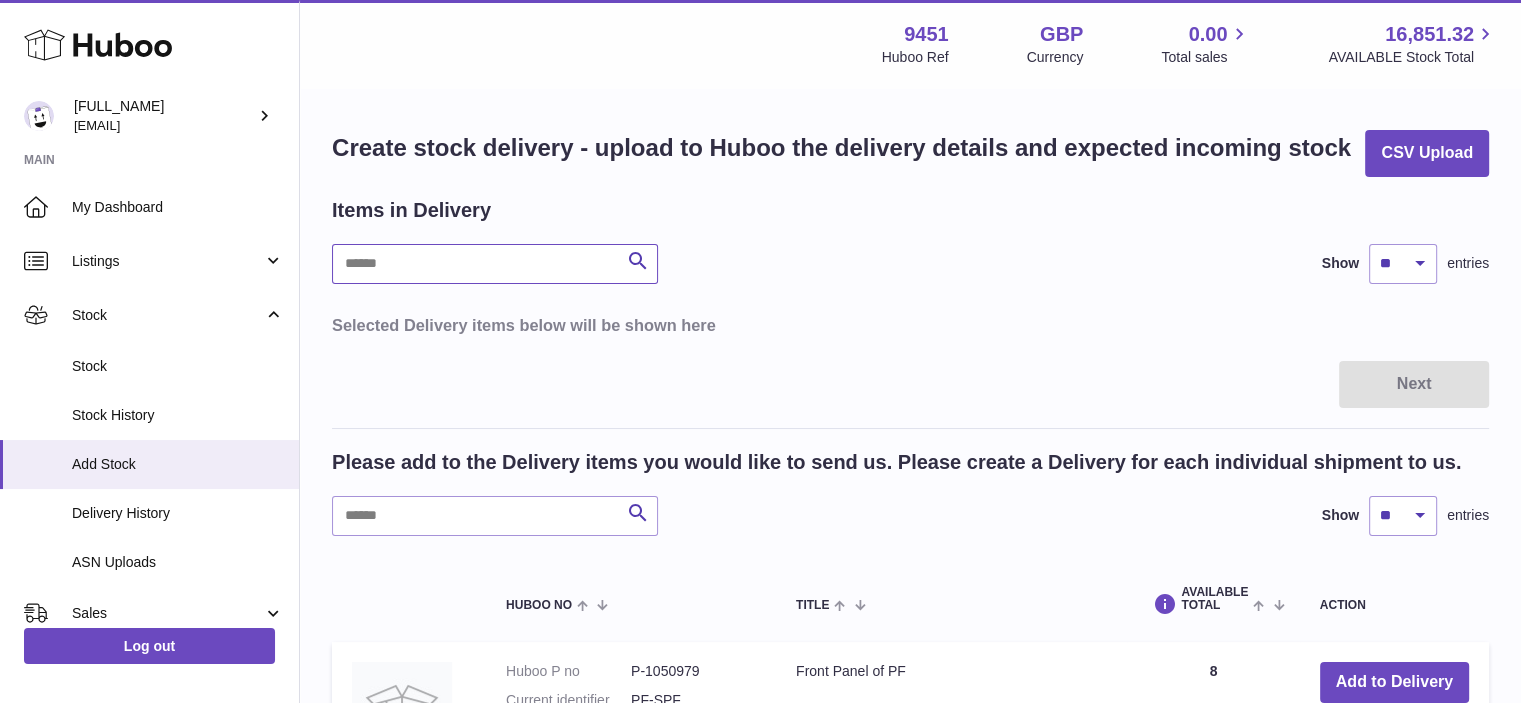 click at bounding box center (495, 264) 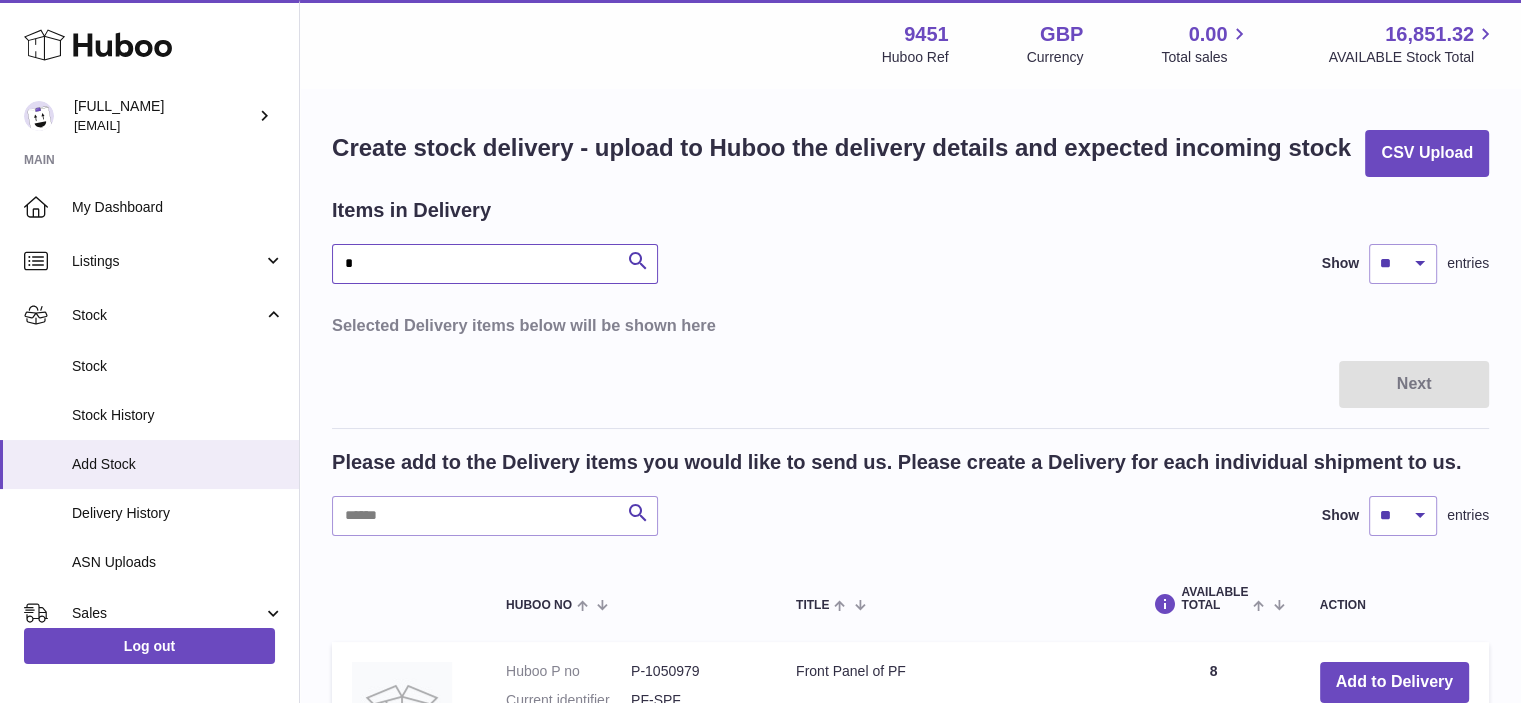 type on "**" 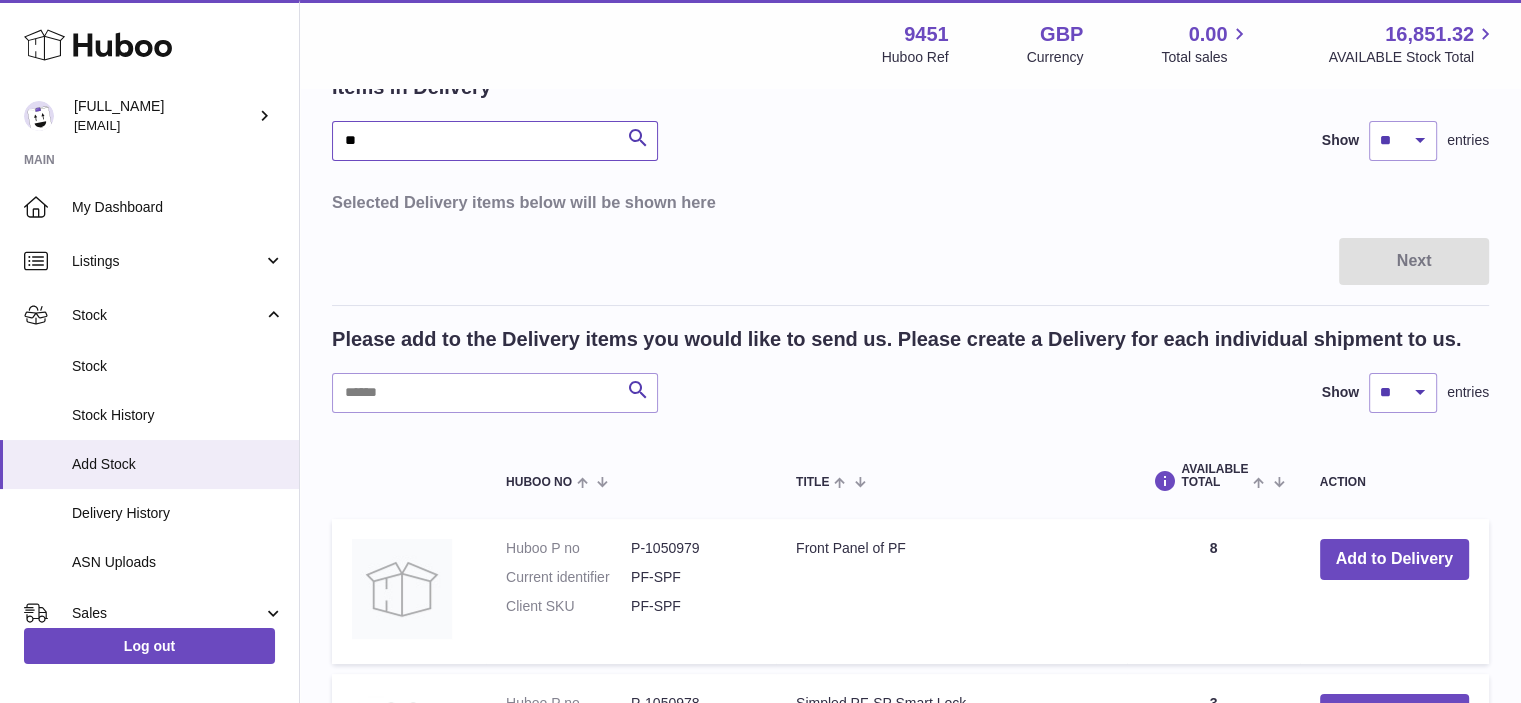 scroll, scrollTop: 126, scrollLeft: 0, axis: vertical 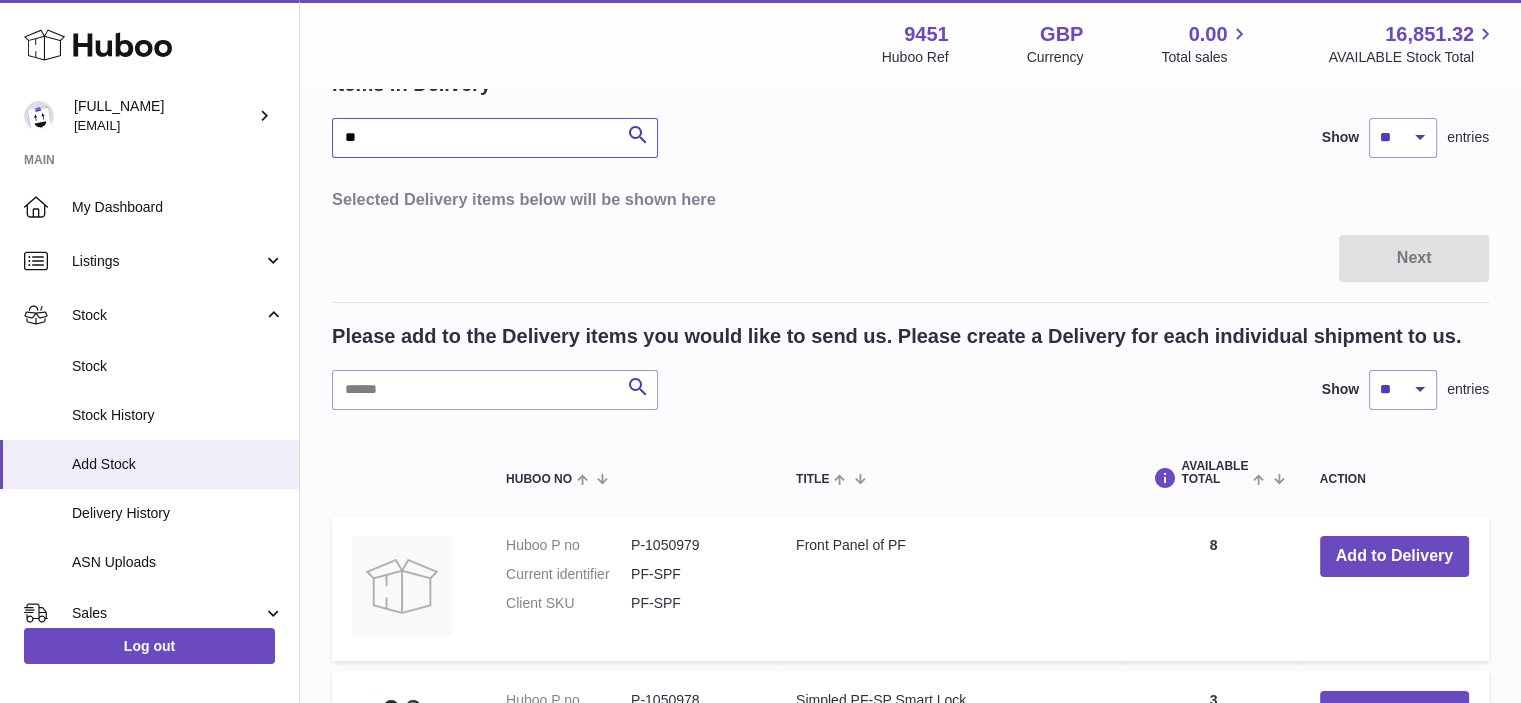 drag, startPoint x: 494, startPoint y: 146, endPoint x: 327, endPoint y: 167, distance: 168.31519 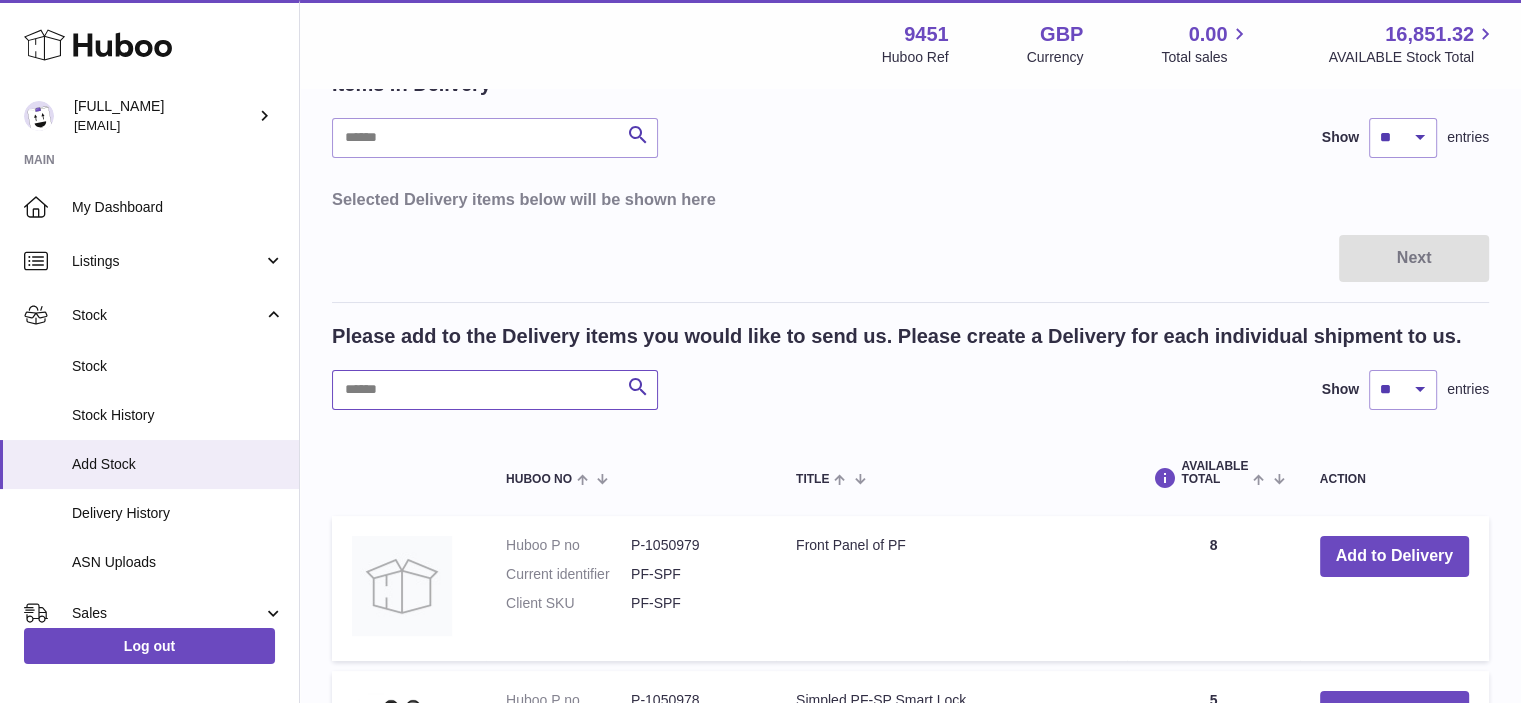 click at bounding box center [495, 390] 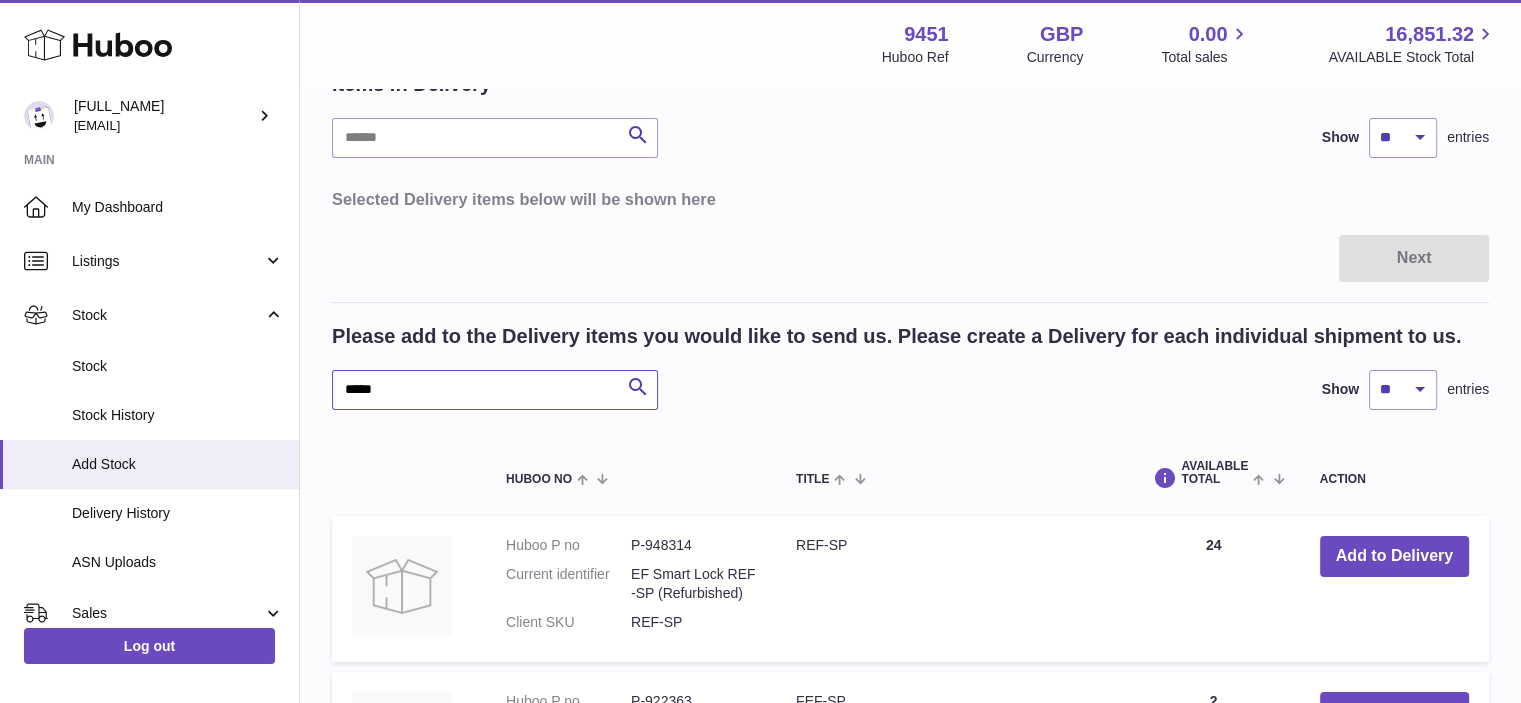 type on "*****" 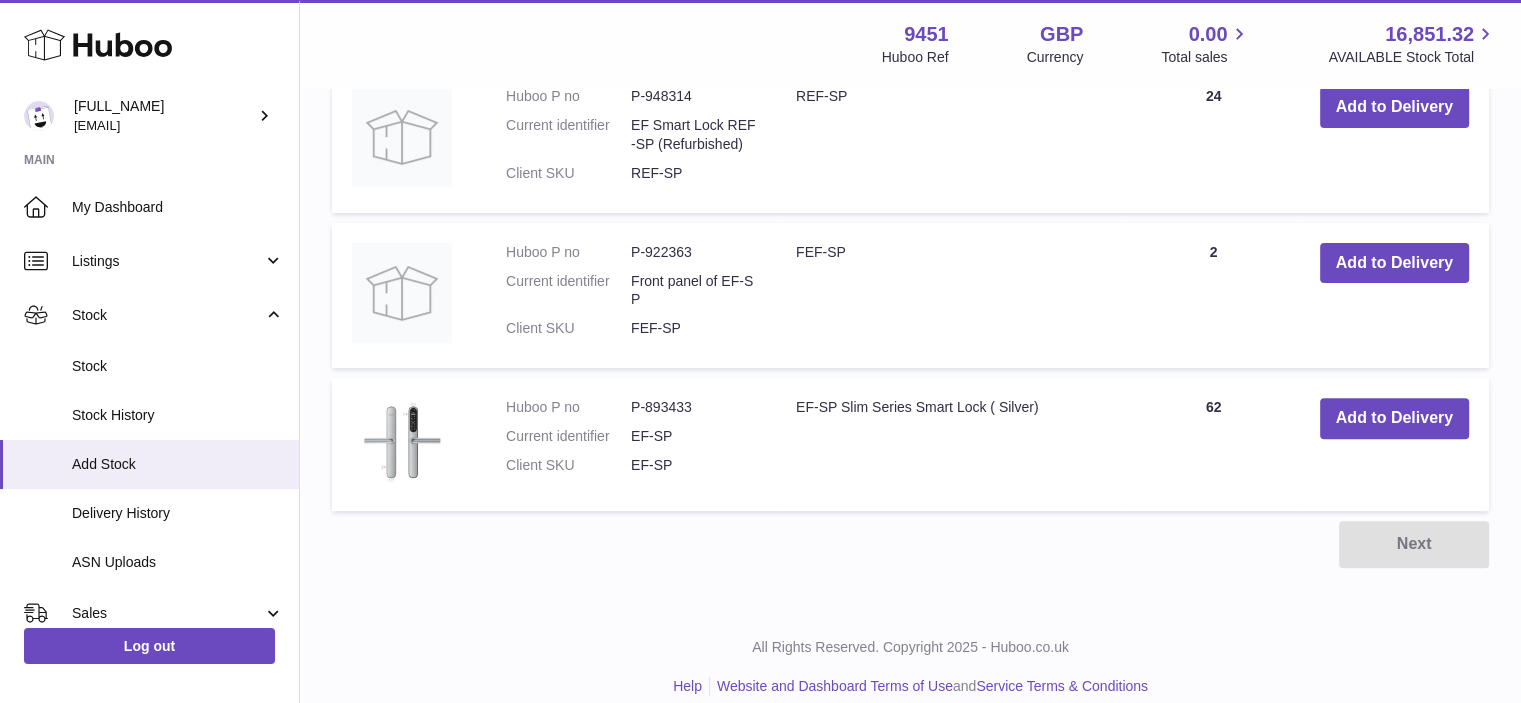 scroll, scrollTop: 584, scrollLeft: 0, axis: vertical 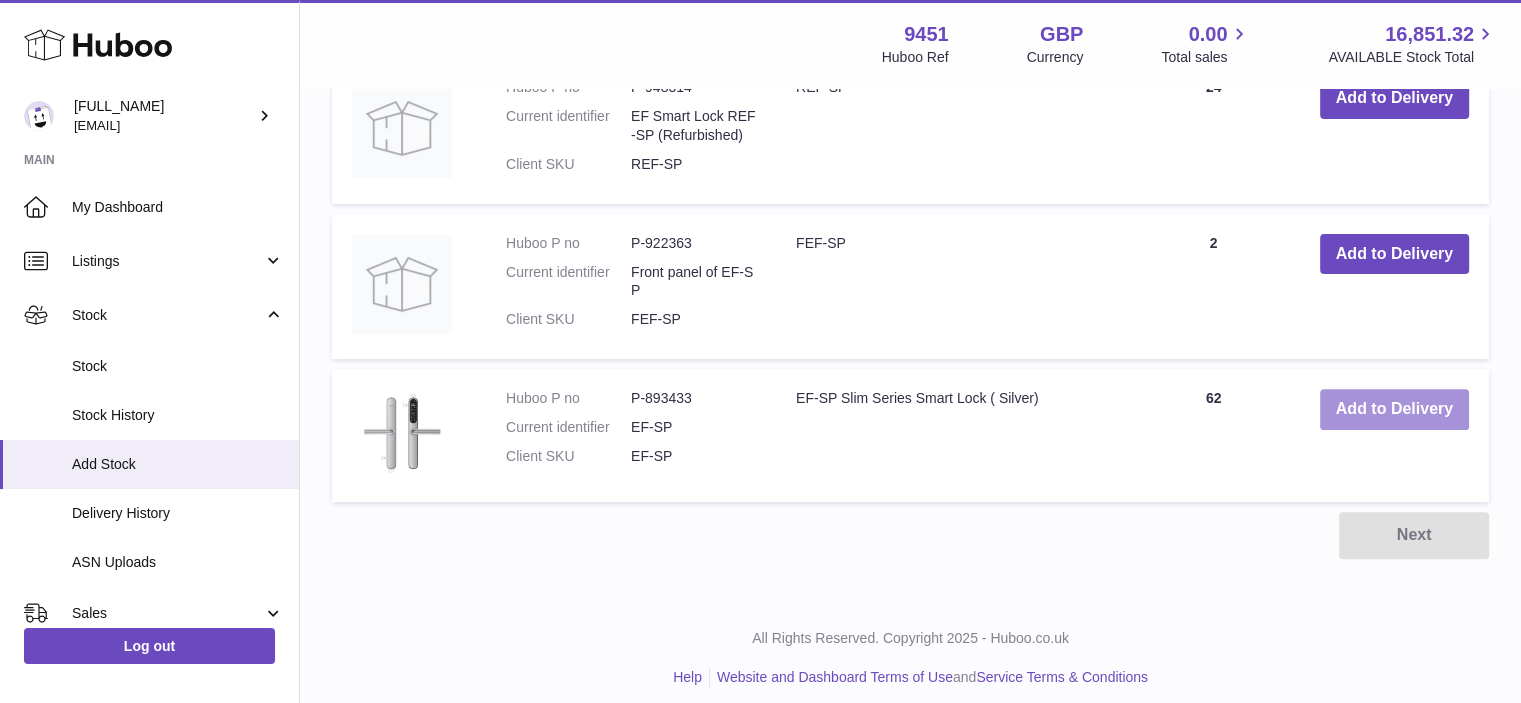 click on "Add to Delivery" at bounding box center (1394, 409) 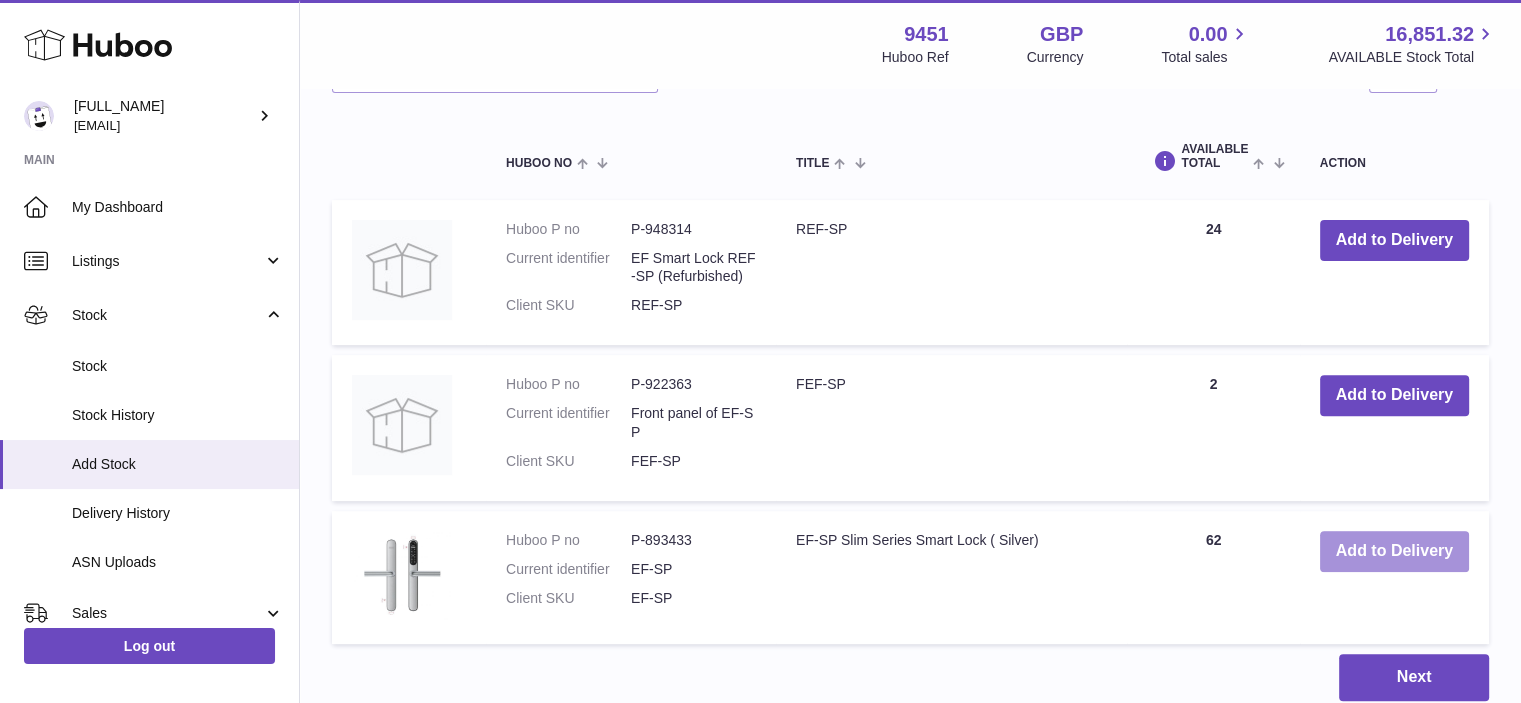 scroll, scrollTop: 761, scrollLeft: 0, axis: vertical 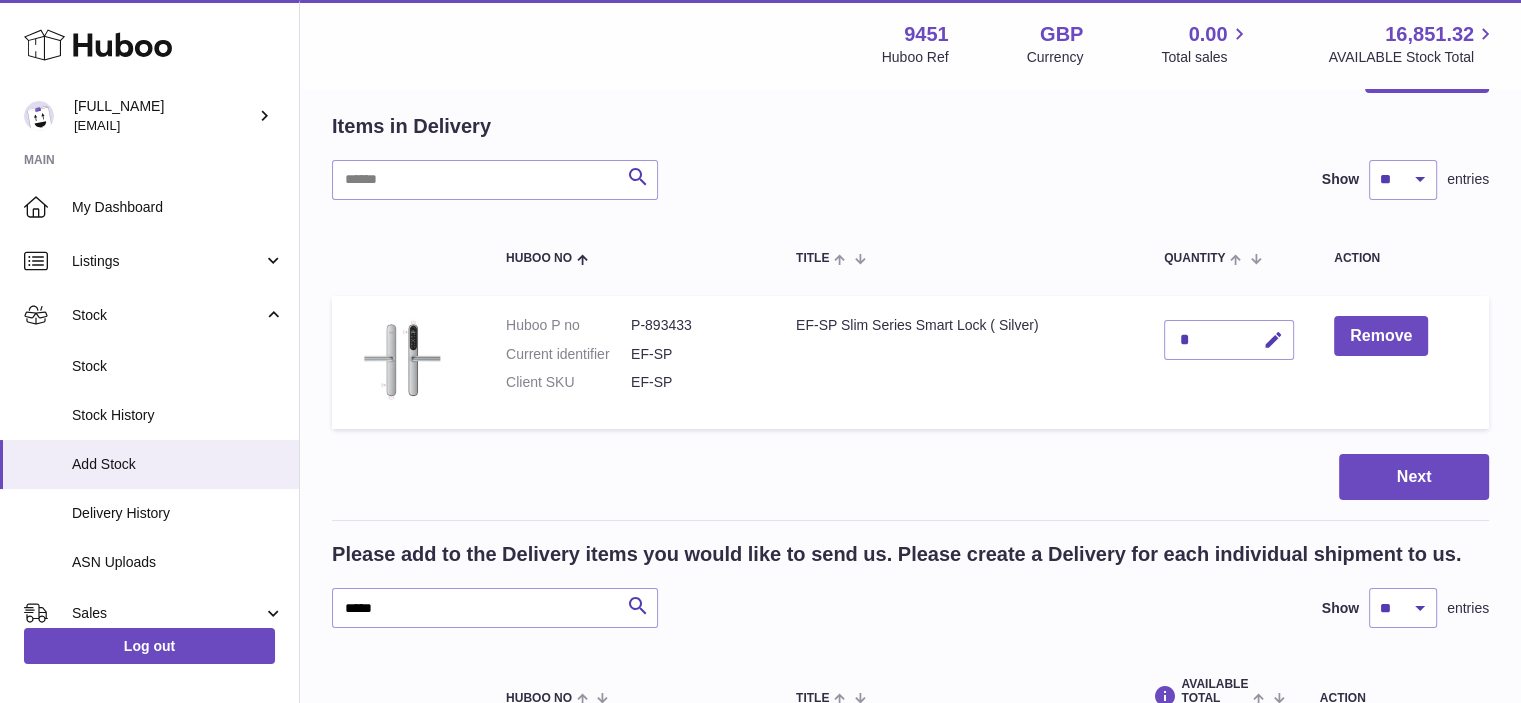 click on "*" at bounding box center (1229, 340) 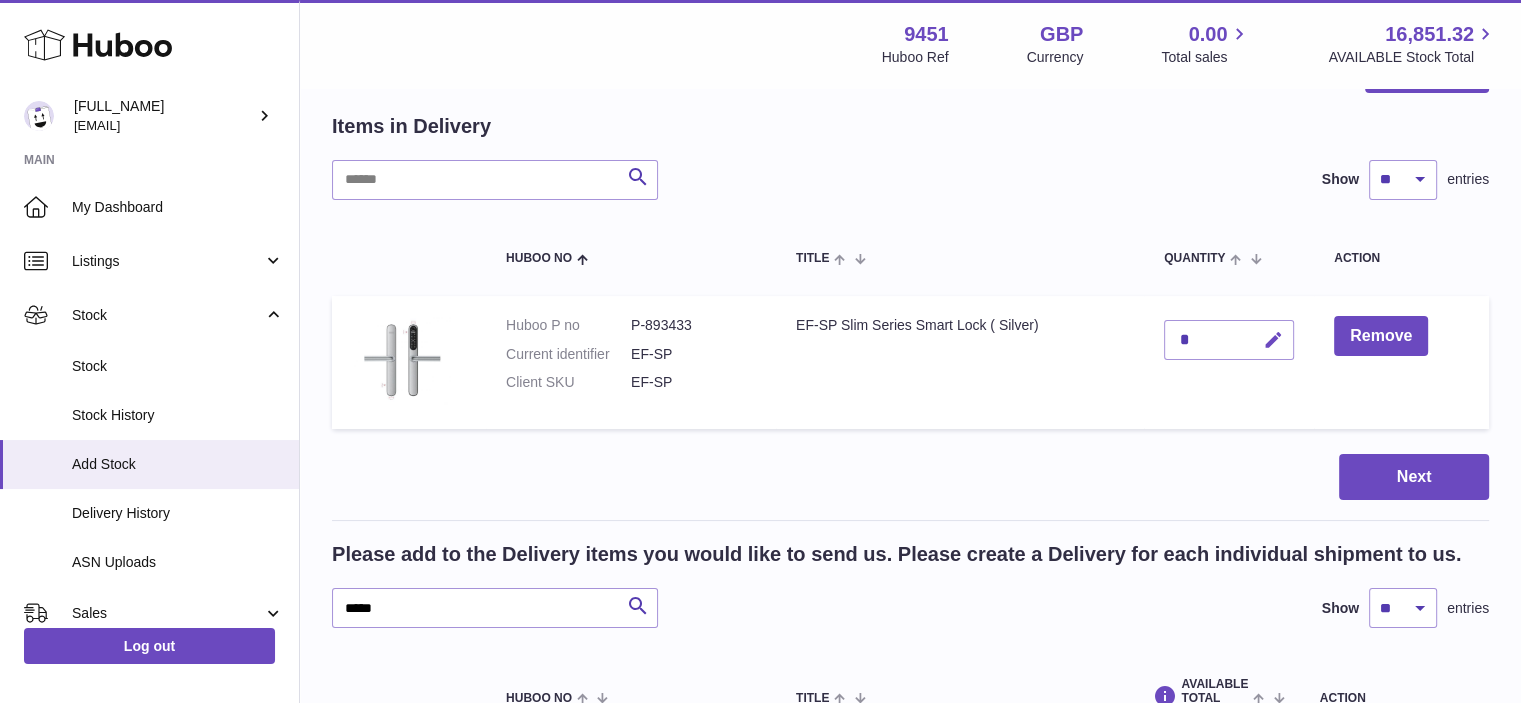 click at bounding box center [1273, 340] 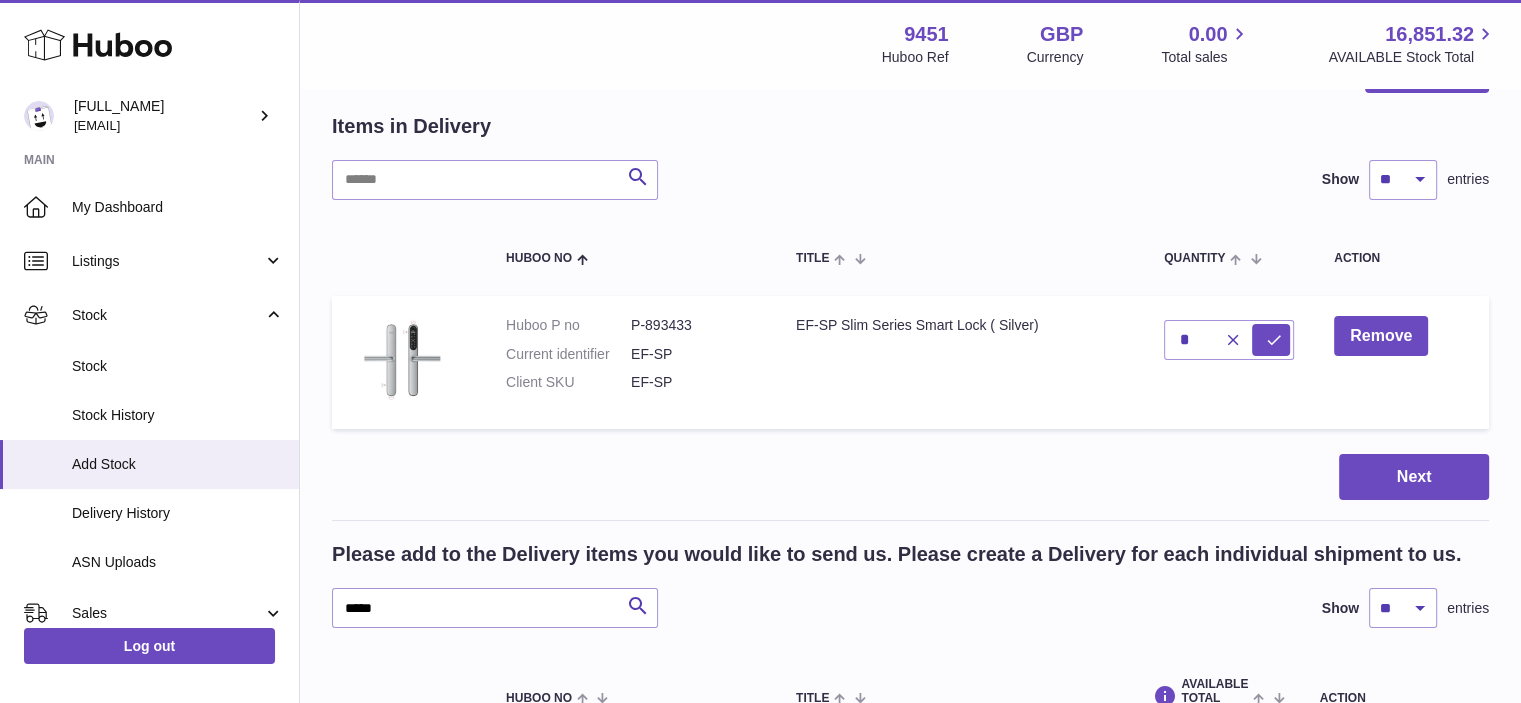 drag, startPoint x: 1209, startPoint y: 332, endPoint x: 1185, endPoint y: 333, distance: 24.020824 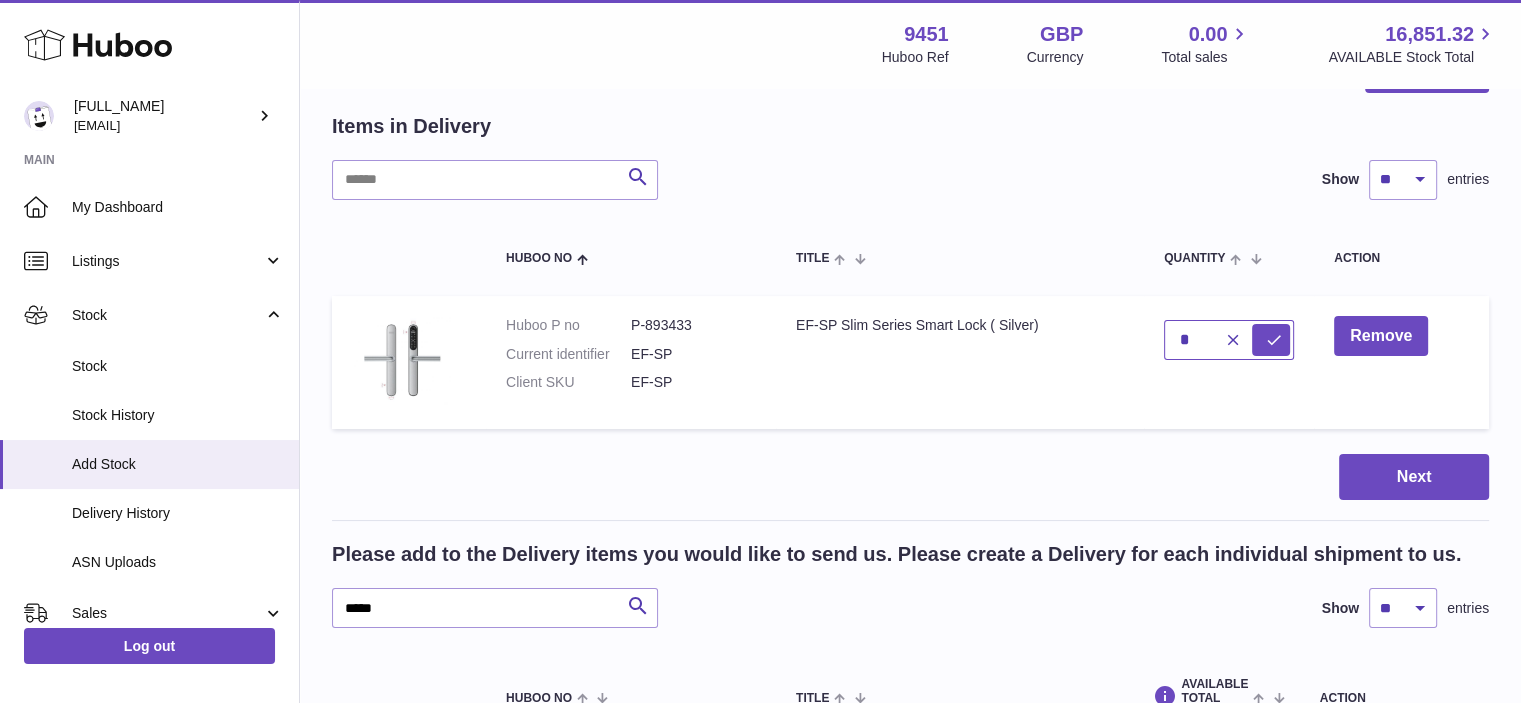 drag, startPoint x: 1185, startPoint y: 333, endPoint x: 1164, endPoint y: 344, distance: 23.70654 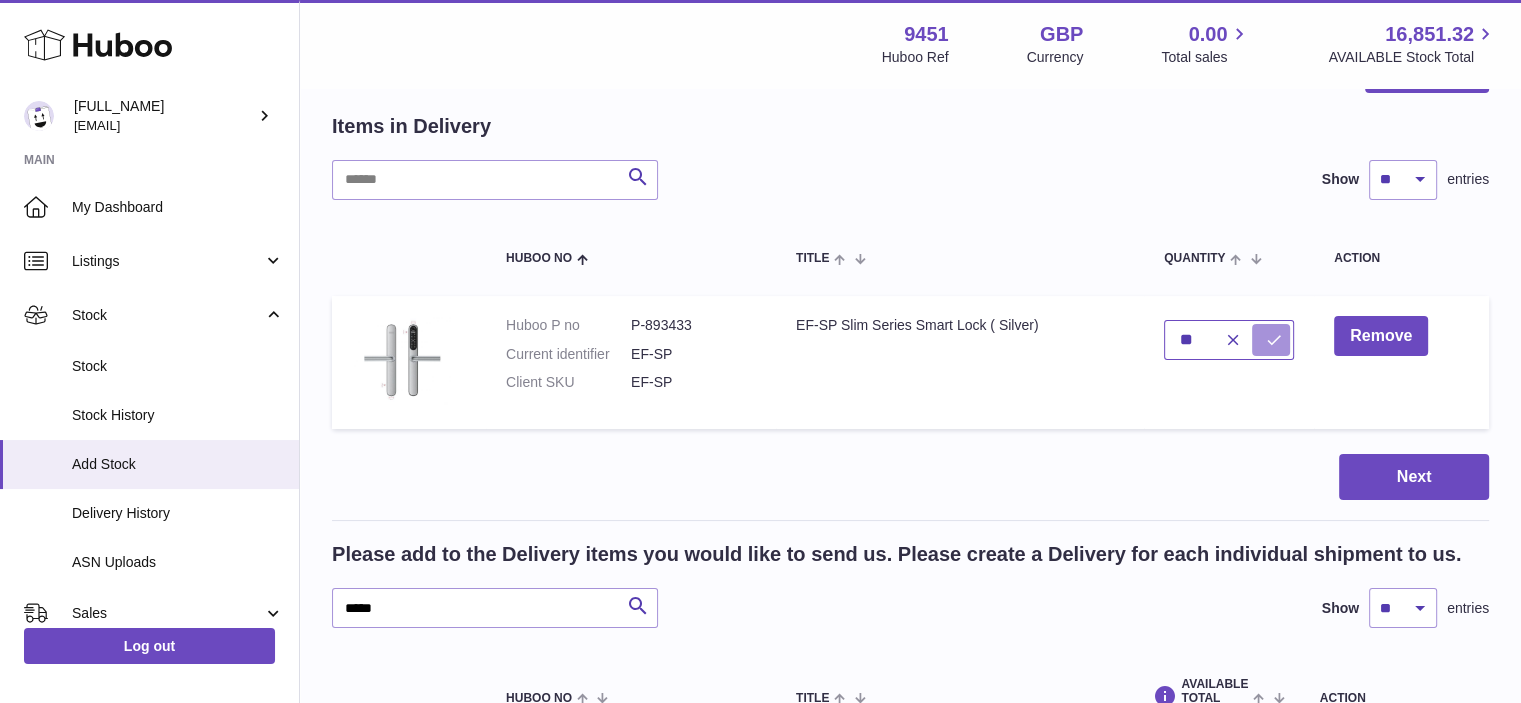 type on "**" 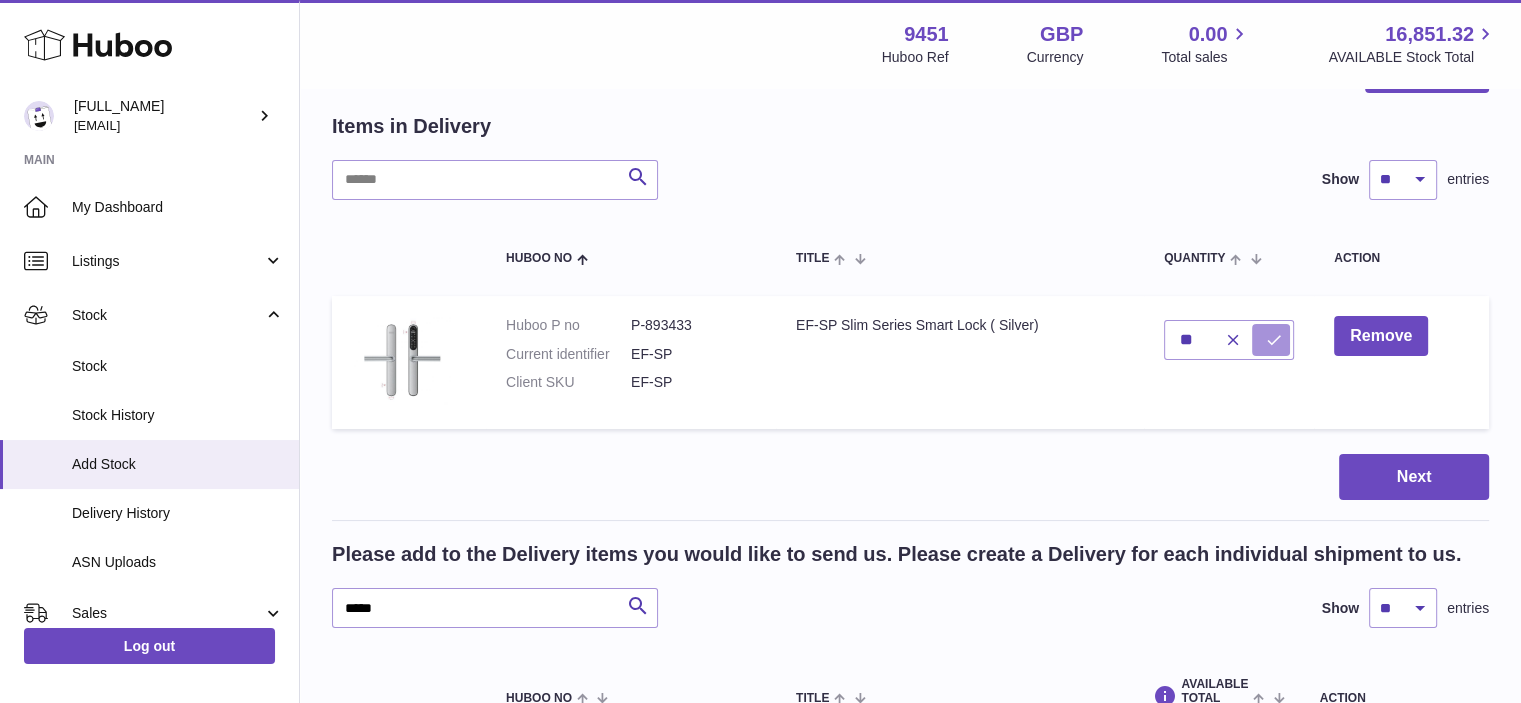 click at bounding box center [1271, 340] 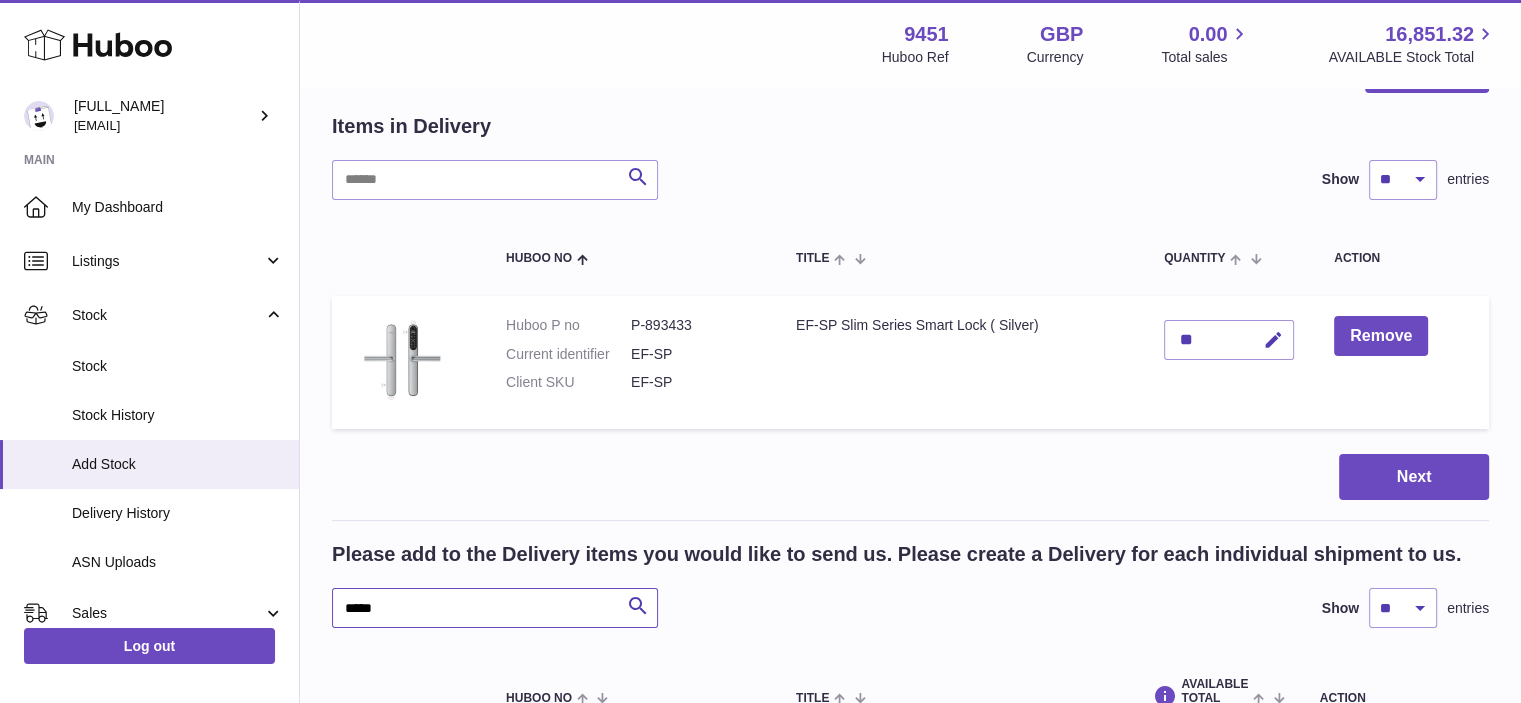 drag, startPoint x: 357, startPoint y: 607, endPoint x: 337, endPoint y: 607, distance: 20 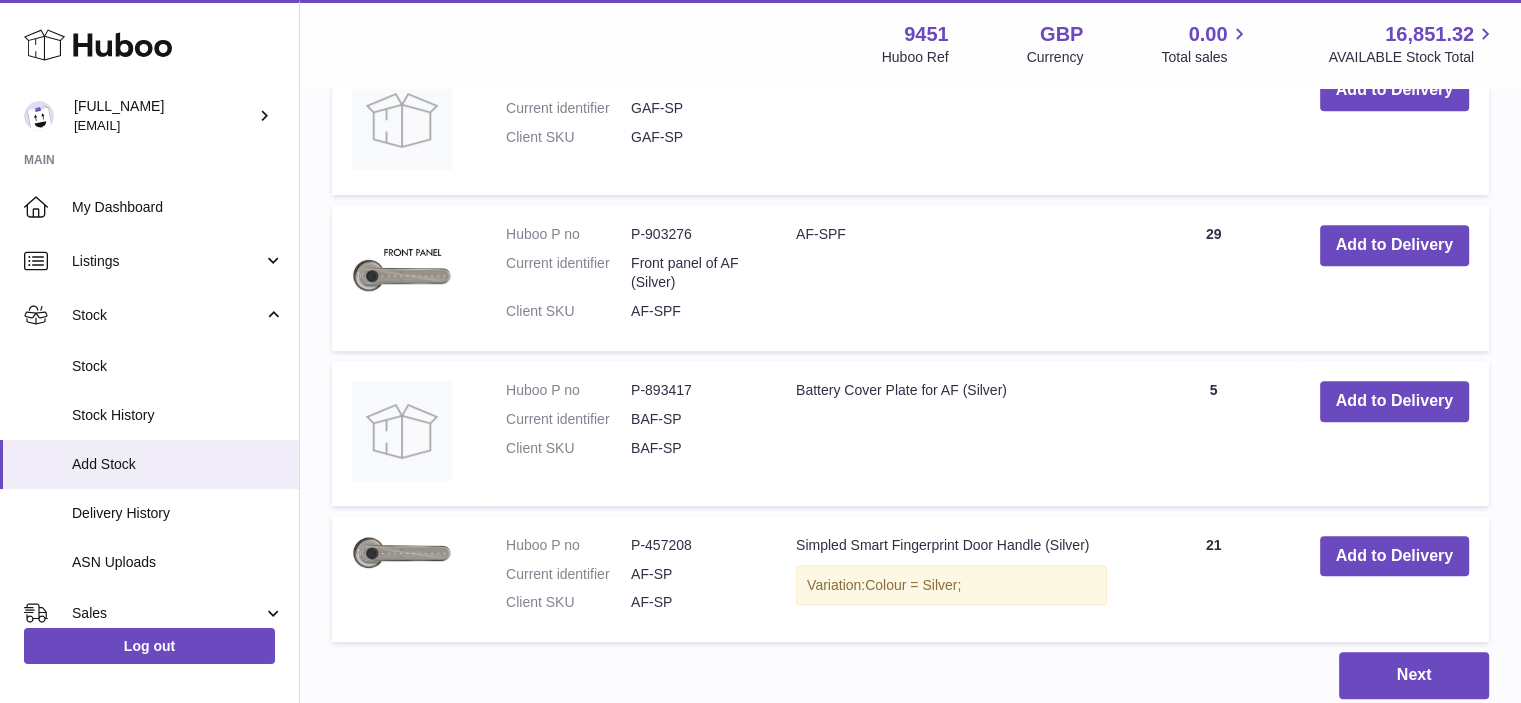 scroll, scrollTop: 927, scrollLeft: 0, axis: vertical 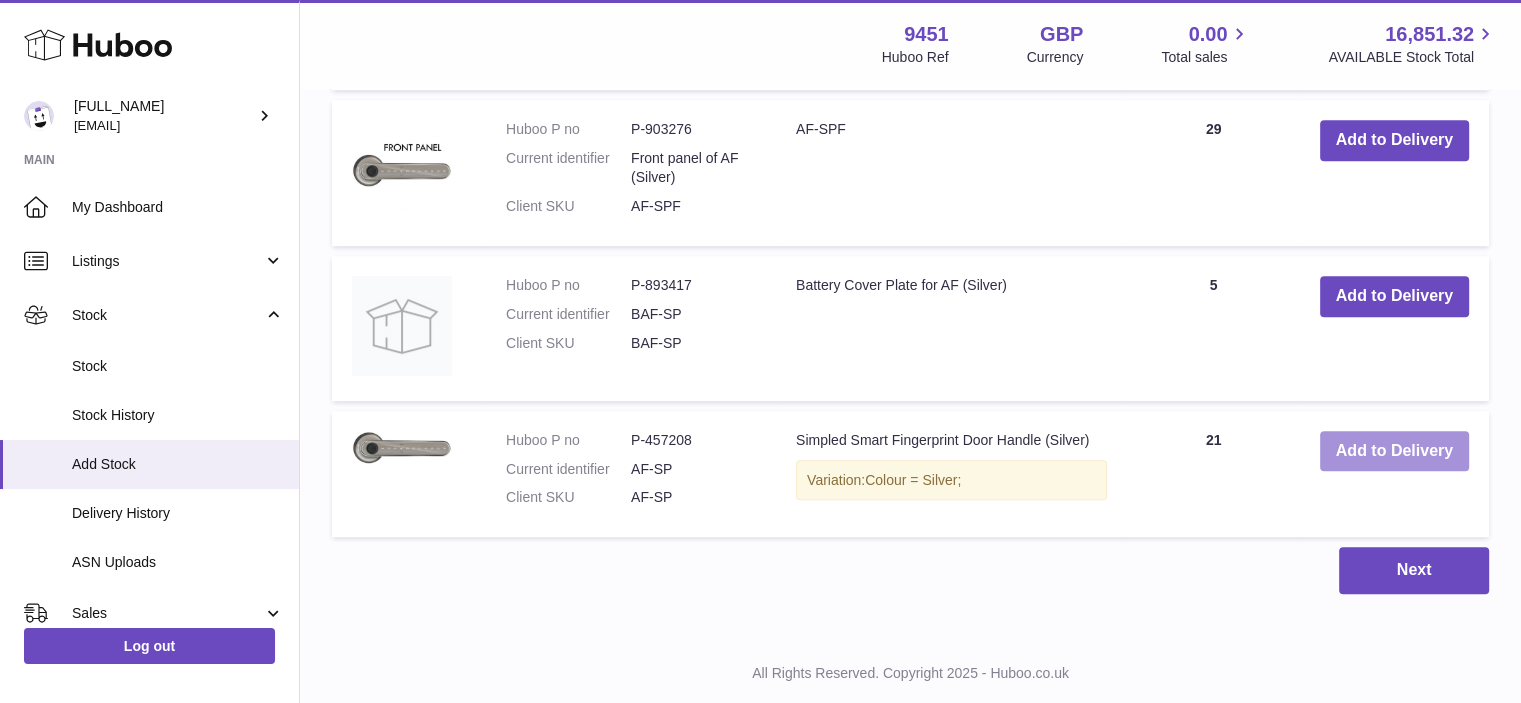 type on "*****" 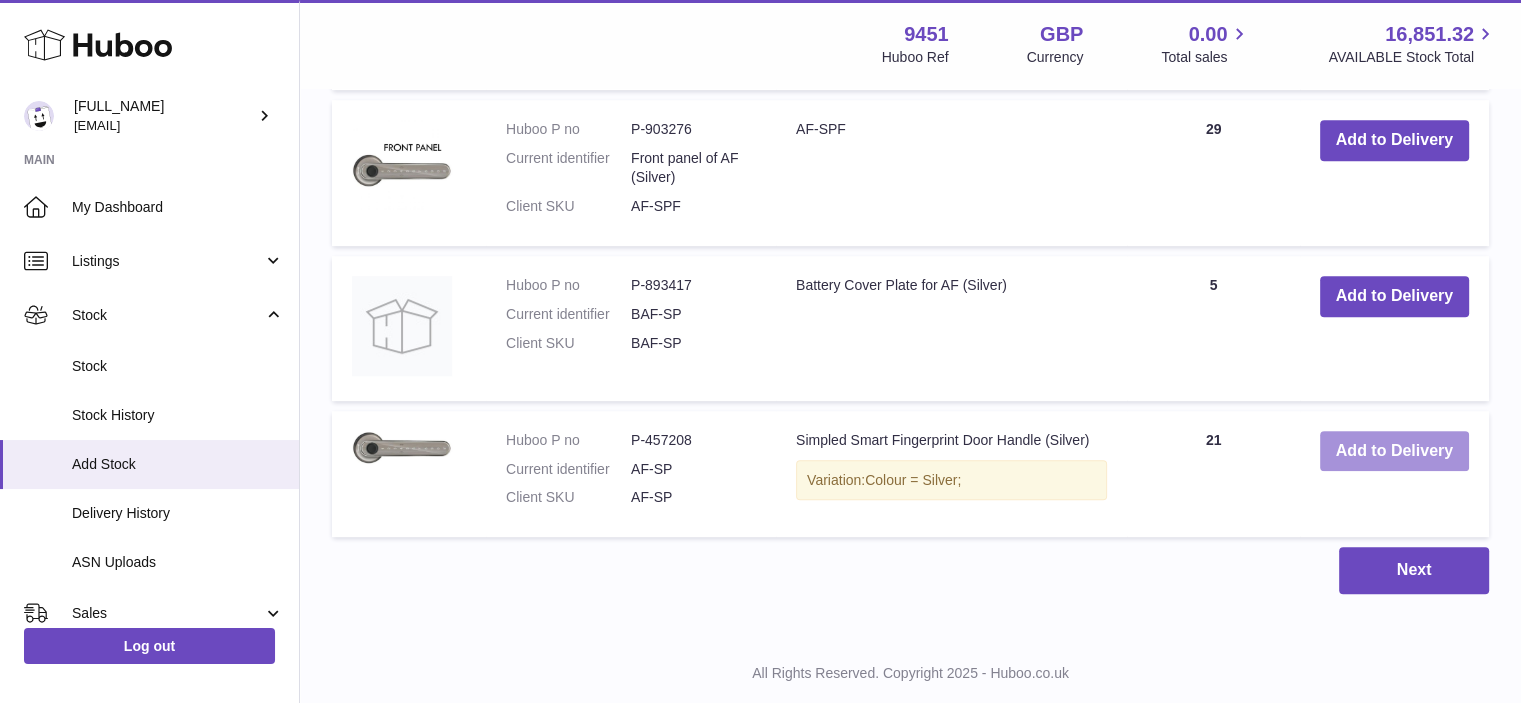 click on "Add to Delivery" at bounding box center [1394, 451] 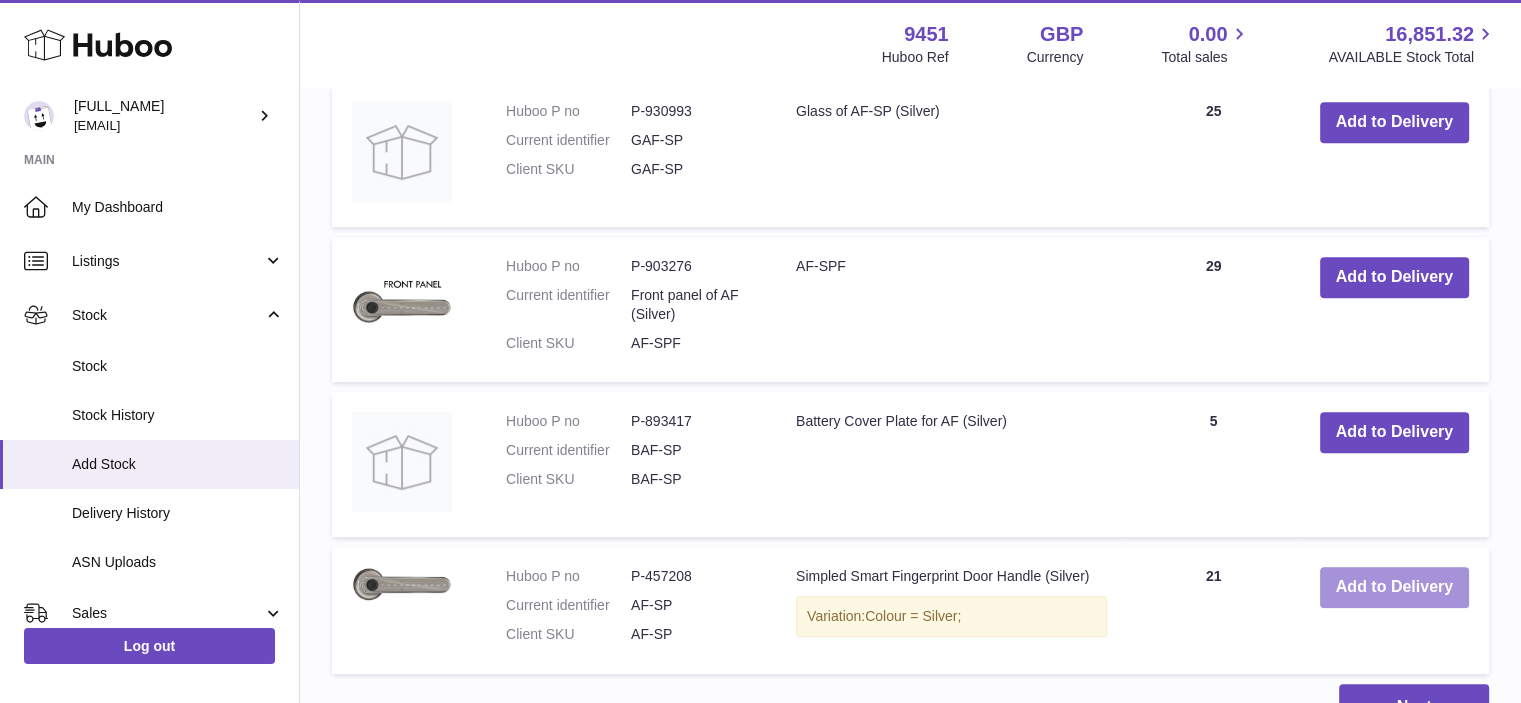 scroll, scrollTop: 1166, scrollLeft: 0, axis: vertical 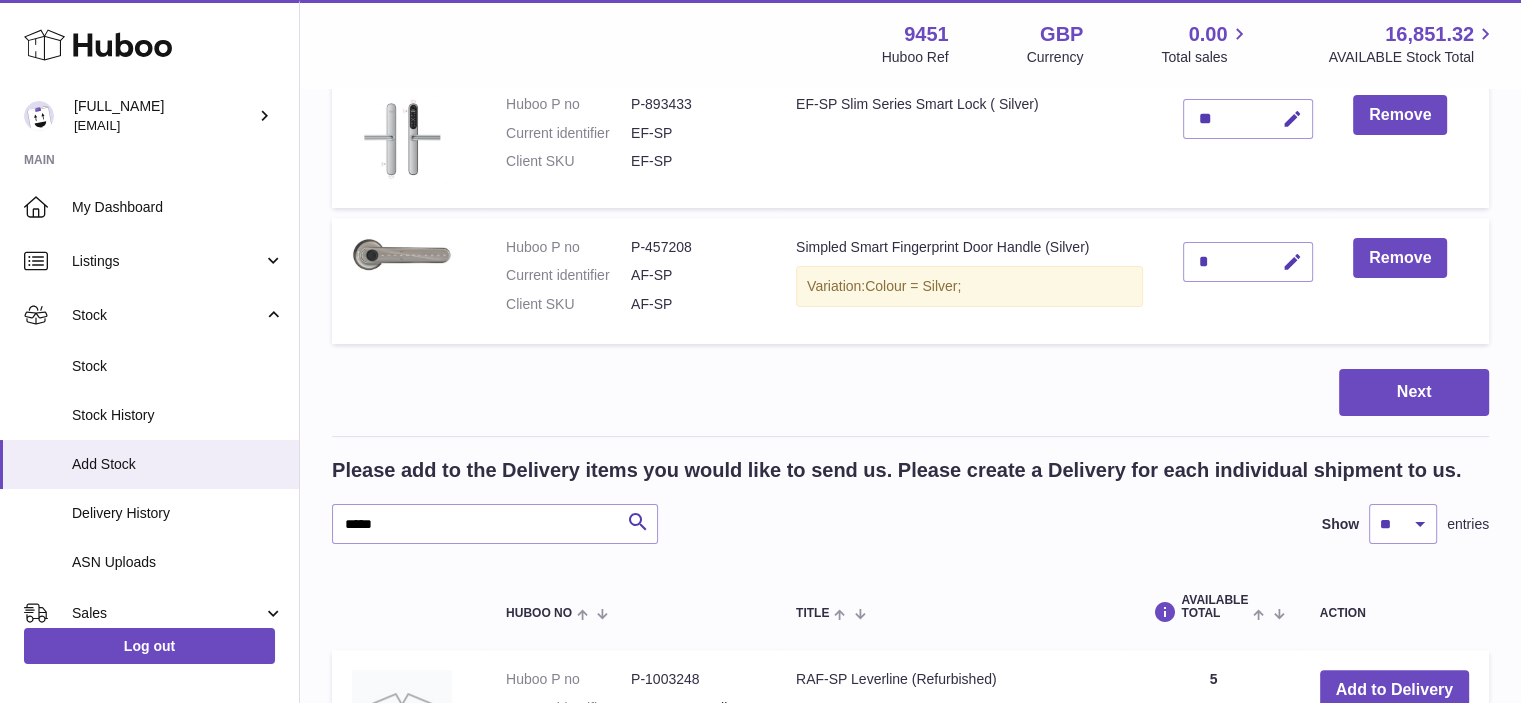 click on "*" at bounding box center [1248, 262] 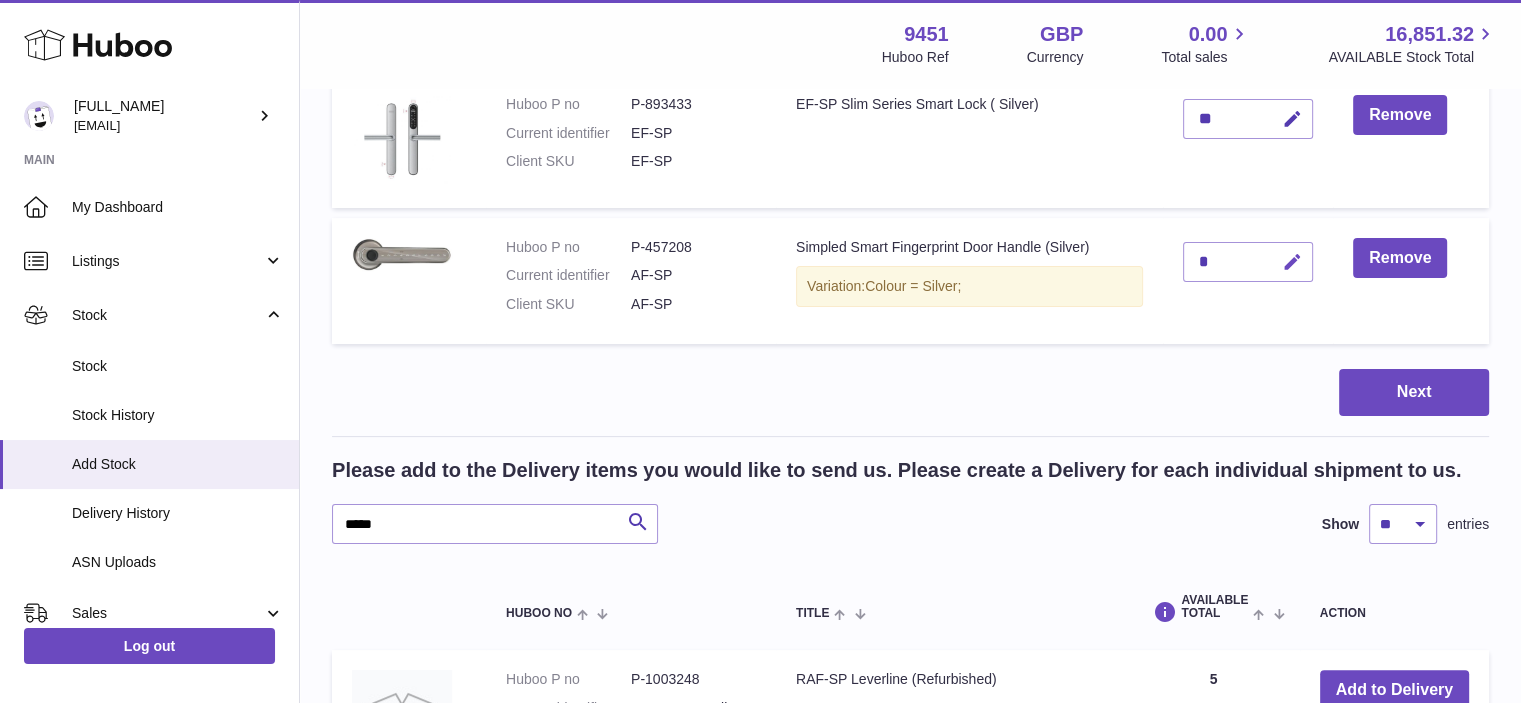 click at bounding box center [1292, 262] 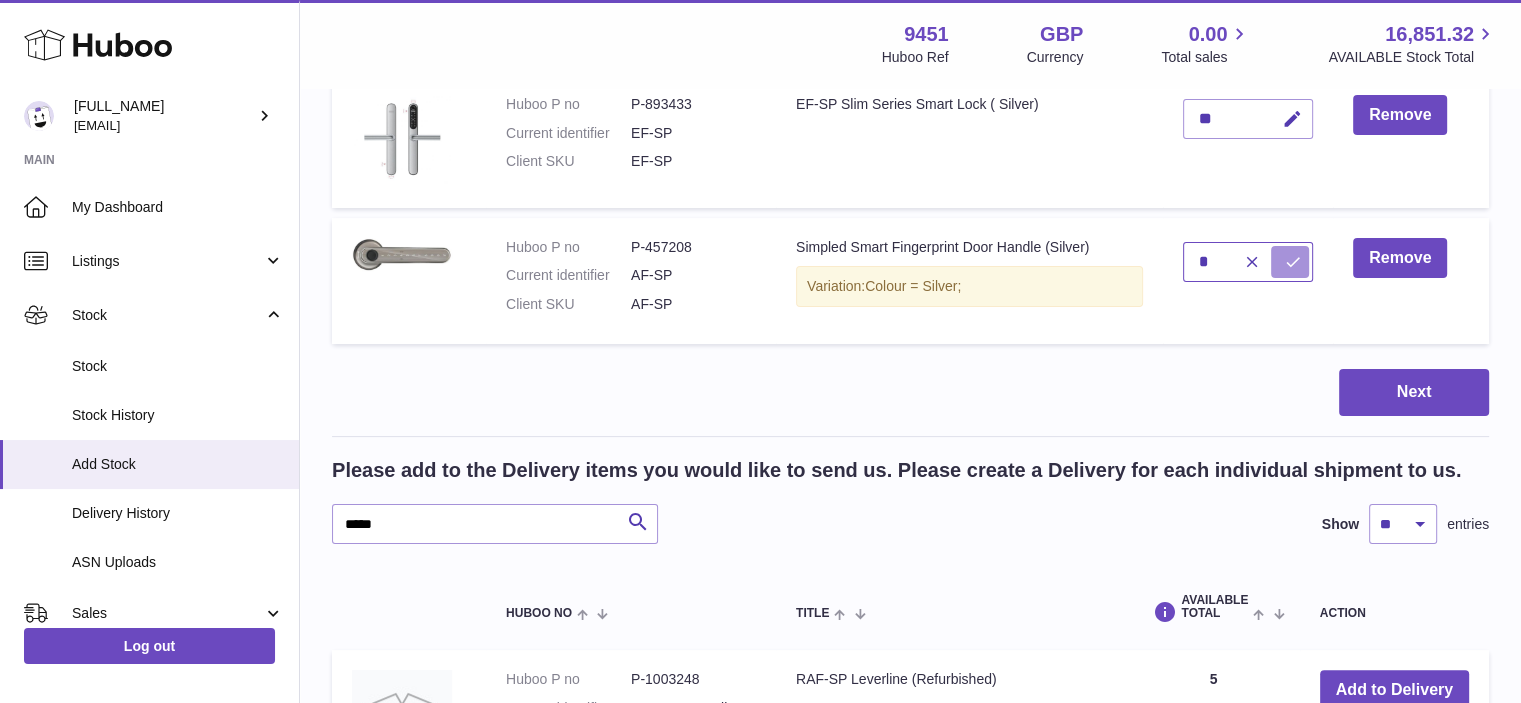 type on "*" 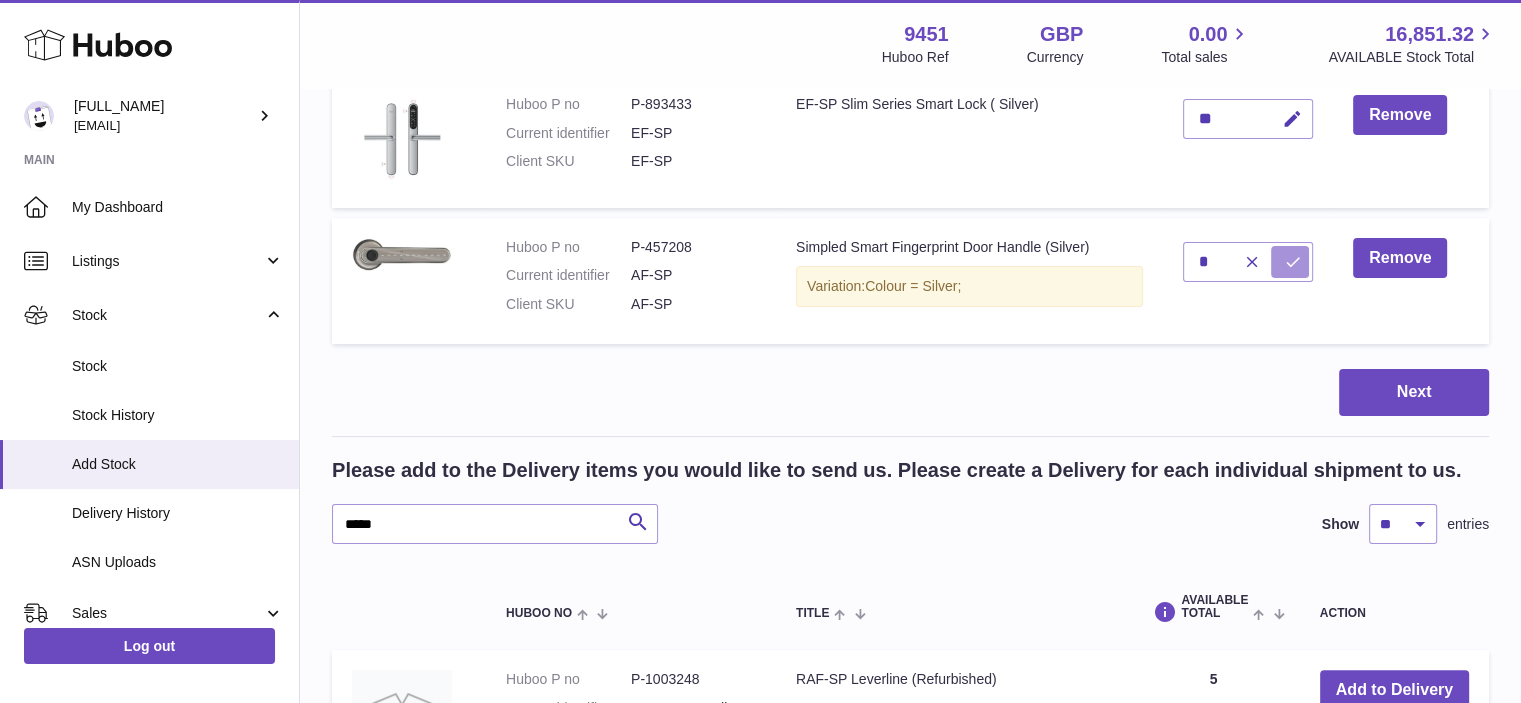 click at bounding box center [1293, 262] 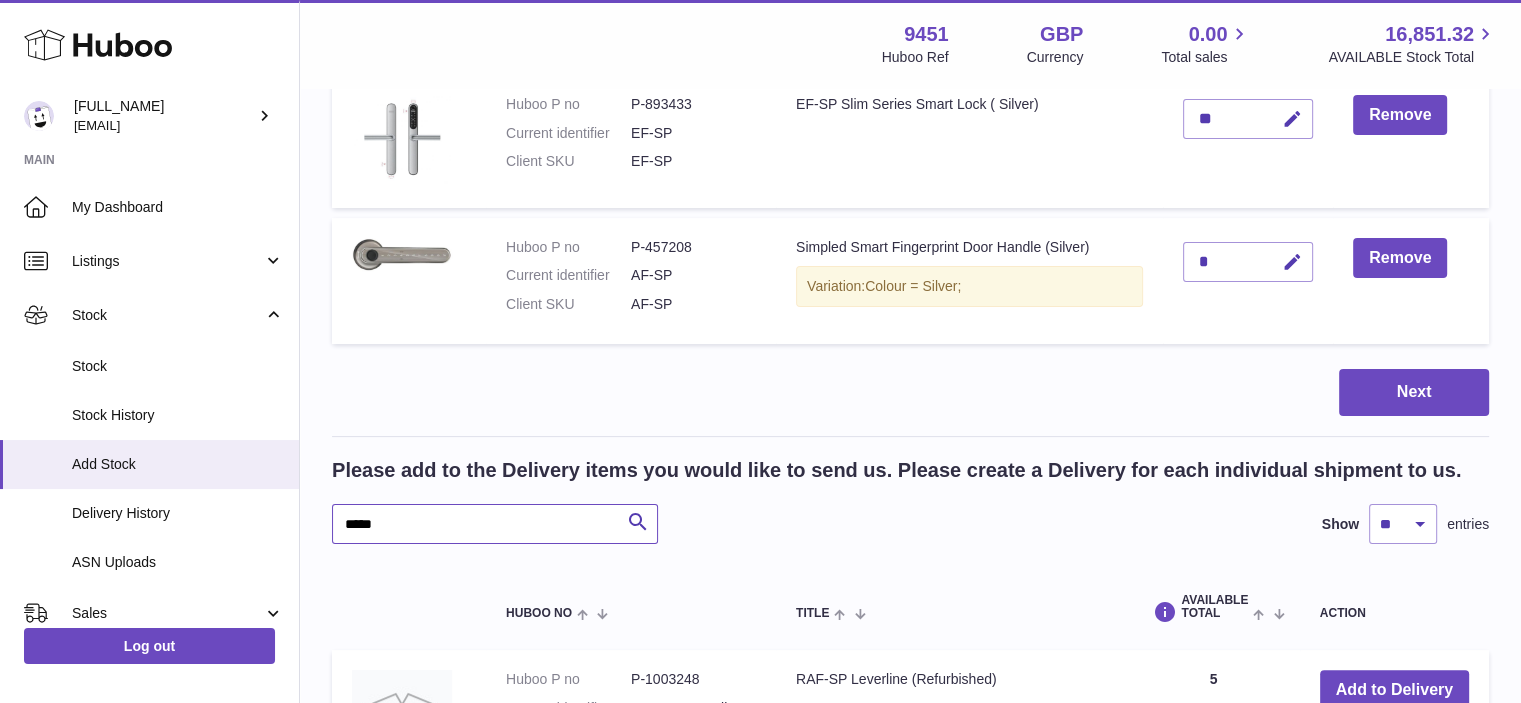 click on "*****" at bounding box center [495, 524] 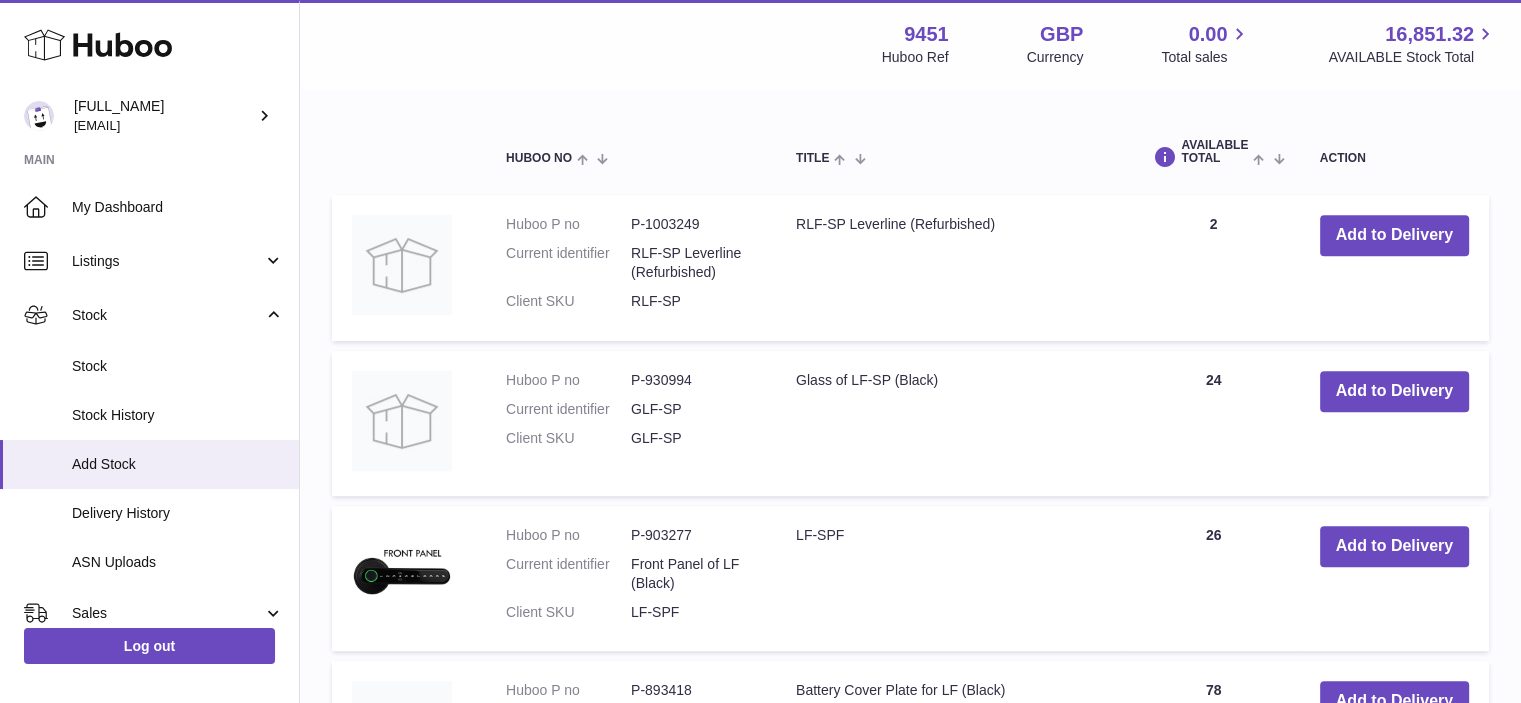 scroll, scrollTop: 820, scrollLeft: 0, axis: vertical 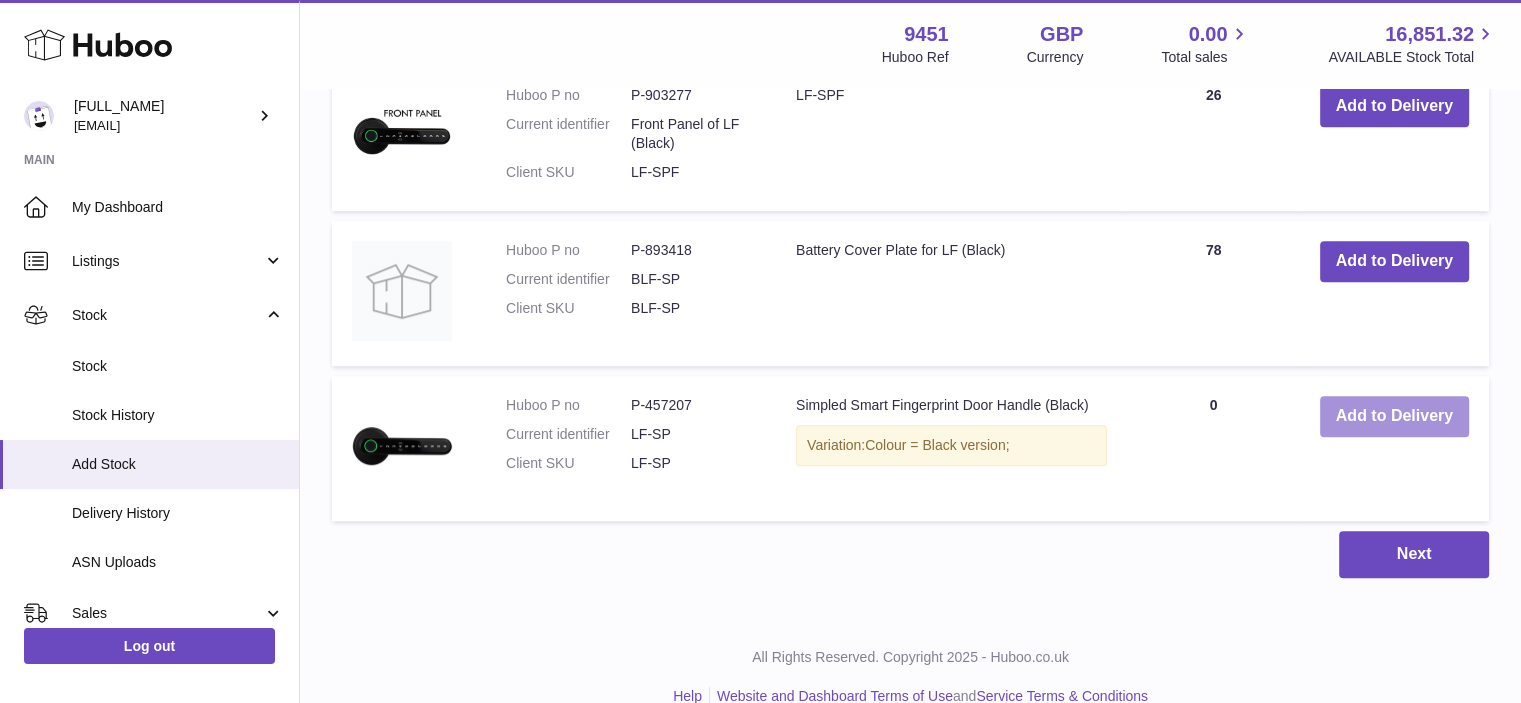 type on "*****" 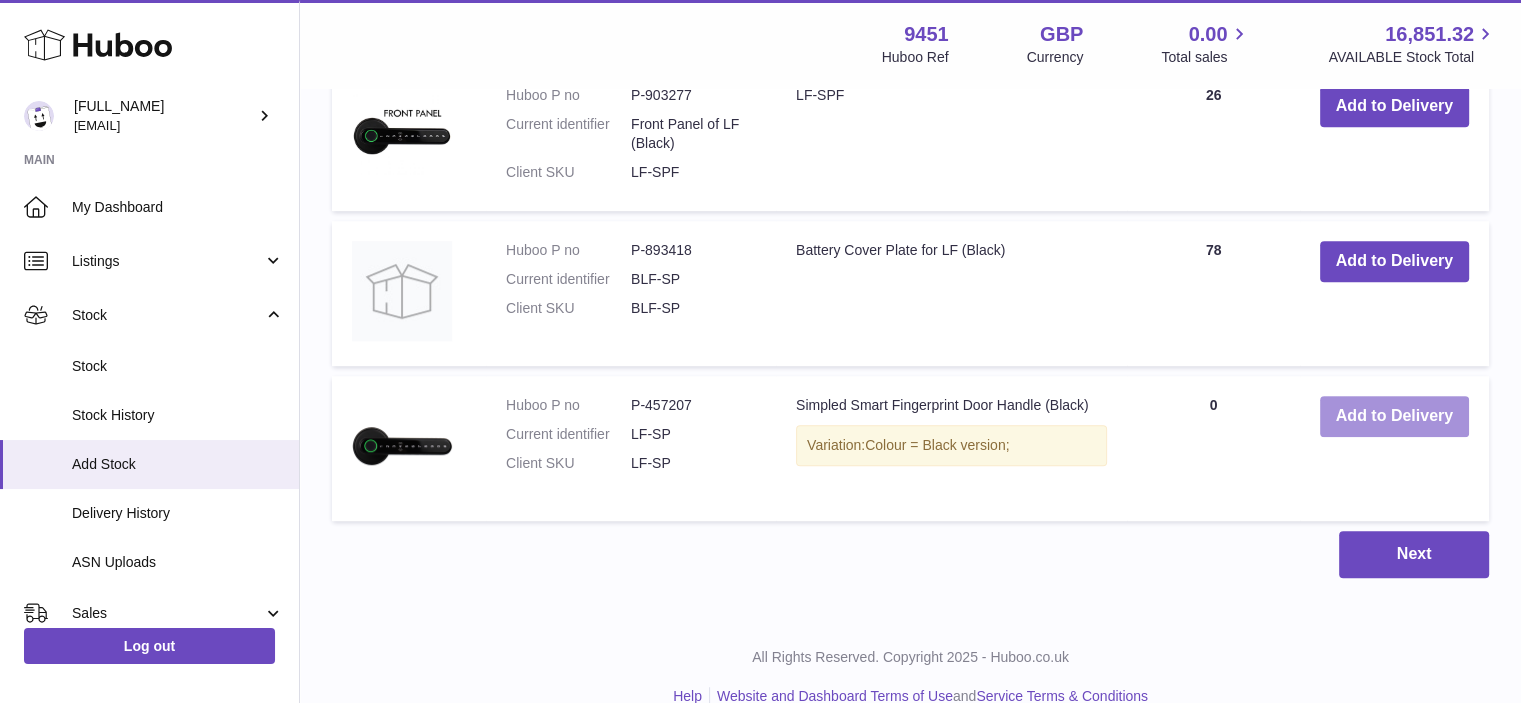 click on "Add to Delivery" at bounding box center (1394, 416) 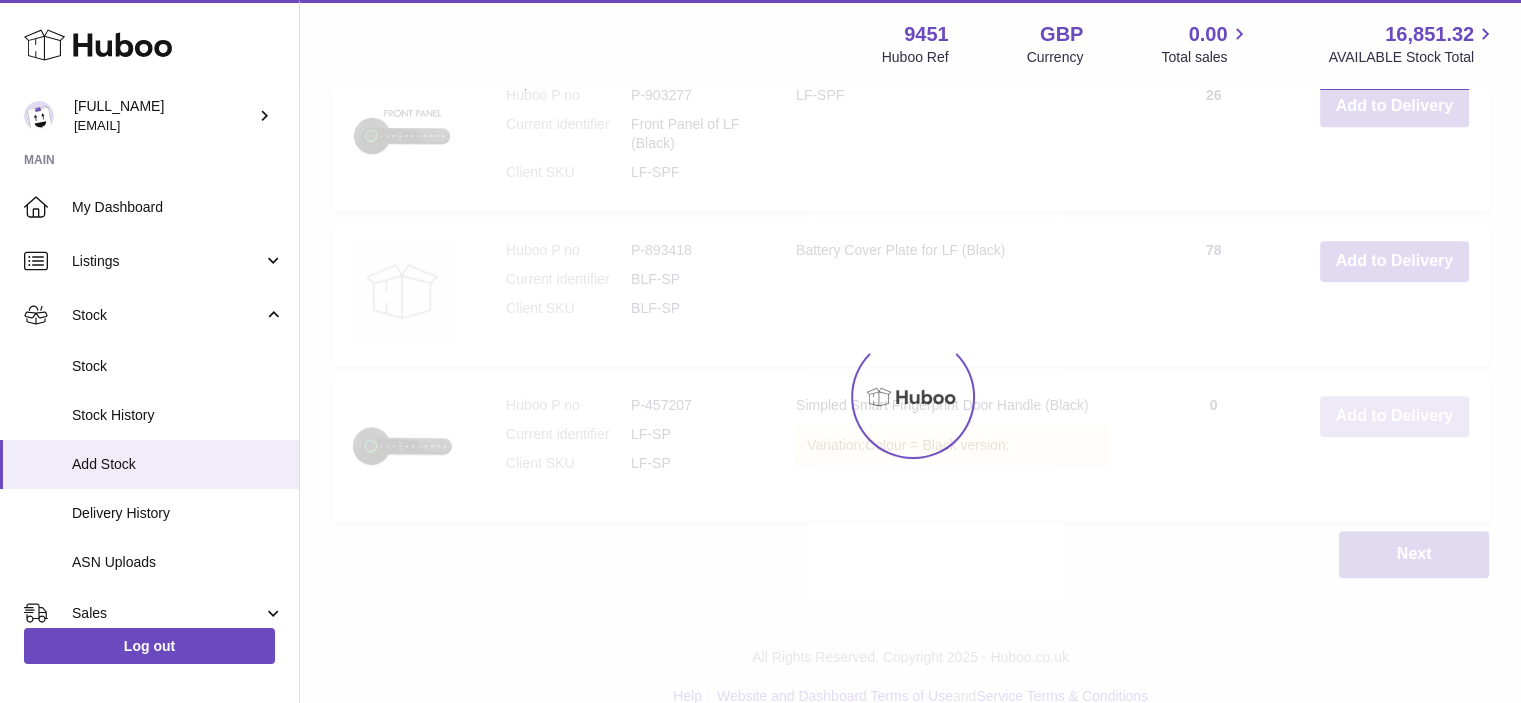 scroll, scrollTop: 1354, scrollLeft: 0, axis: vertical 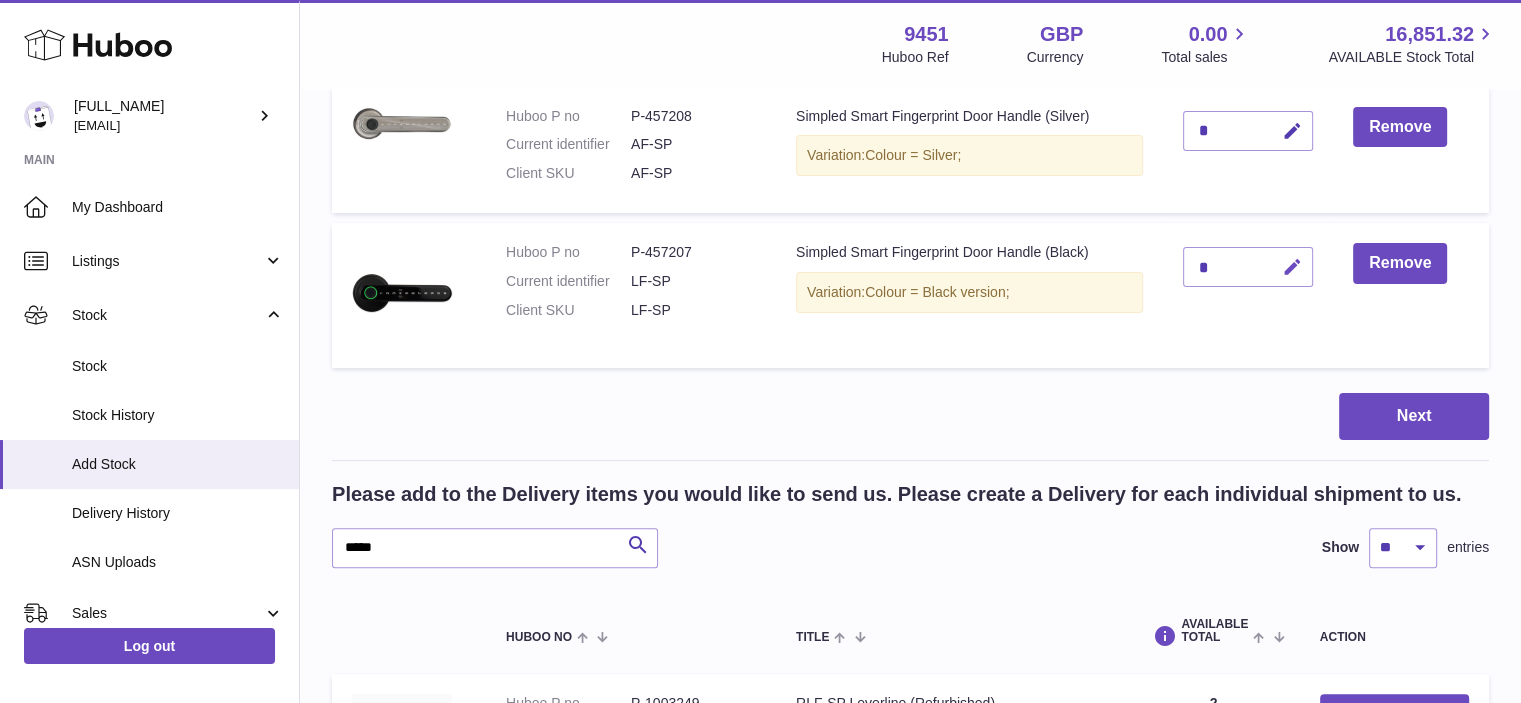 click at bounding box center (1292, 267) 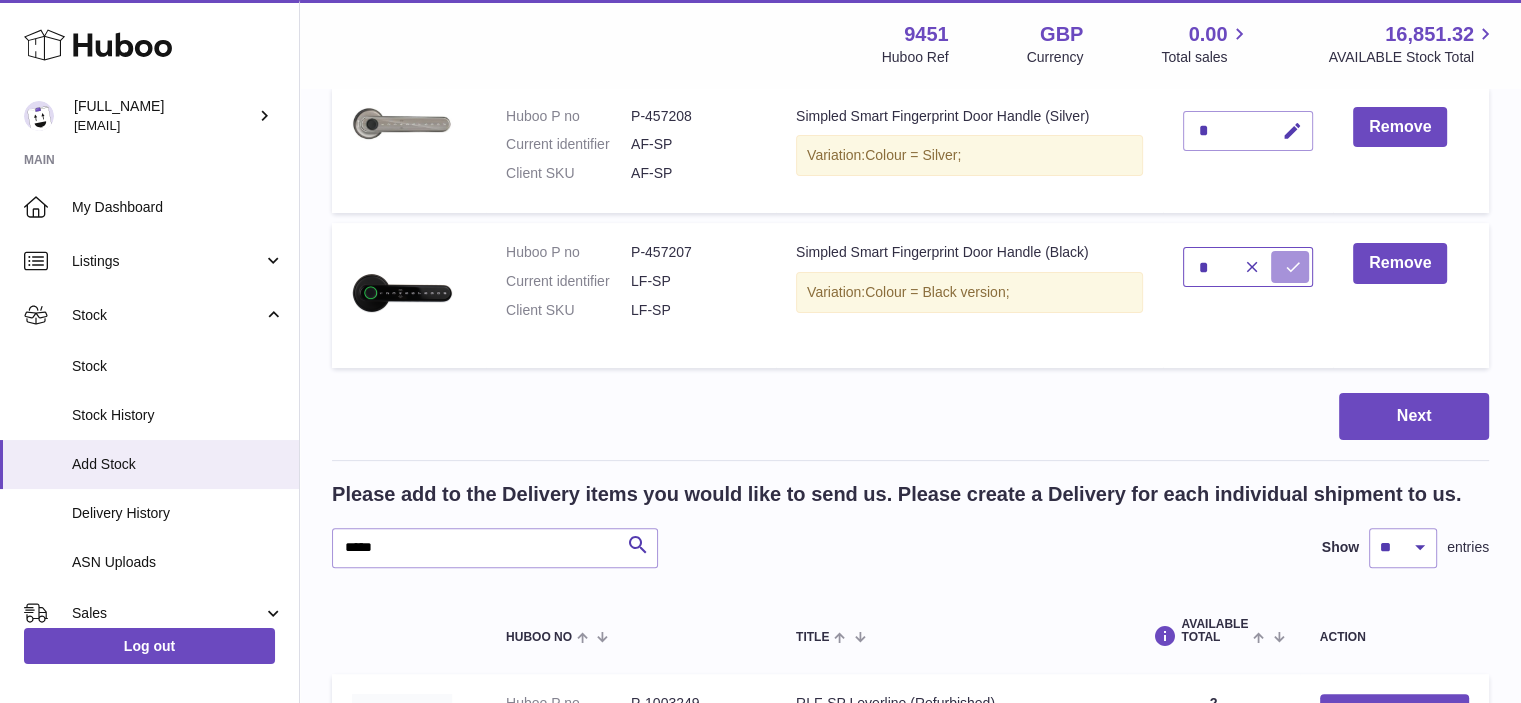 type on "*" 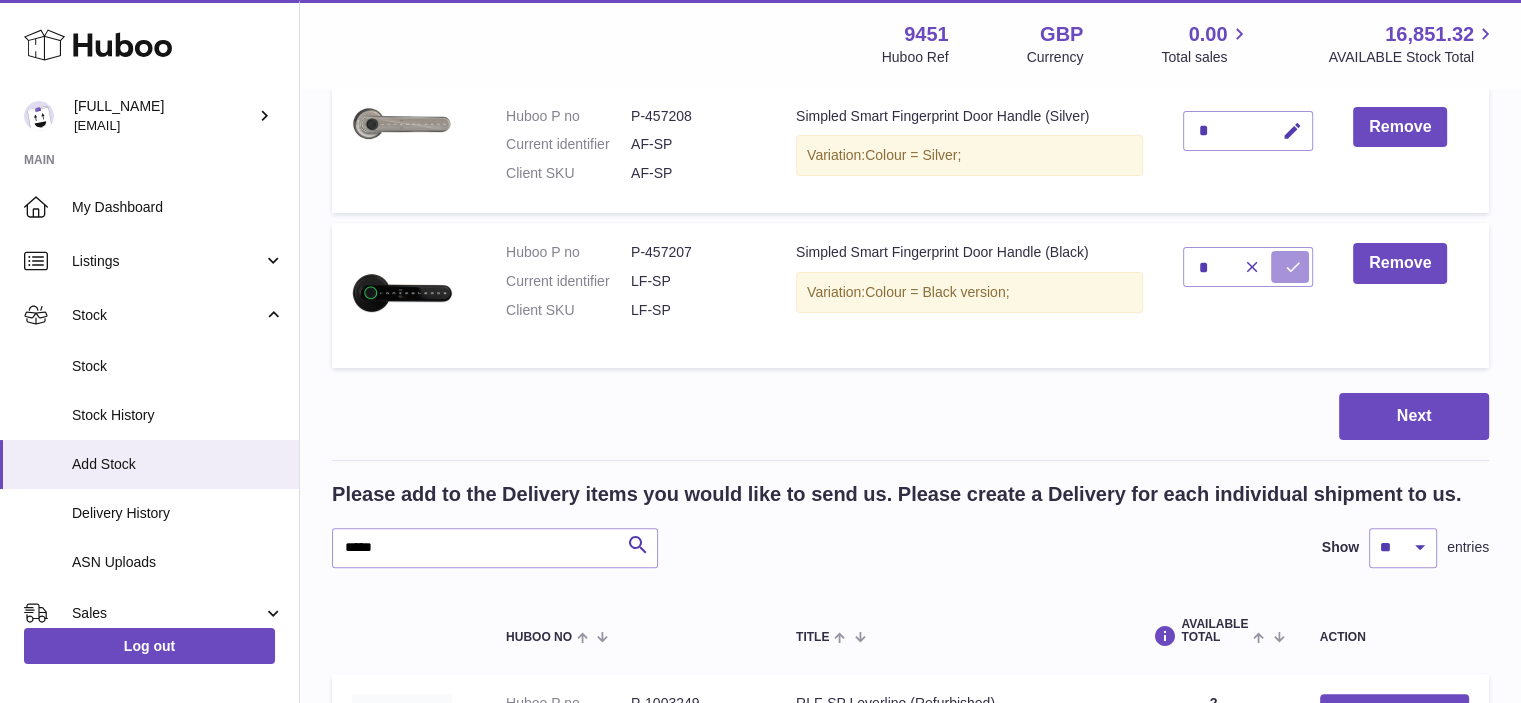 click at bounding box center (1293, 267) 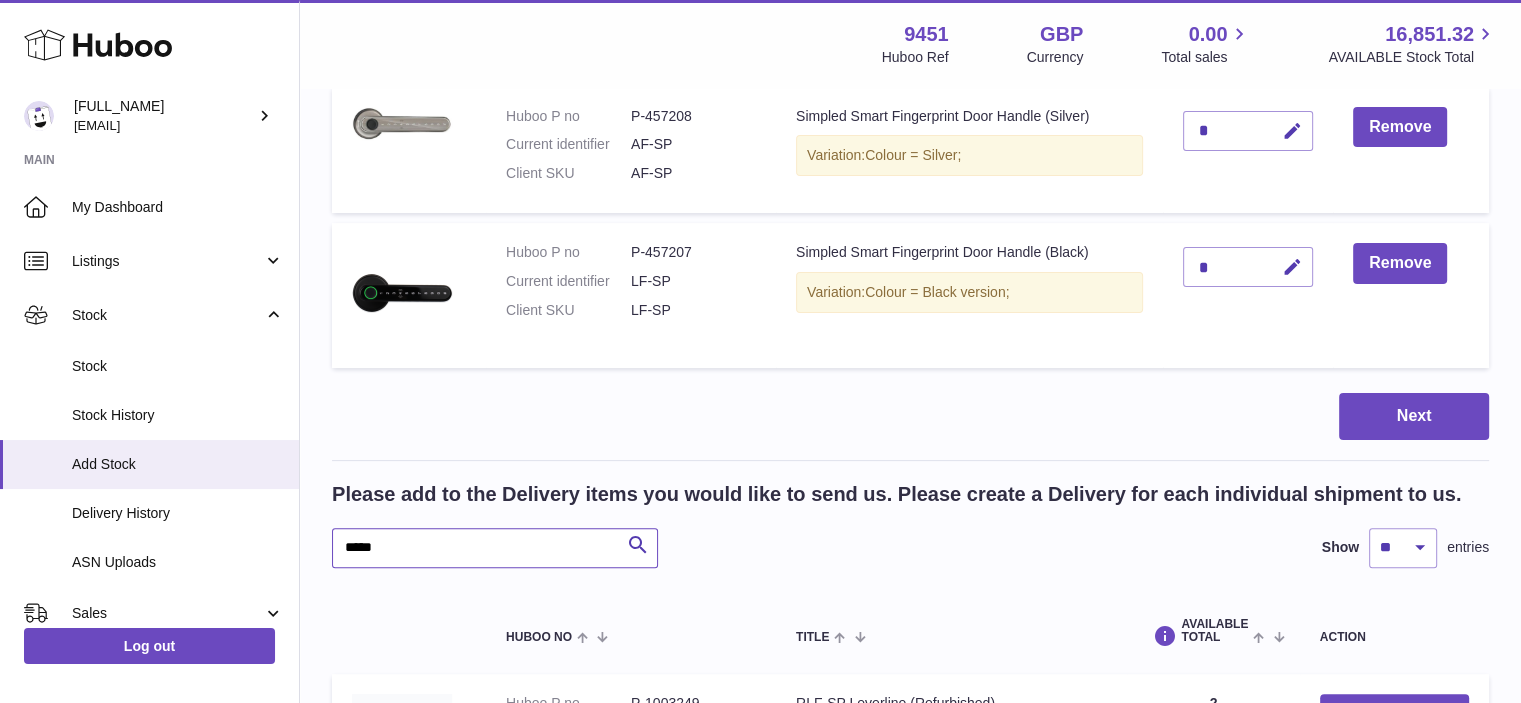 drag, startPoint x: 356, startPoint y: 541, endPoint x: 335, endPoint y: 538, distance: 21.213203 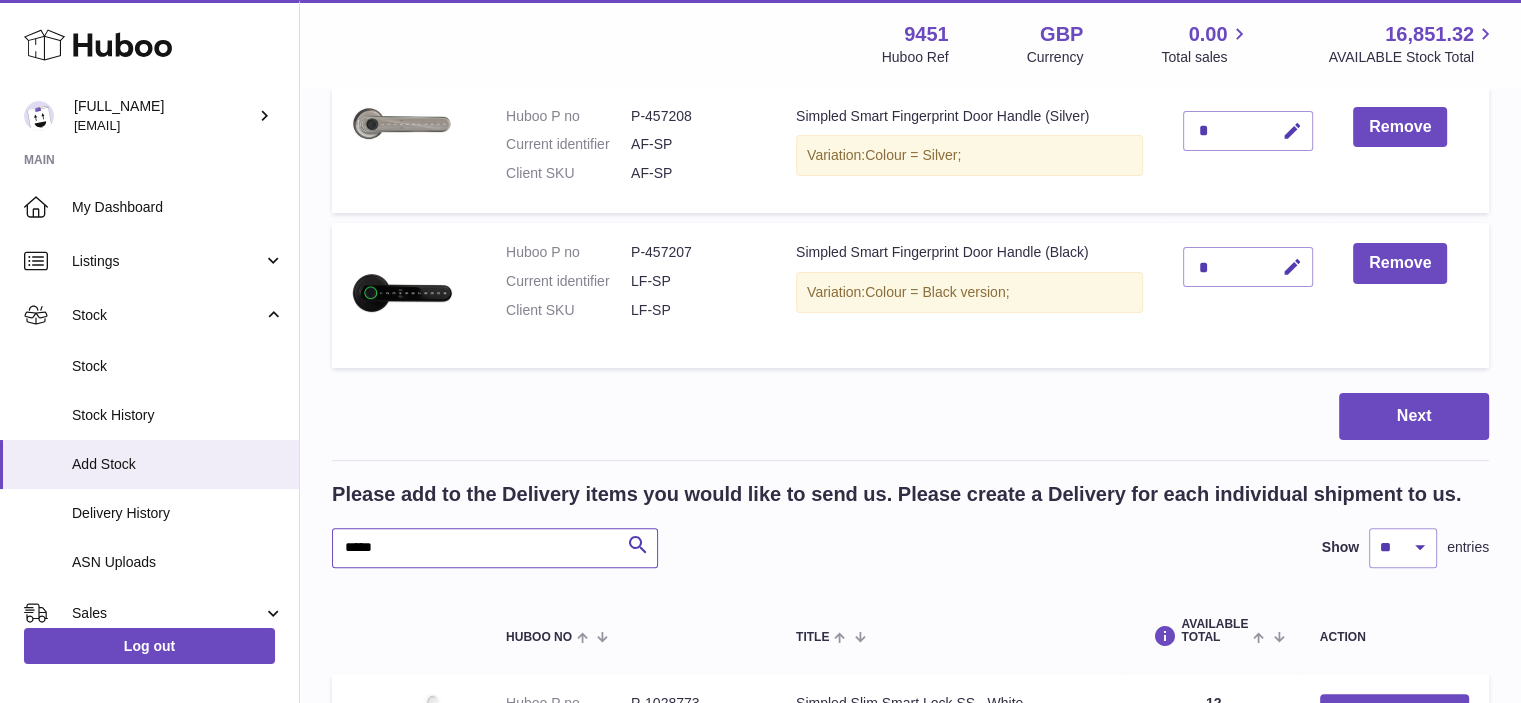 click on "*****" at bounding box center [495, 548] 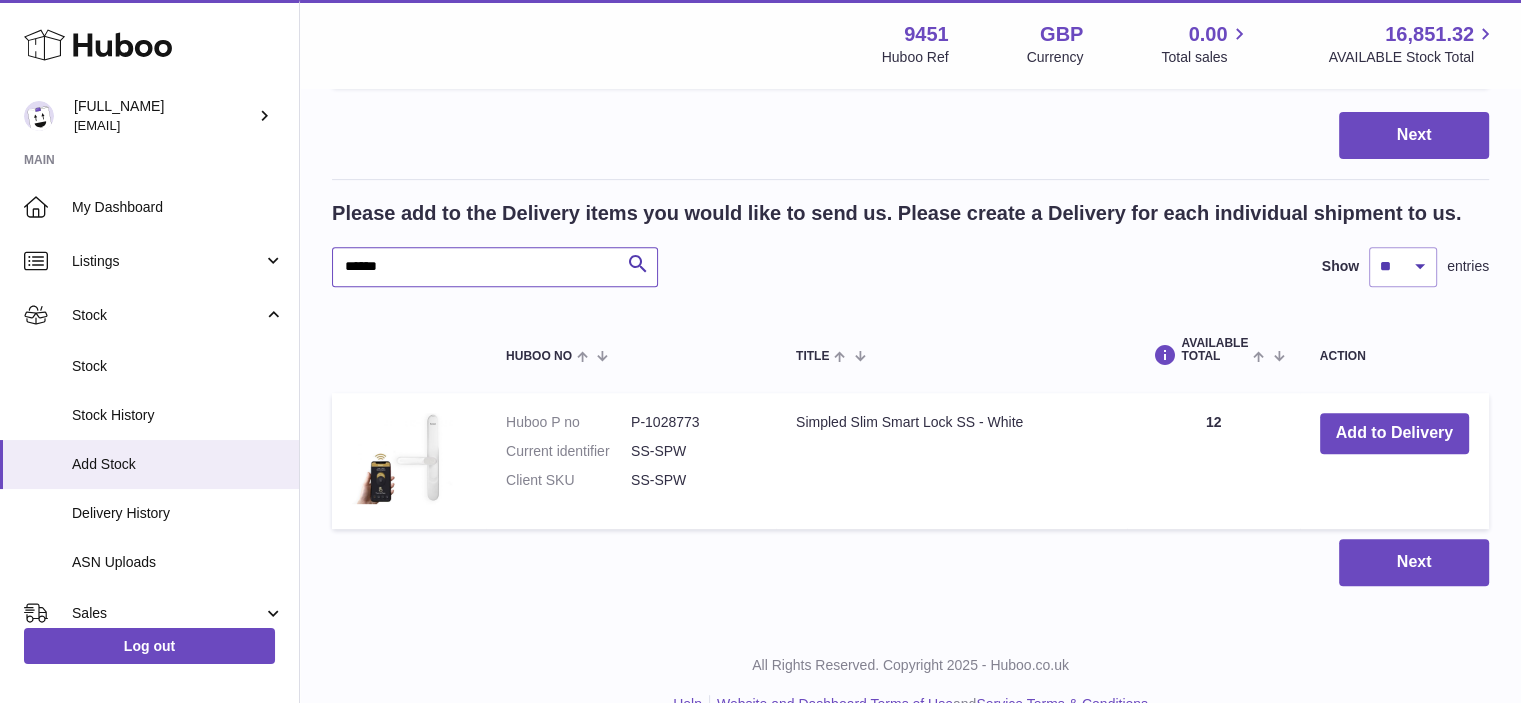 scroll, scrollTop: 755, scrollLeft: 0, axis: vertical 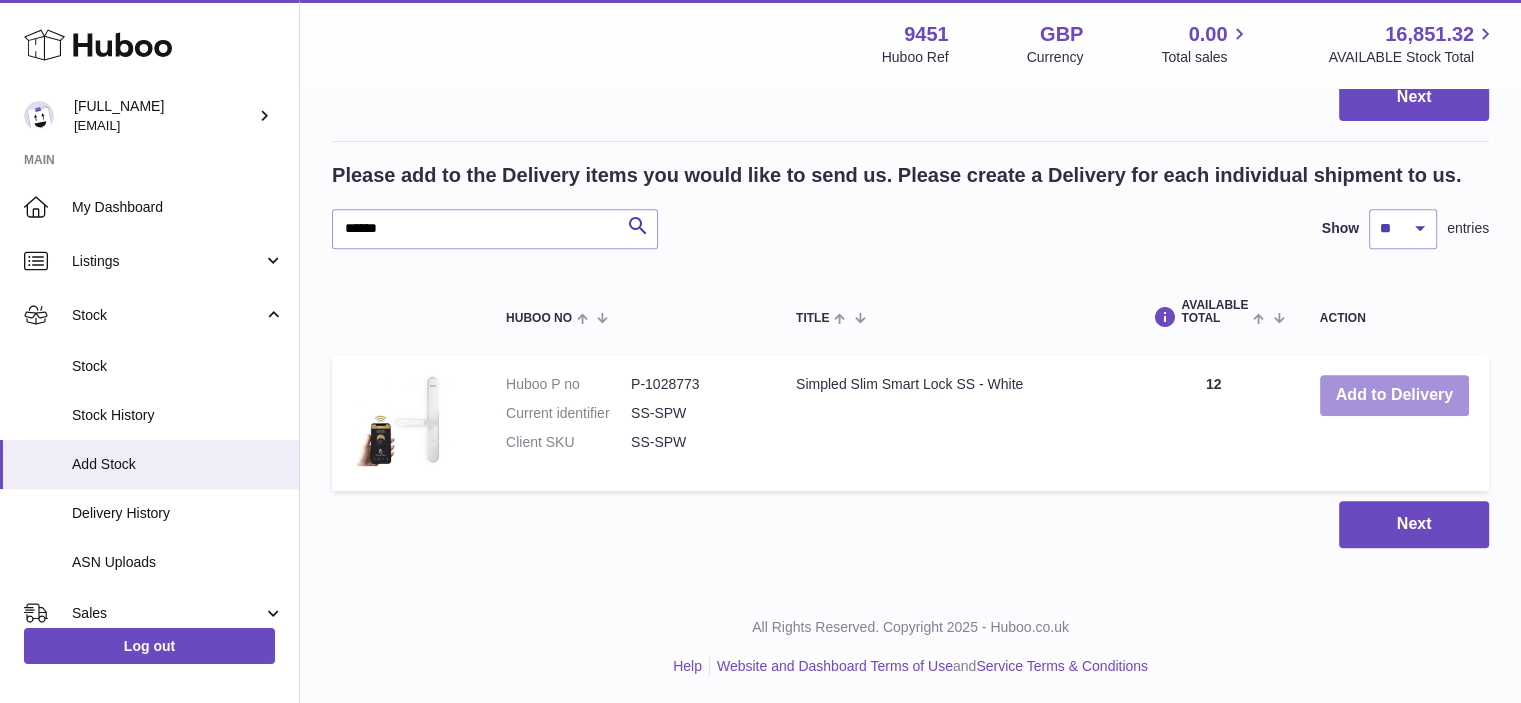 click on "Add to Delivery" at bounding box center [1394, 395] 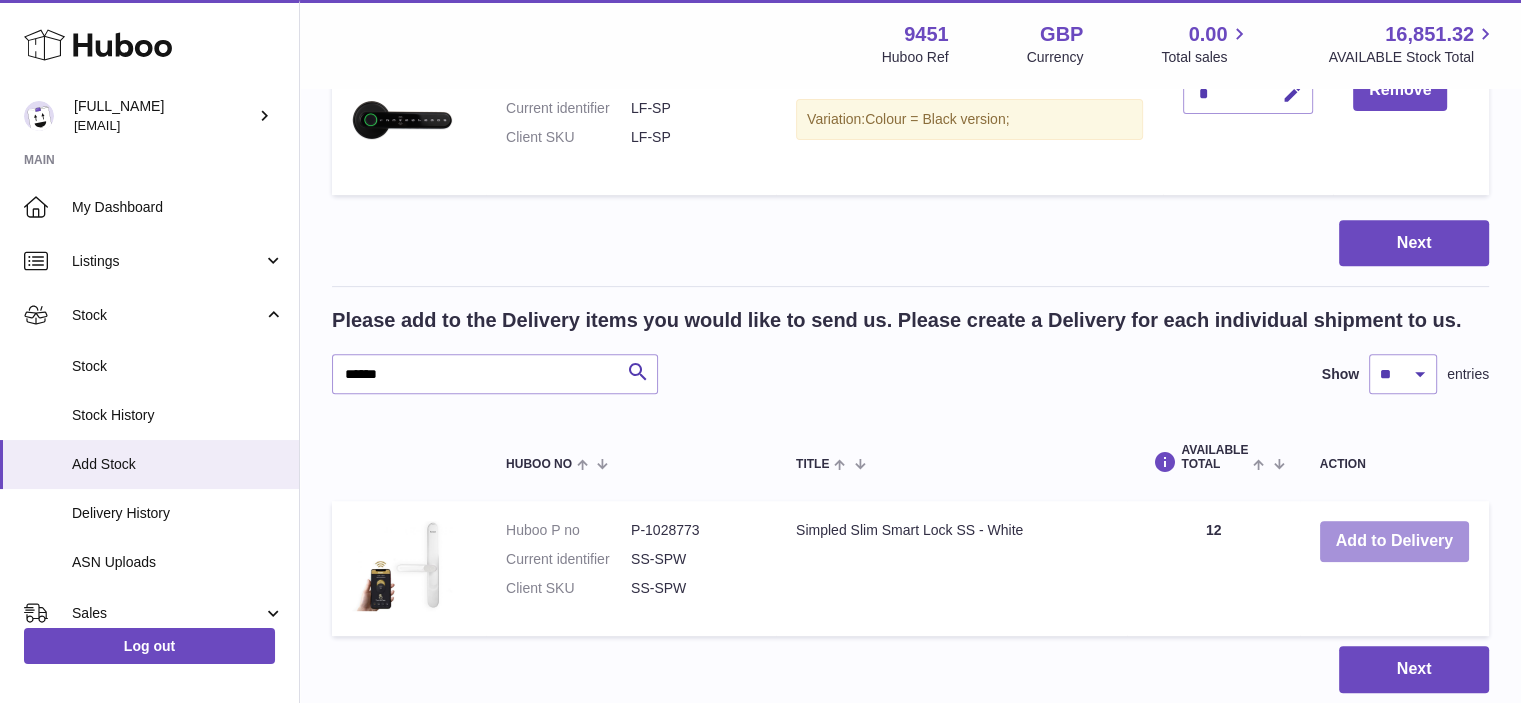 scroll, scrollTop: 900, scrollLeft: 0, axis: vertical 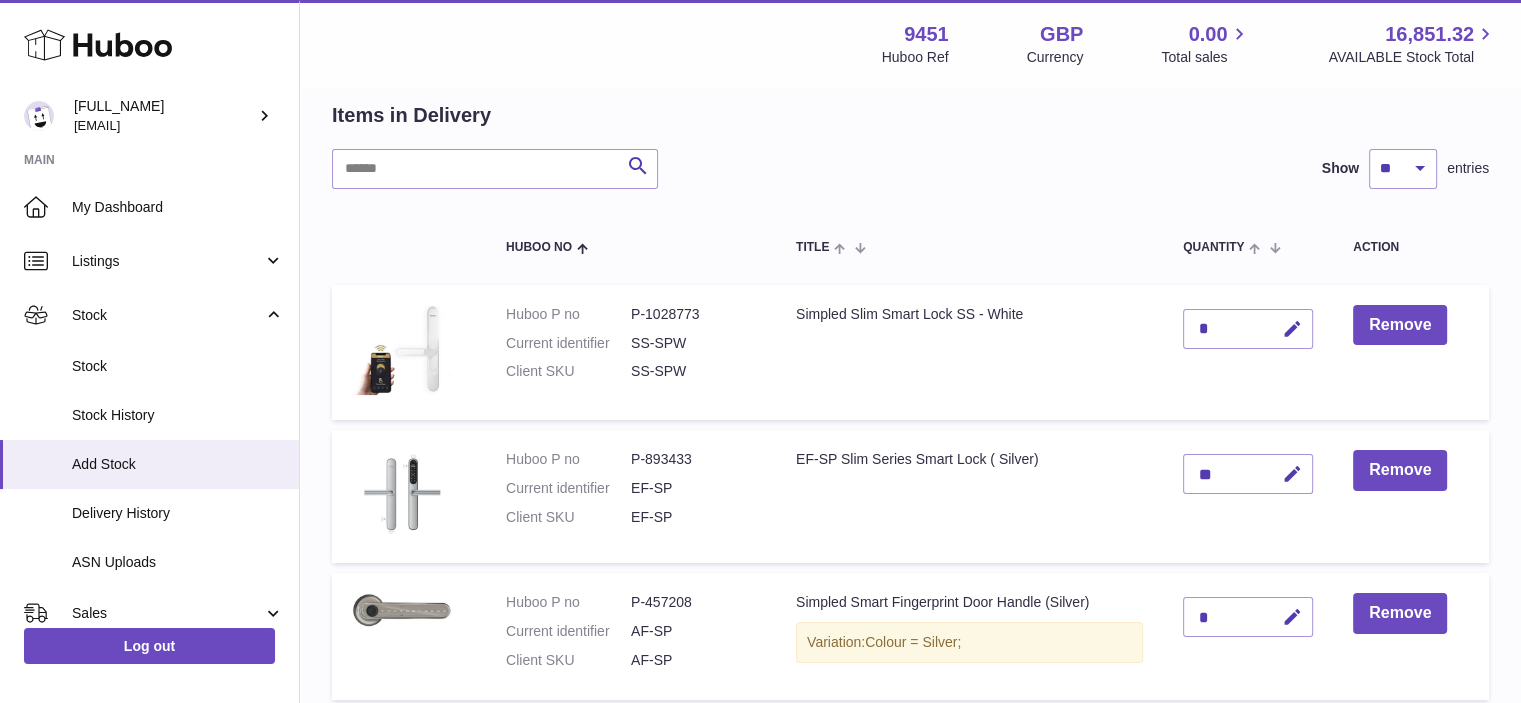 click on "*" at bounding box center [1248, 329] 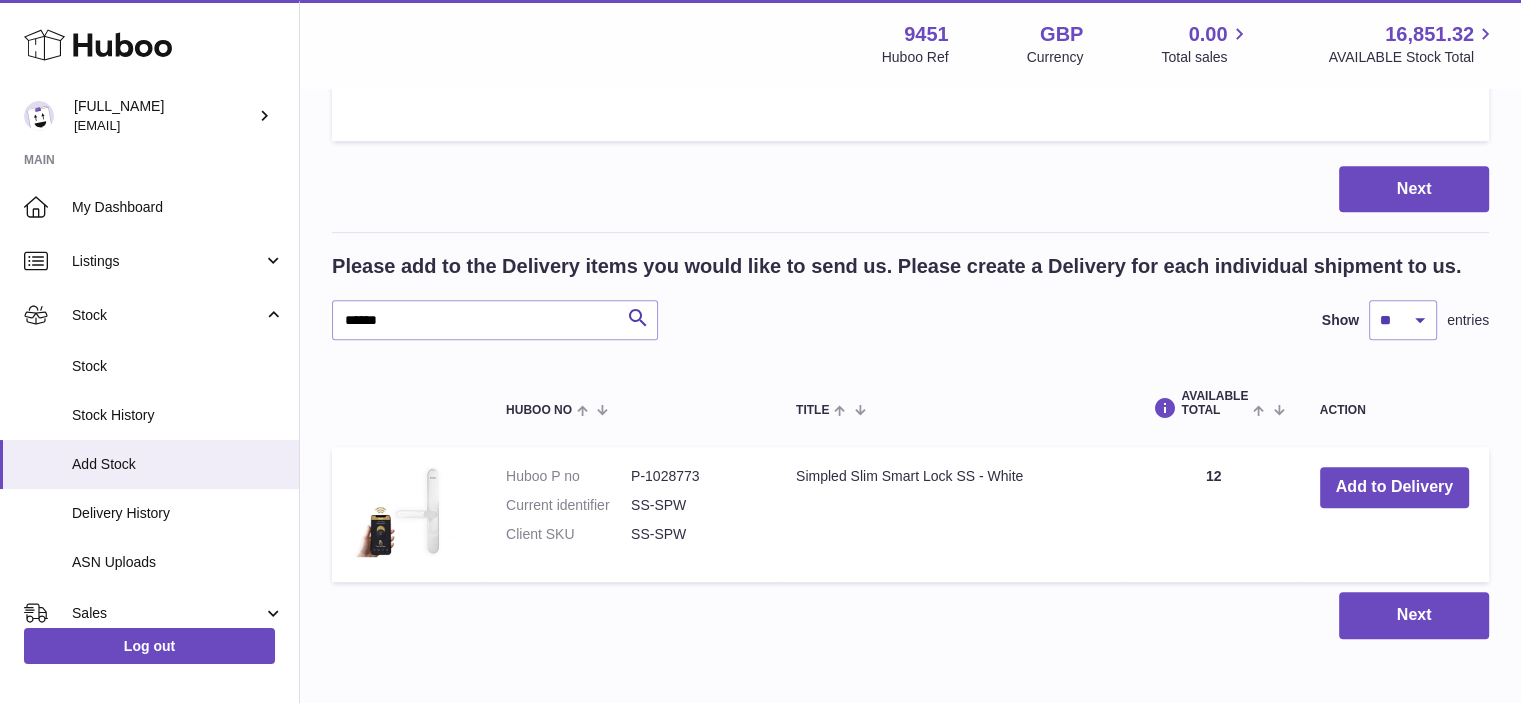 scroll, scrollTop: 856, scrollLeft: 0, axis: vertical 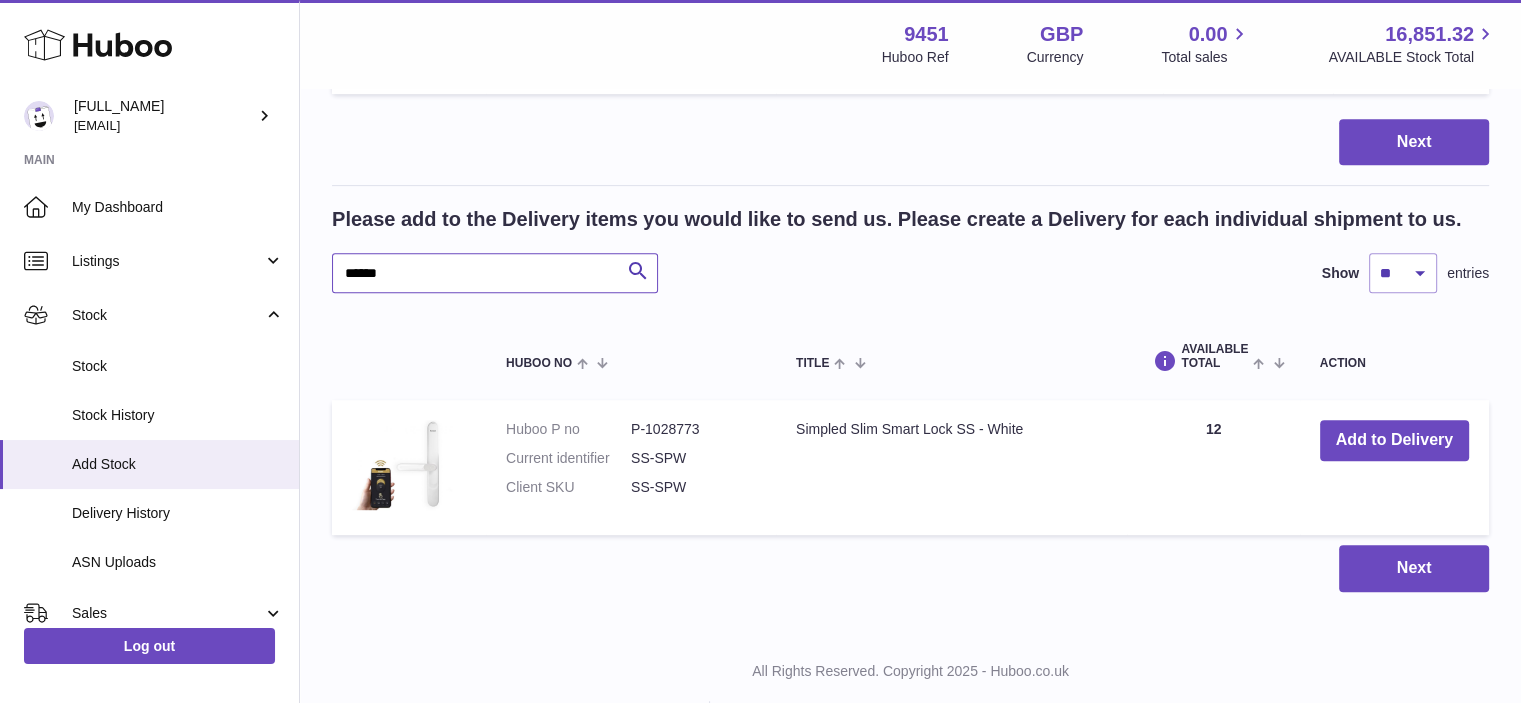 drag, startPoint x: 430, startPoint y: 270, endPoint x: 318, endPoint y: 263, distance: 112.21854 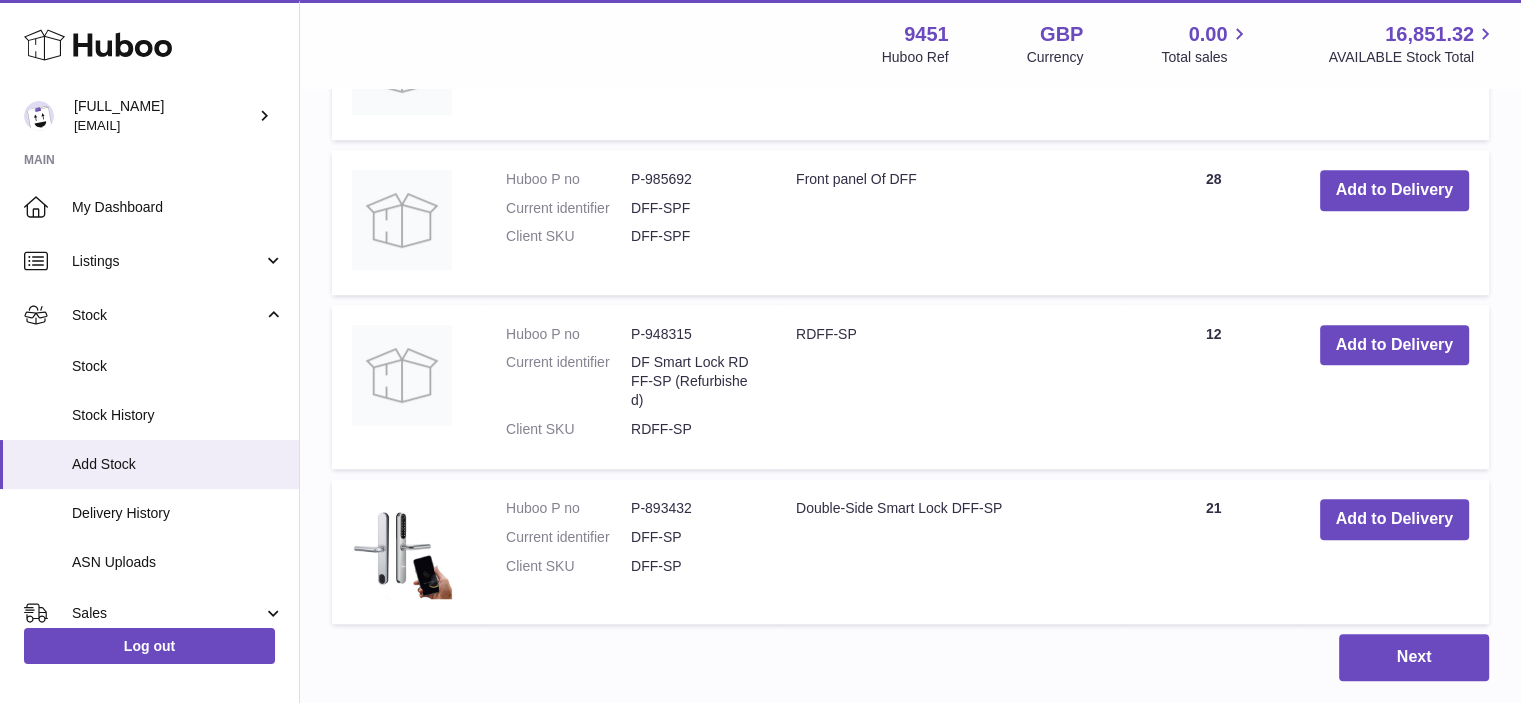 scroll, scrollTop: 1259, scrollLeft: 0, axis: vertical 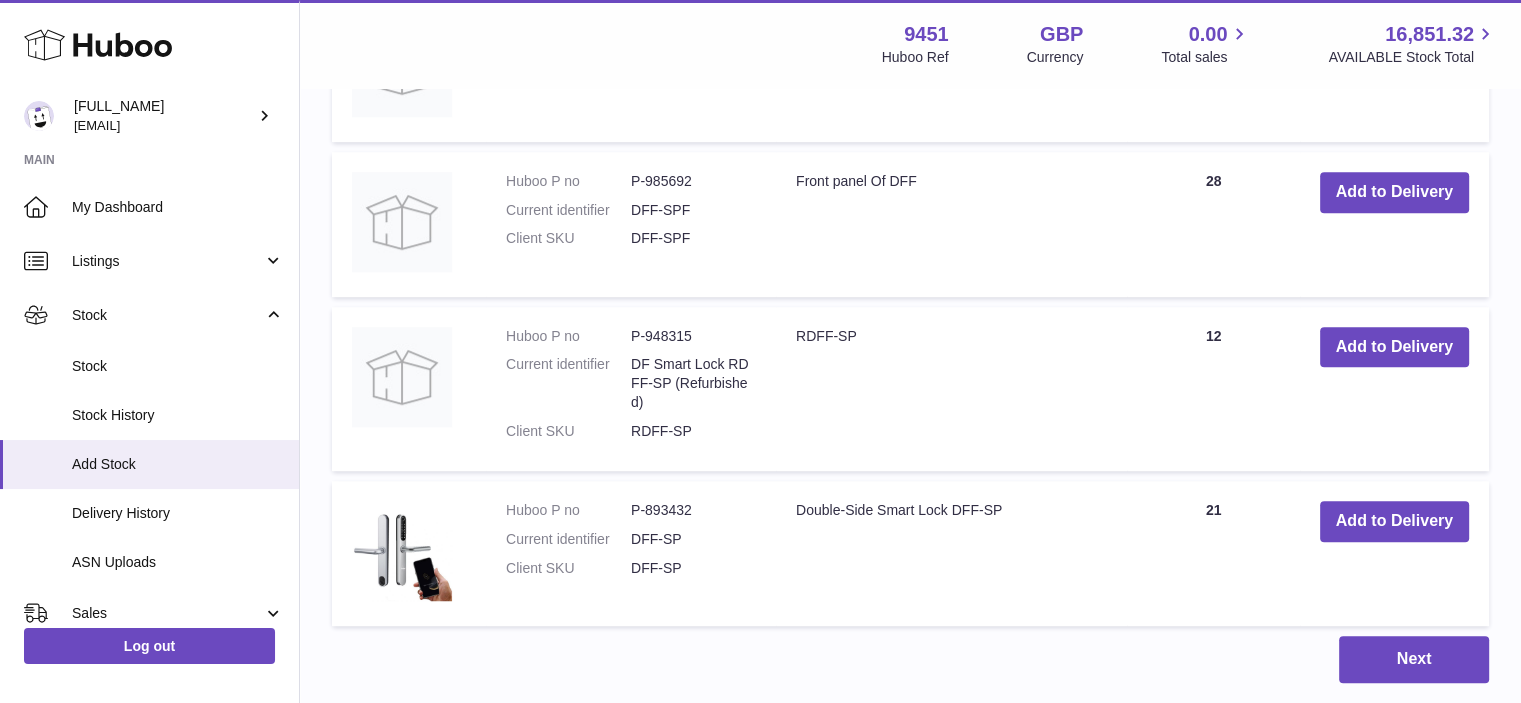 type on "******" 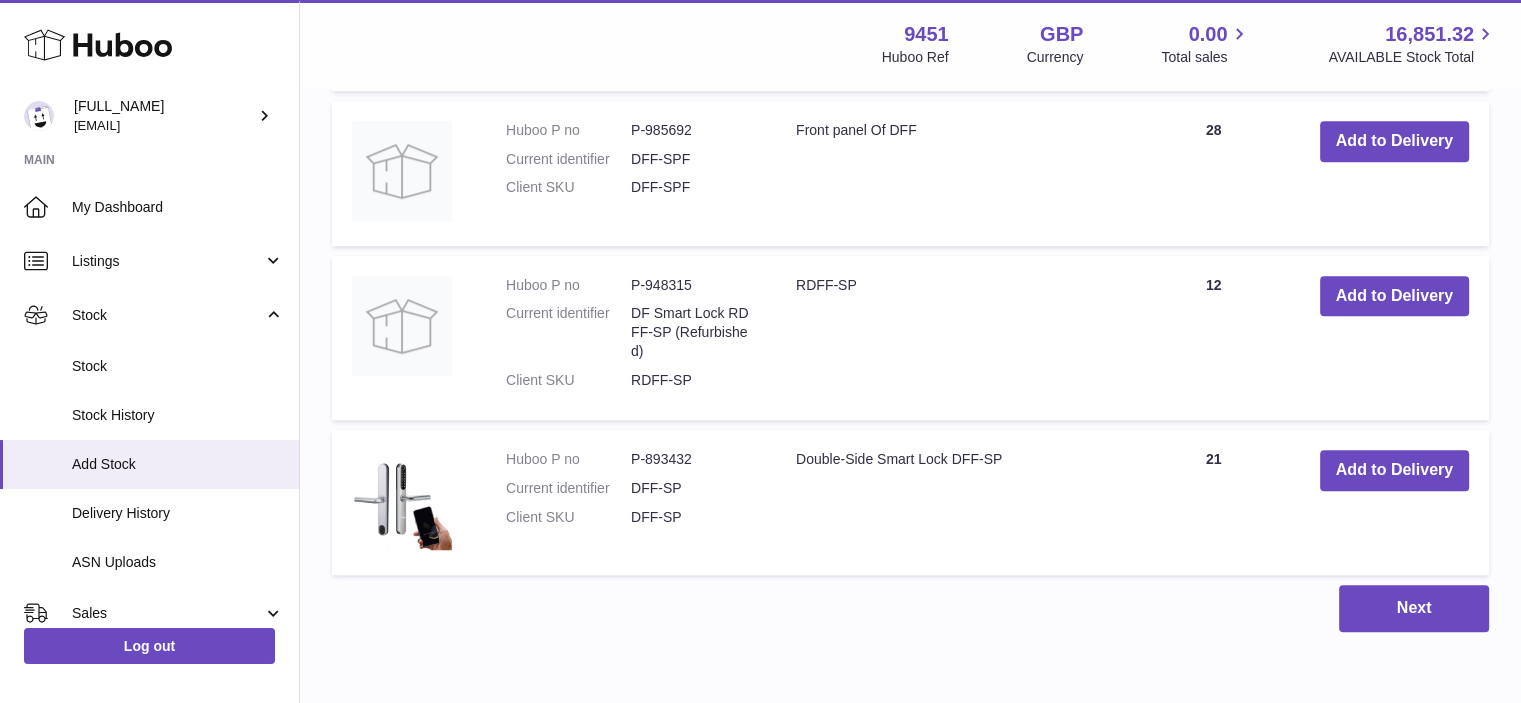 scroll, scrollTop: 1307, scrollLeft: 0, axis: vertical 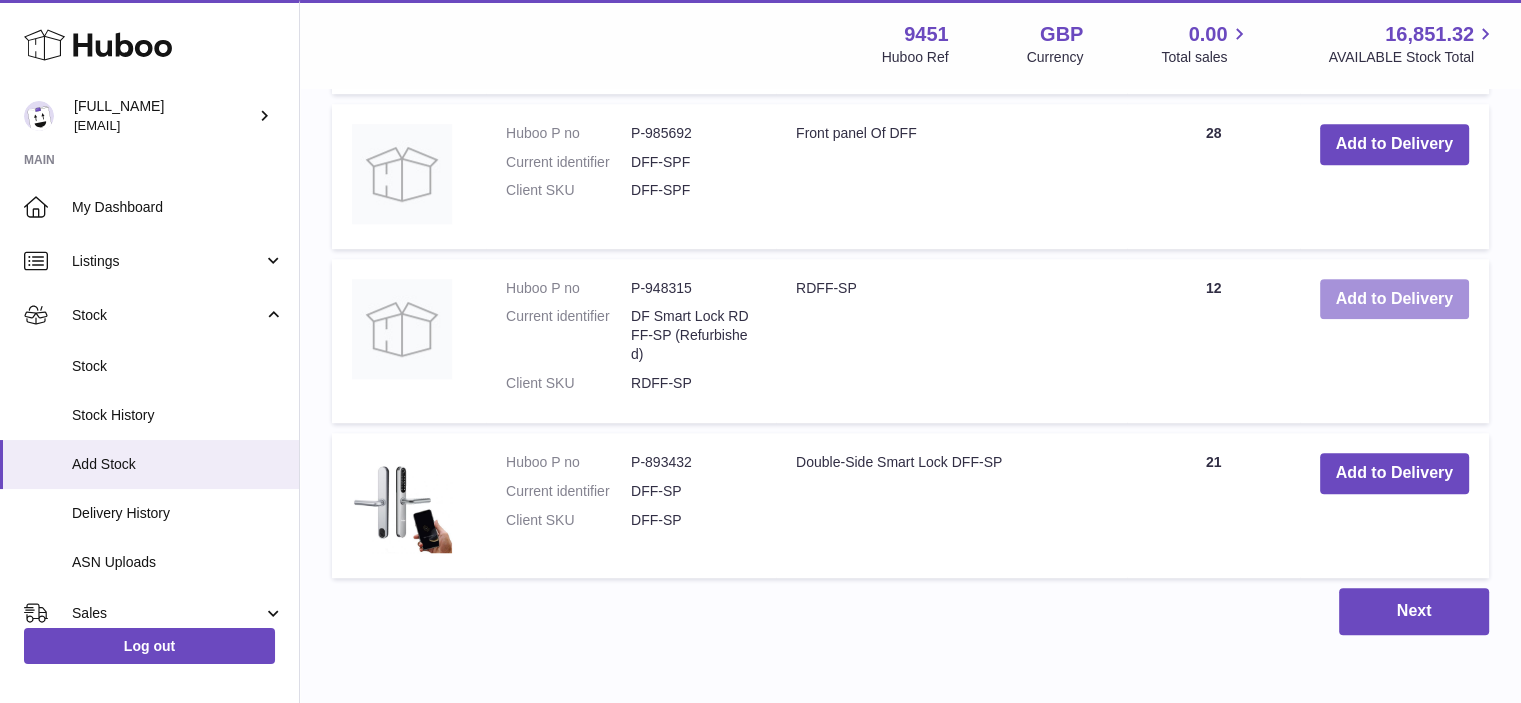 click on "Add to Delivery" at bounding box center [1394, 299] 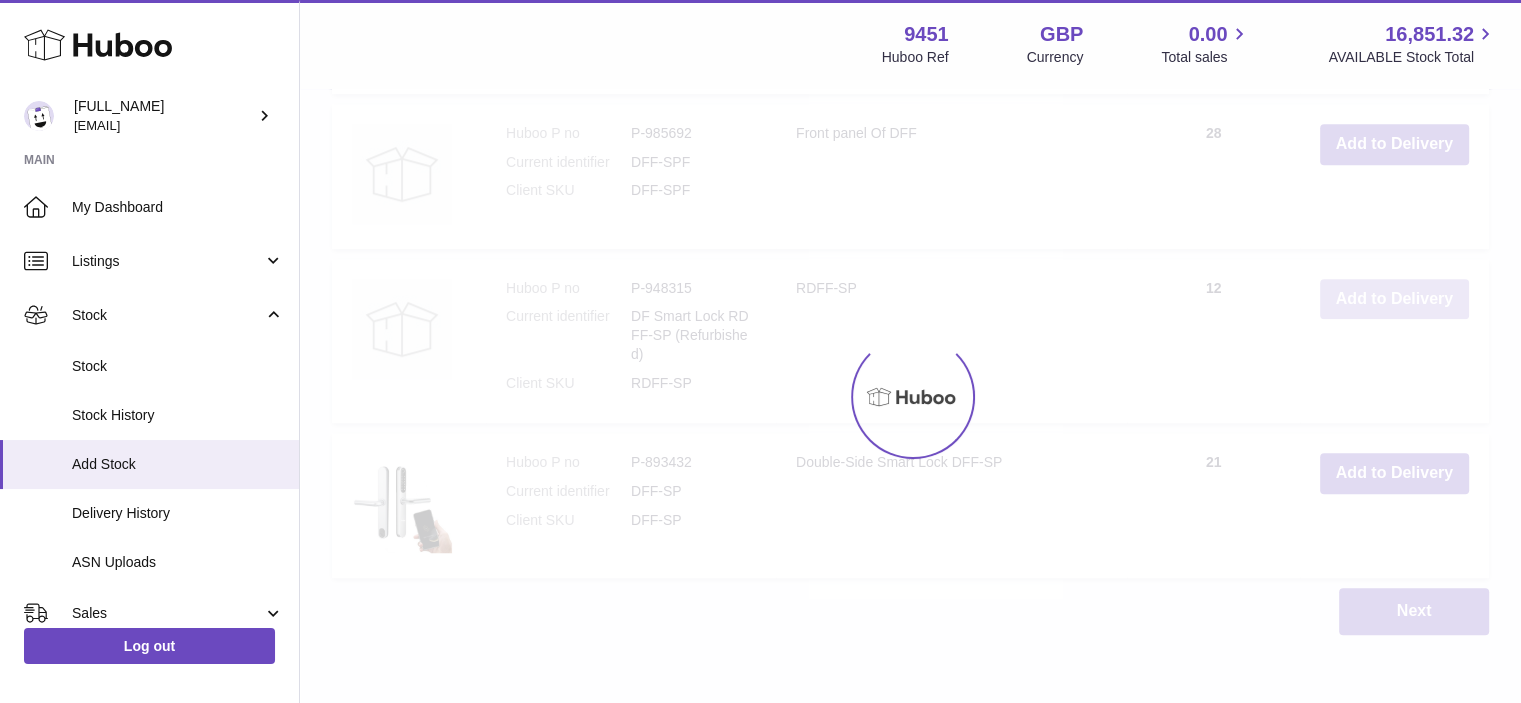scroll, scrollTop: 1481, scrollLeft: 0, axis: vertical 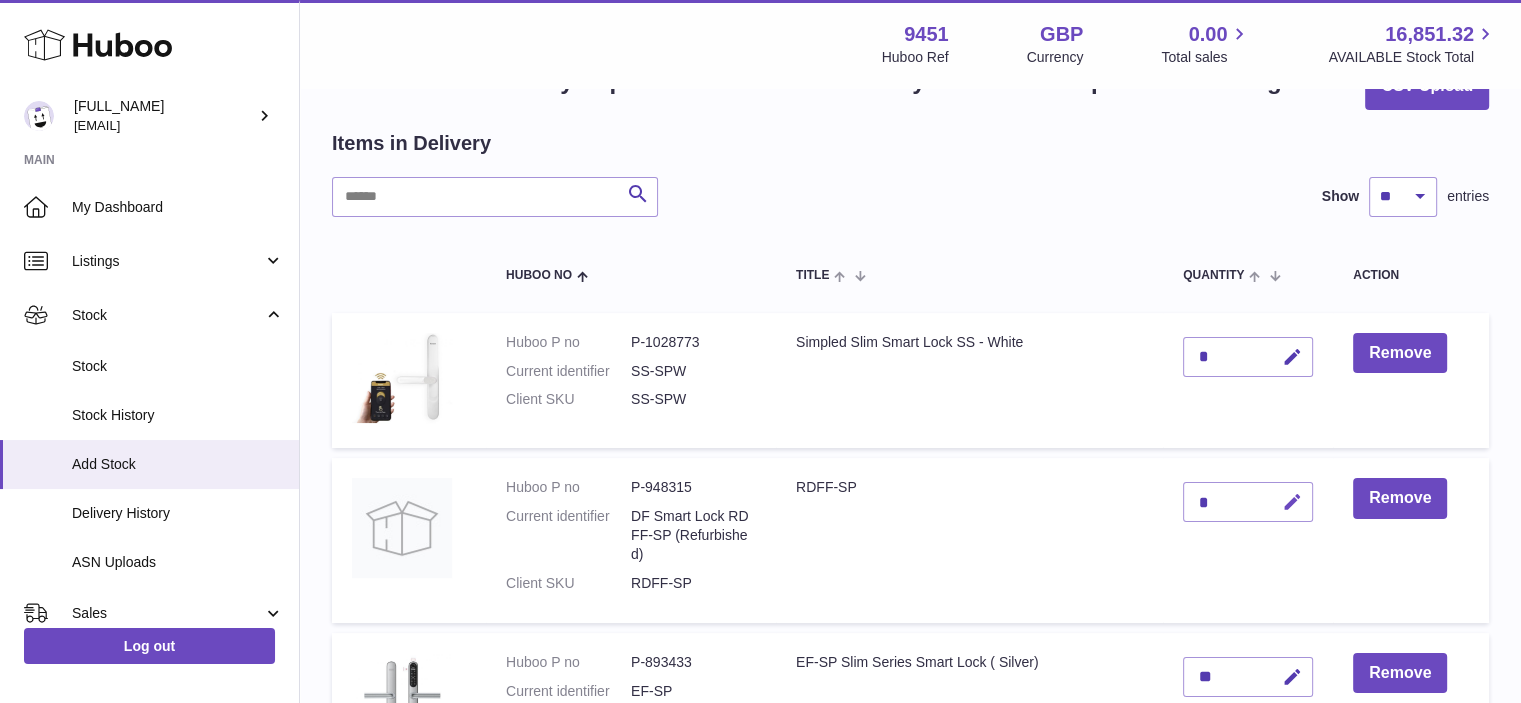 click at bounding box center [1292, 502] 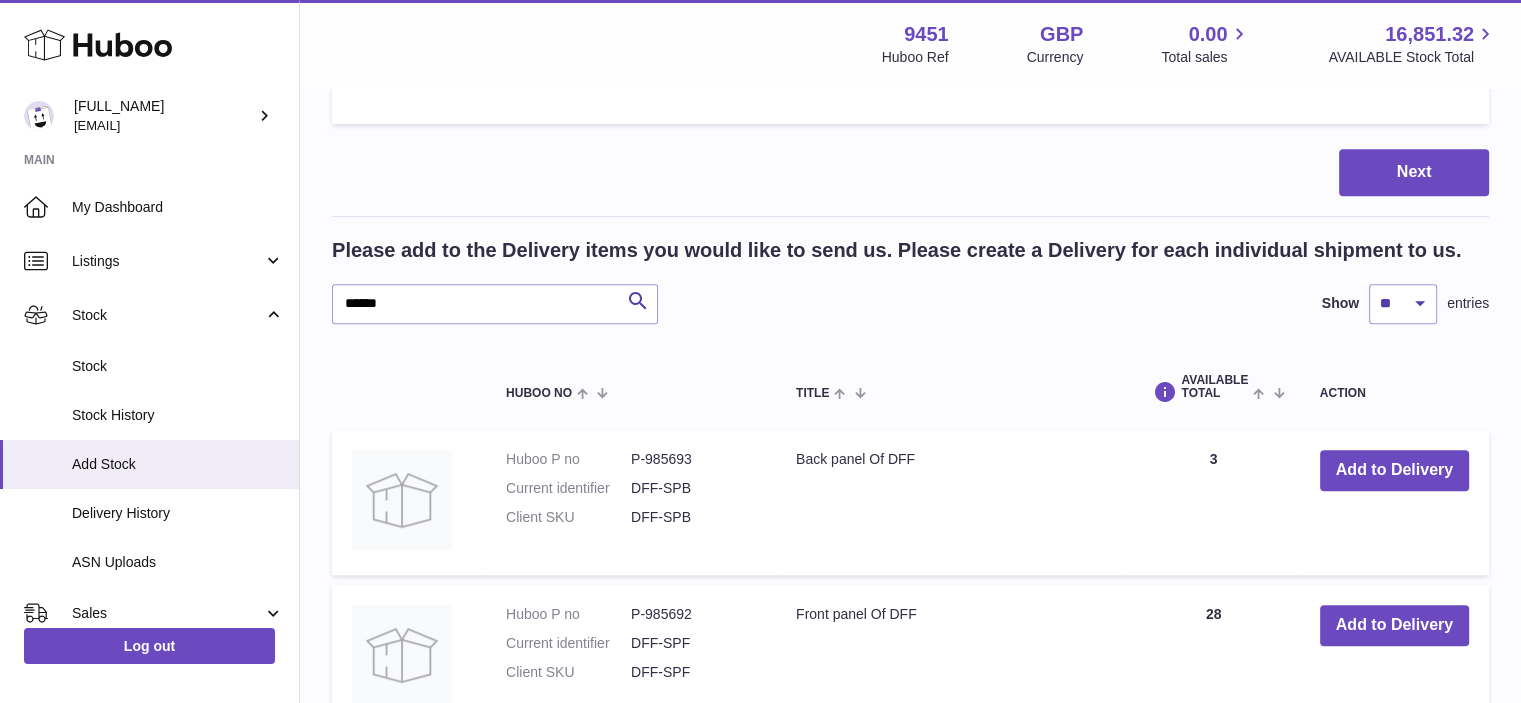 scroll, scrollTop: 1028, scrollLeft: 0, axis: vertical 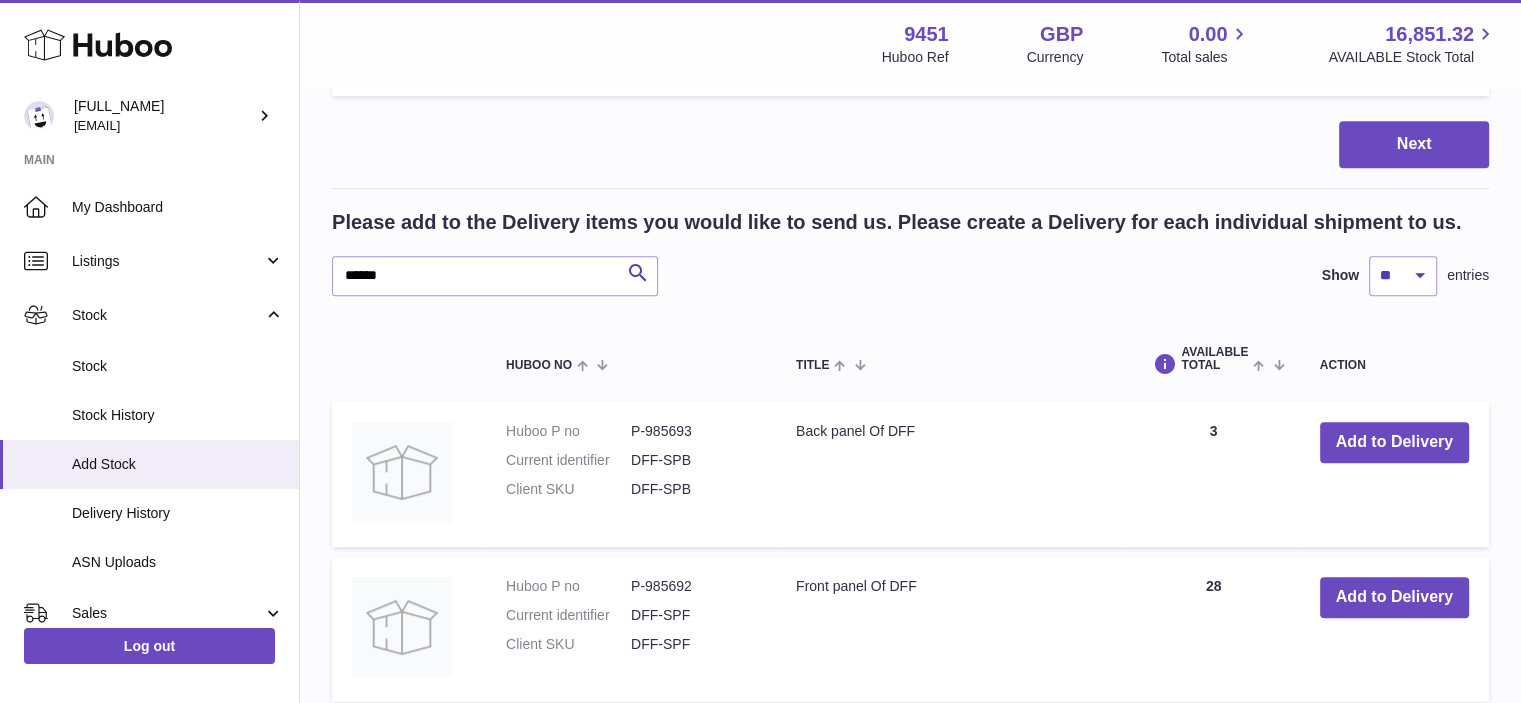 type on "*" 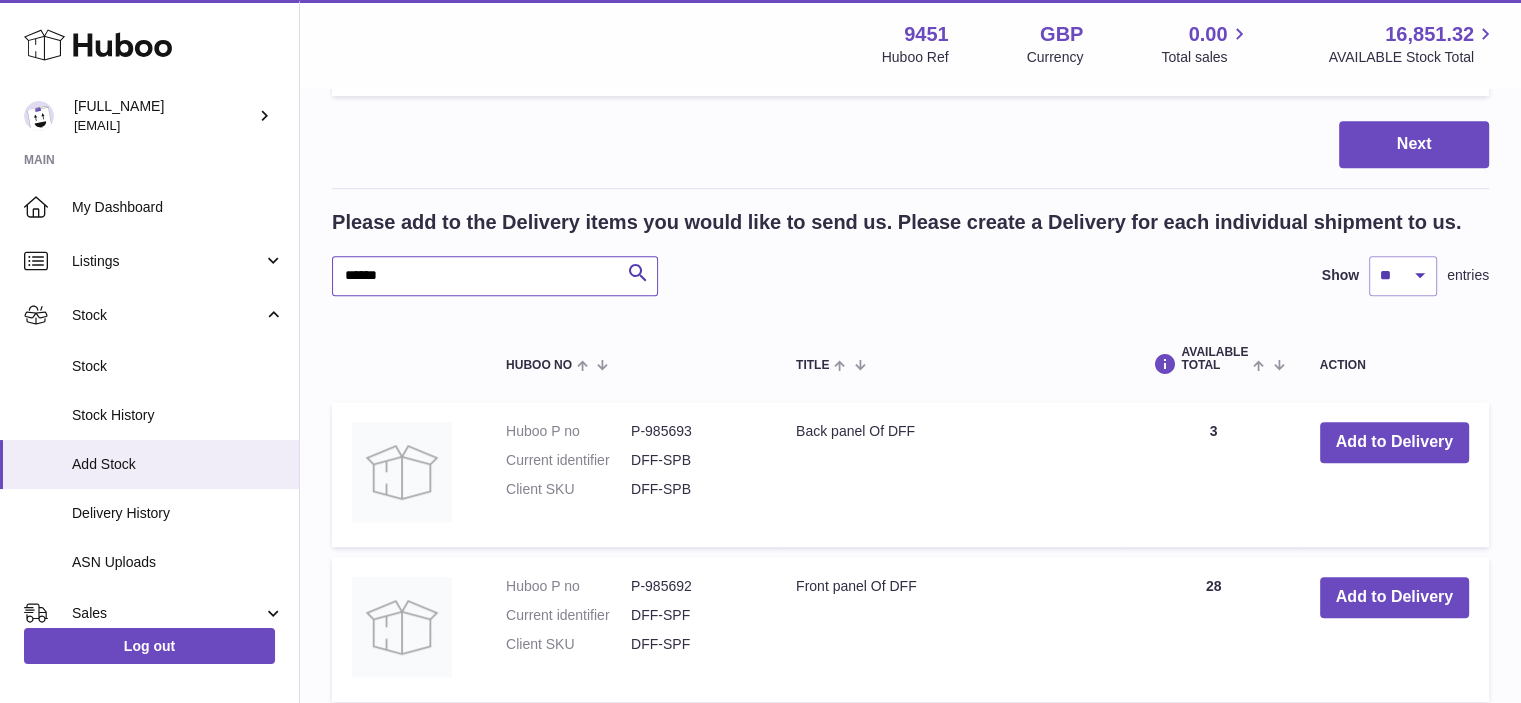 drag, startPoint x: 368, startPoint y: 273, endPoint x: 338, endPoint y: 271, distance: 30.066593 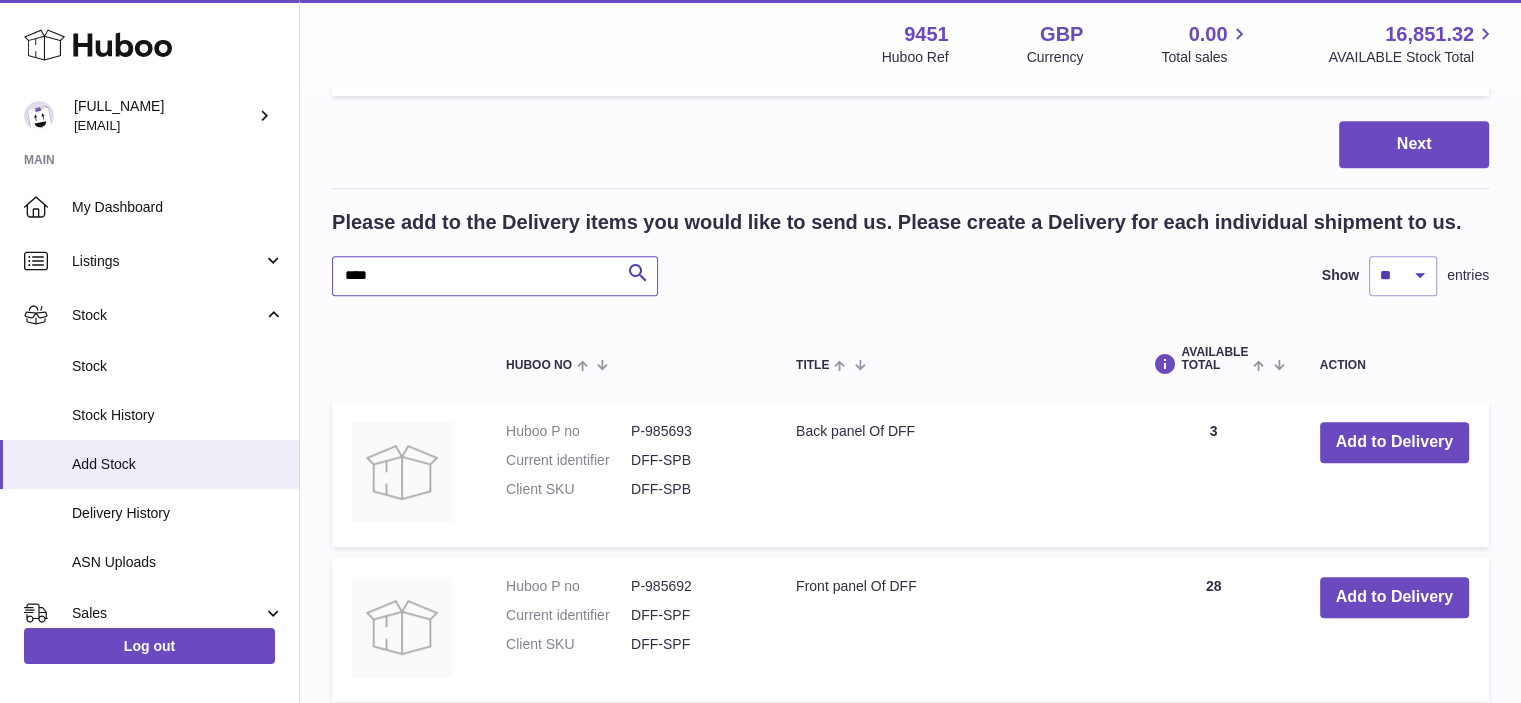 type on "*****" 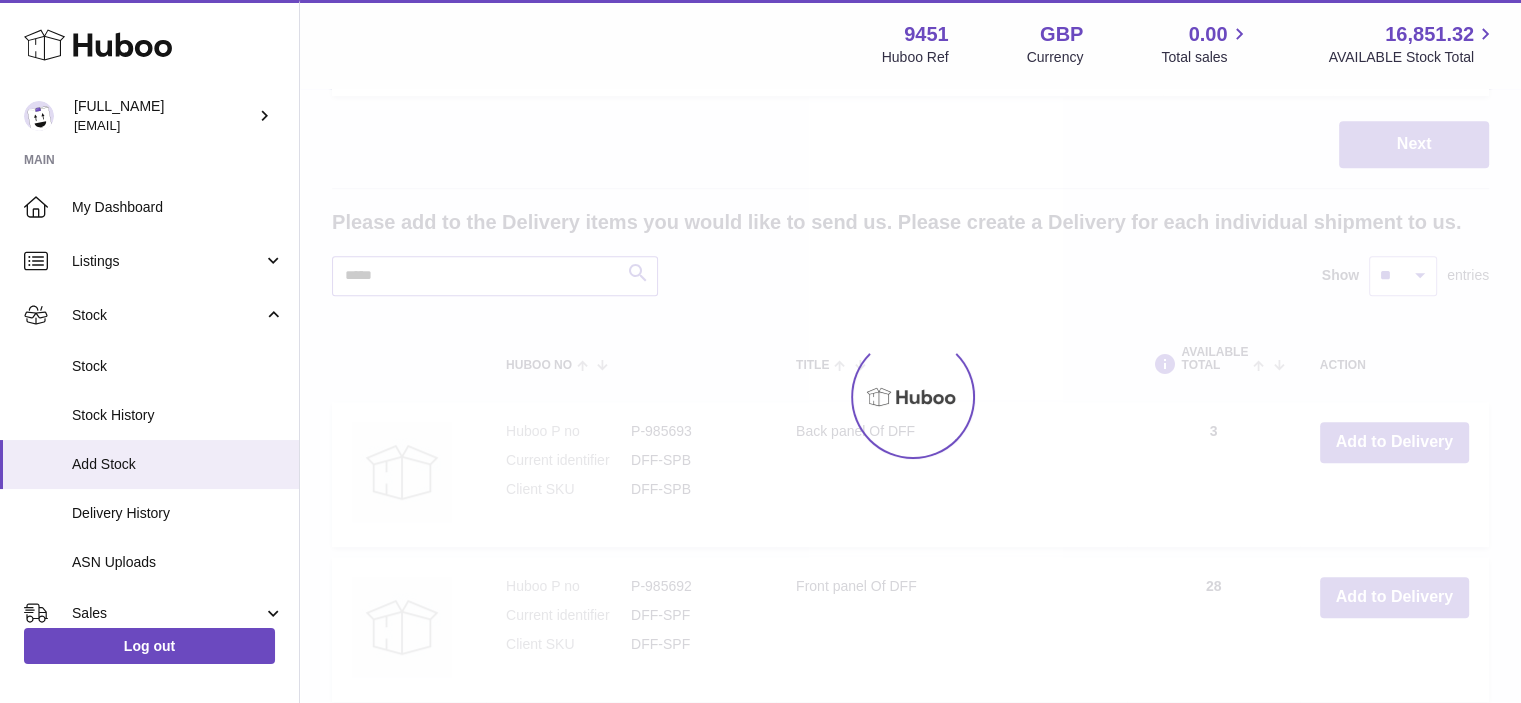 type on "*" 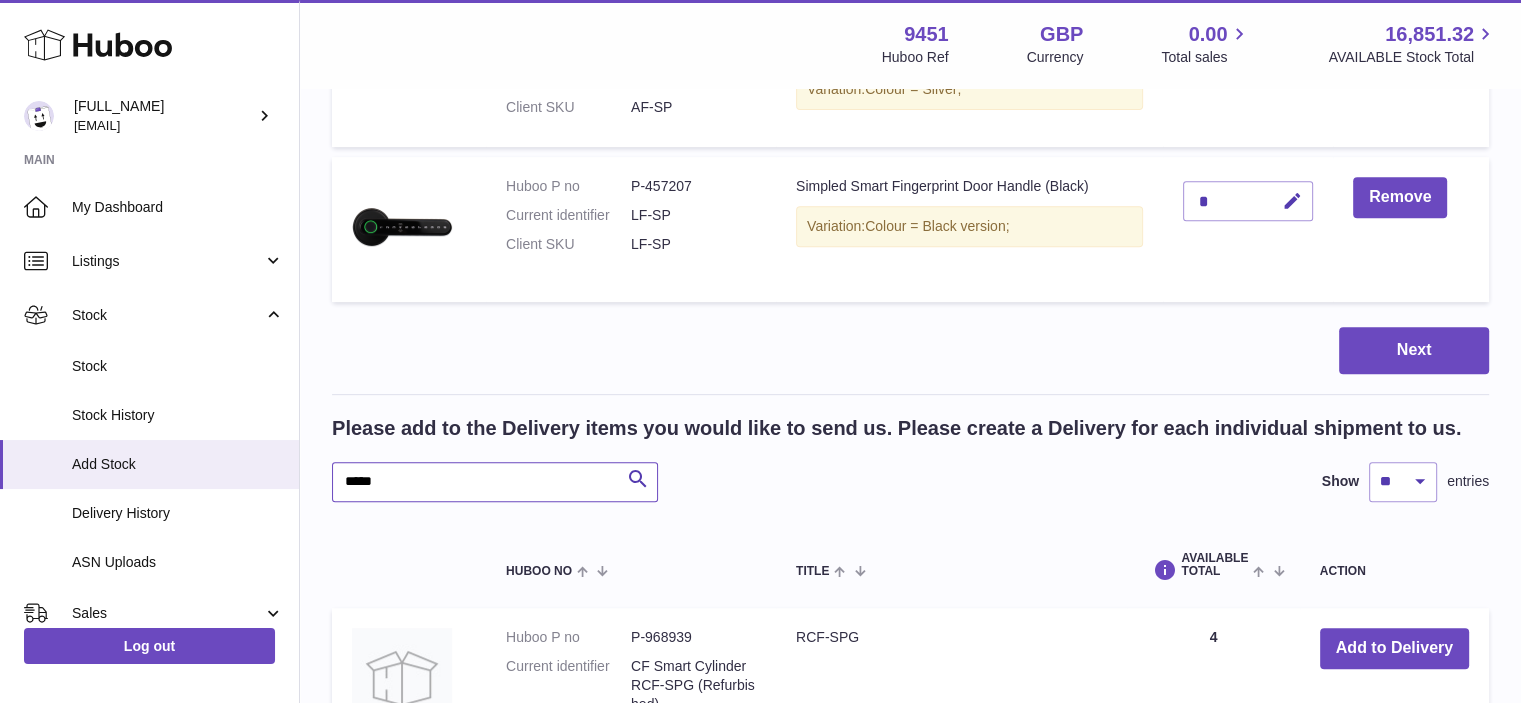 scroll, scrollTop: 860, scrollLeft: 0, axis: vertical 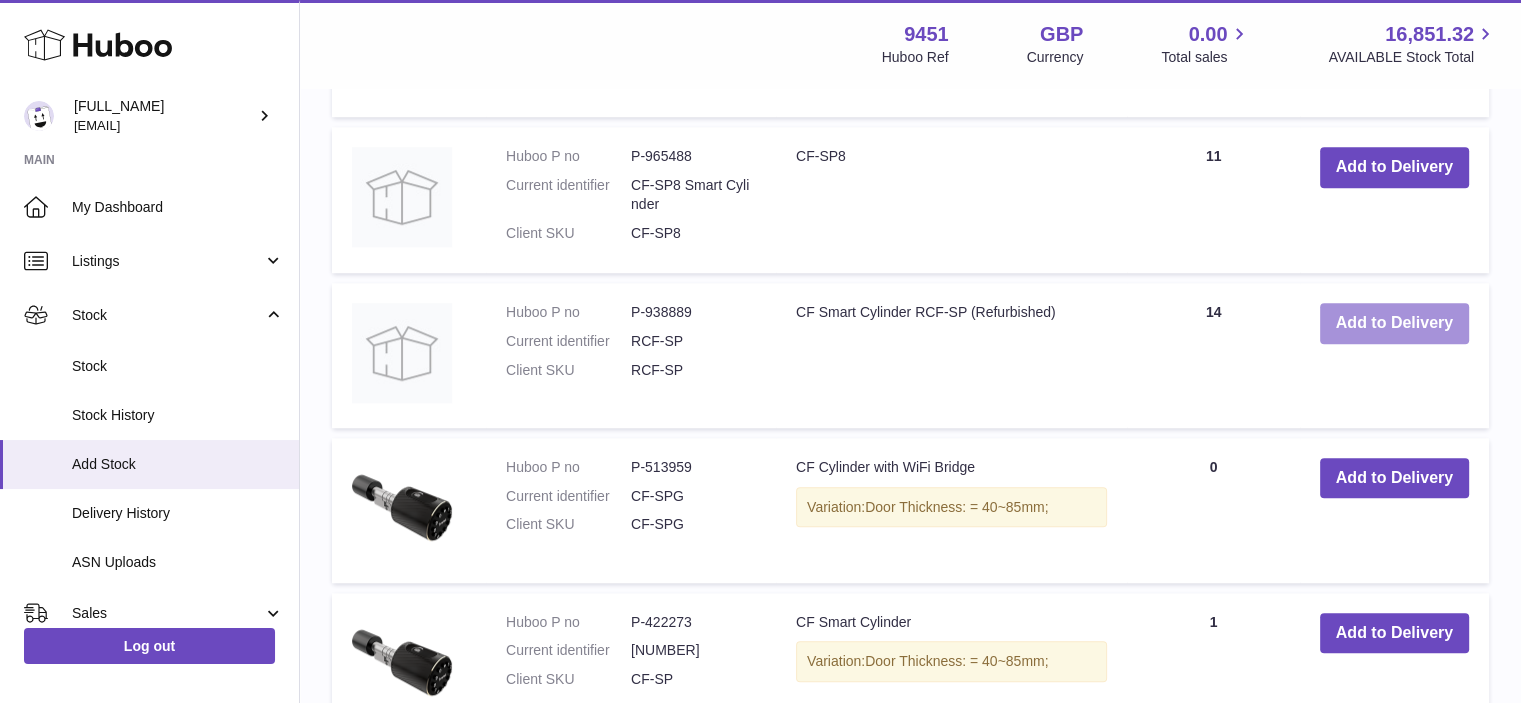 type on "*****" 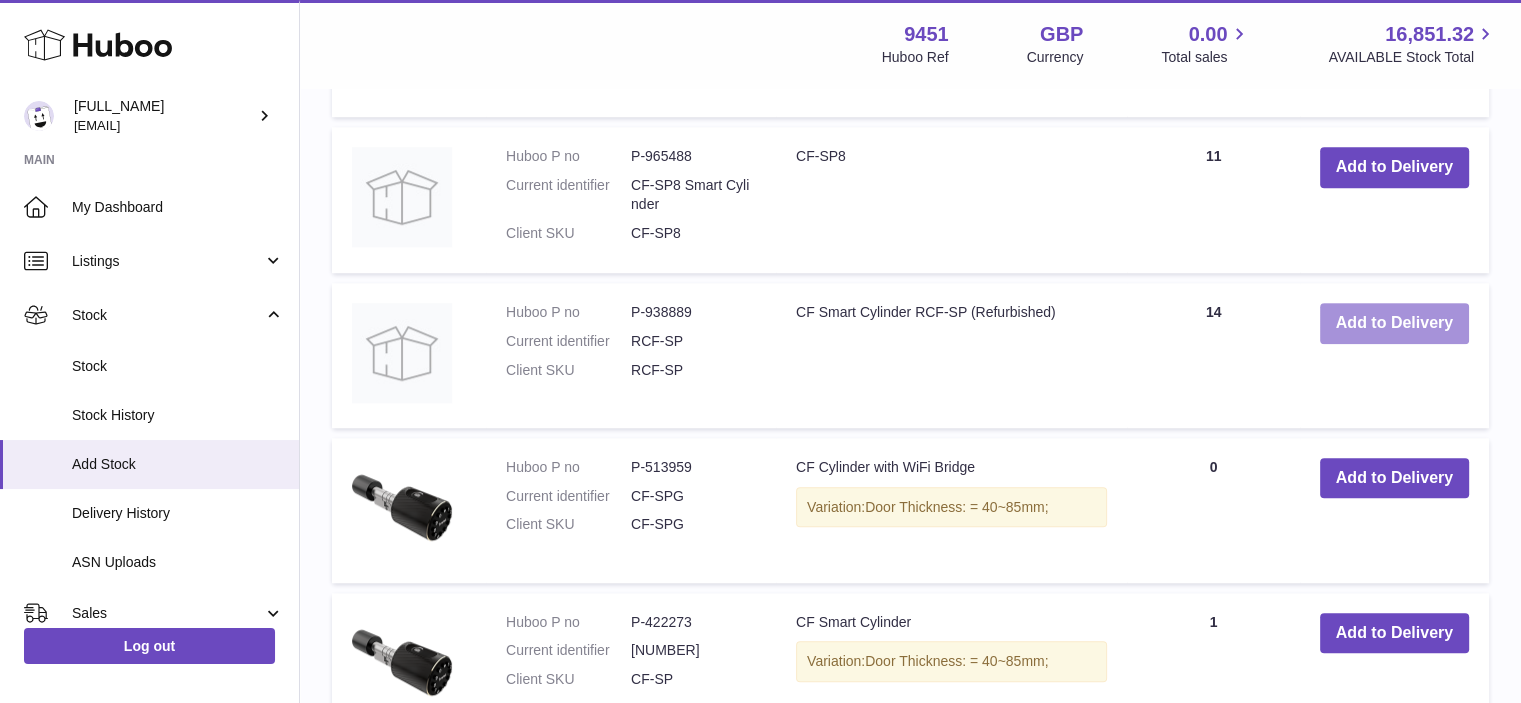 click on "Add to Delivery" at bounding box center [1394, 323] 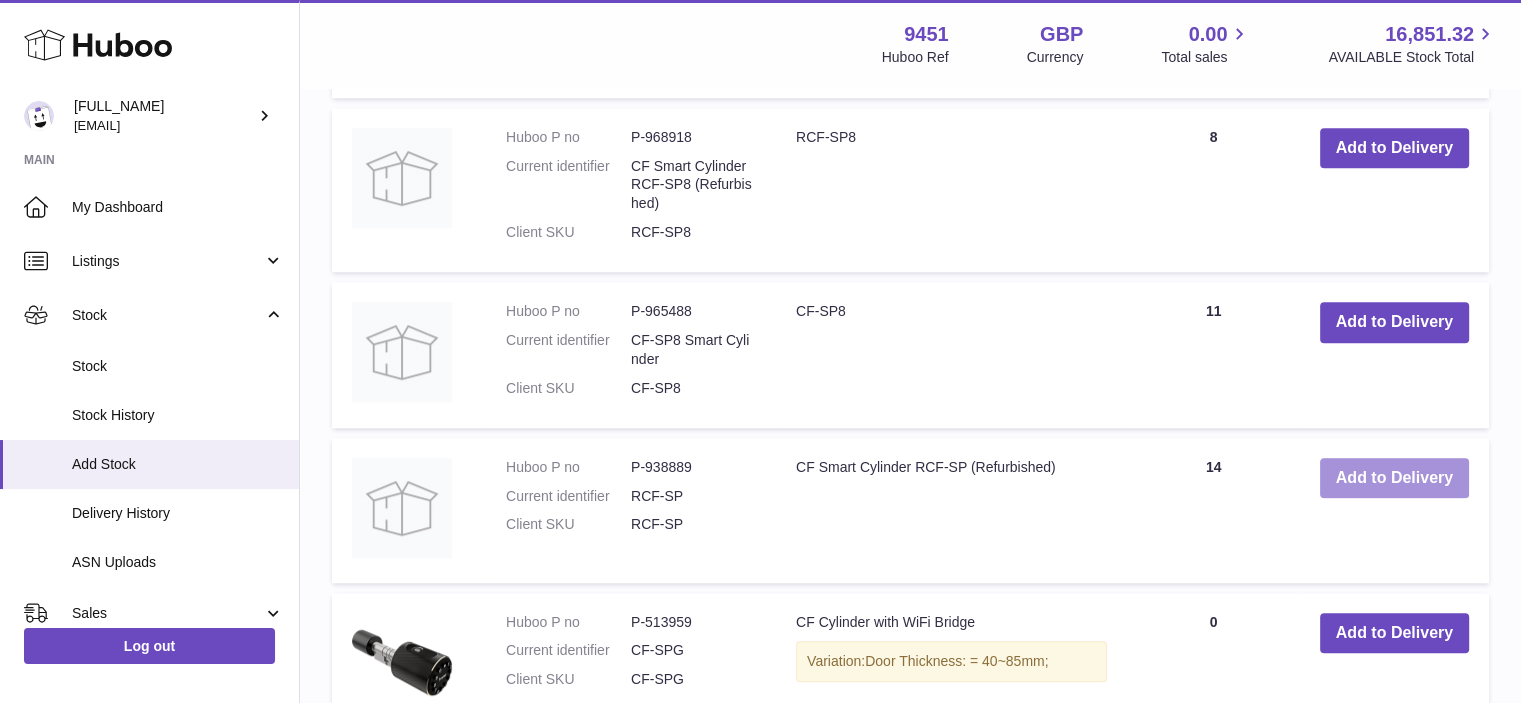 scroll, scrollTop: 1807, scrollLeft: 0, axis: vertical 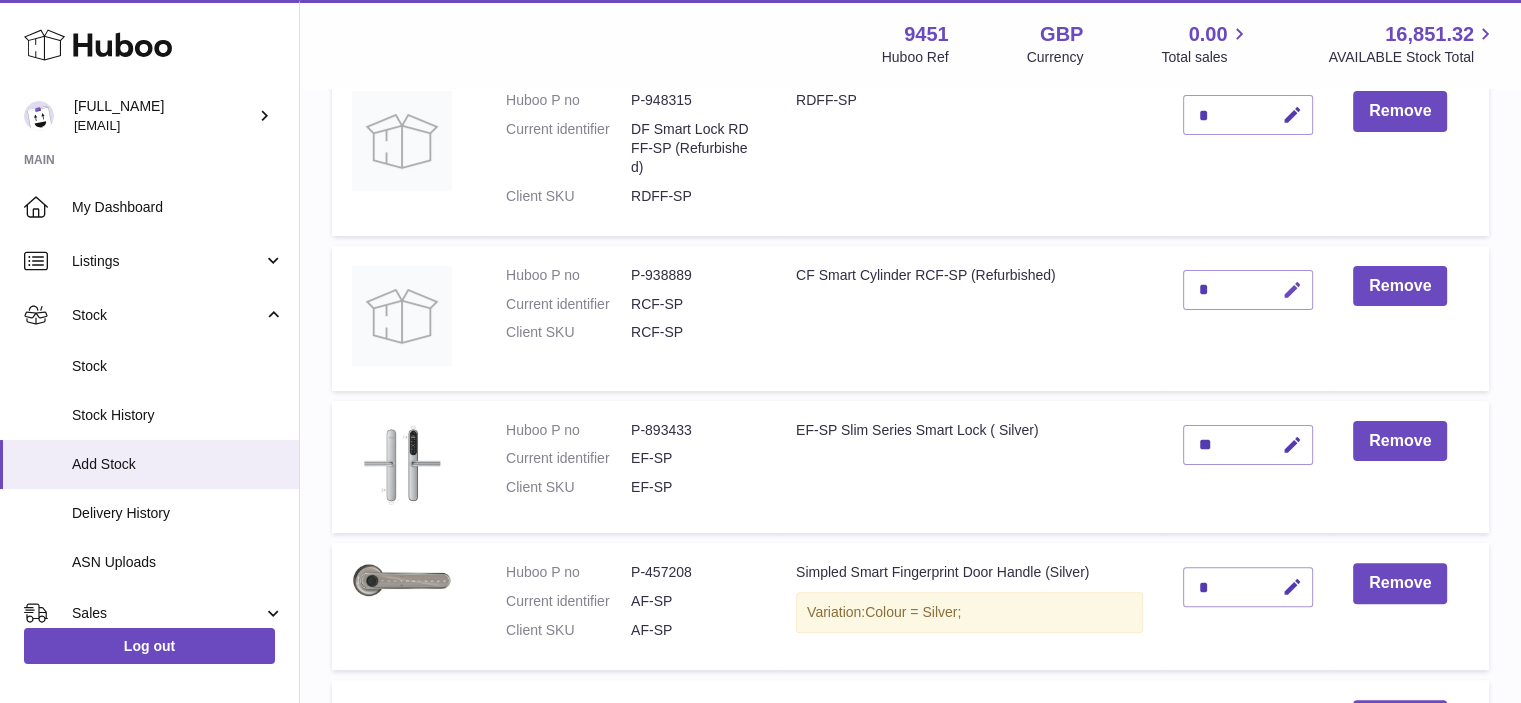click at bounding box center [1292, 290] 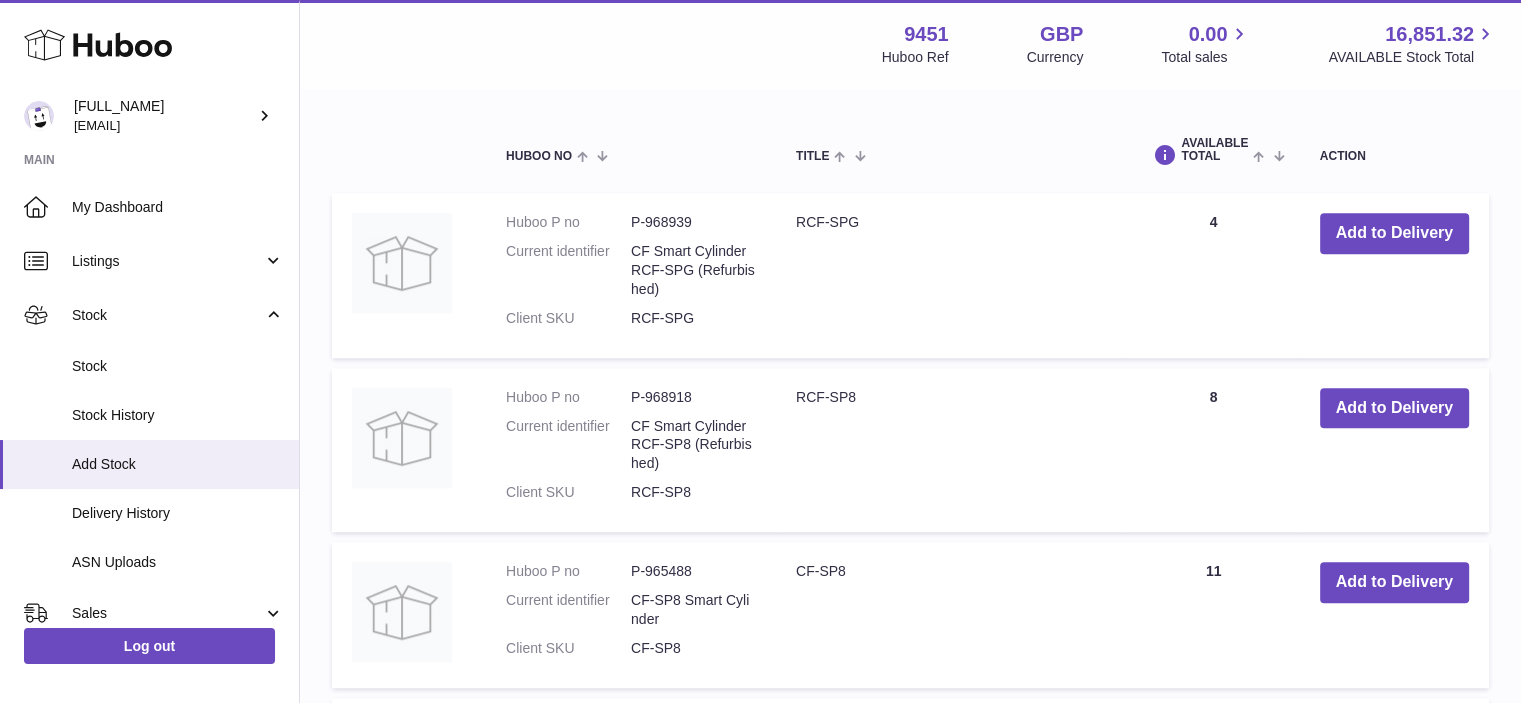 scroll, scrollTop: 1176, scrollLeft: 0, axis: vertical 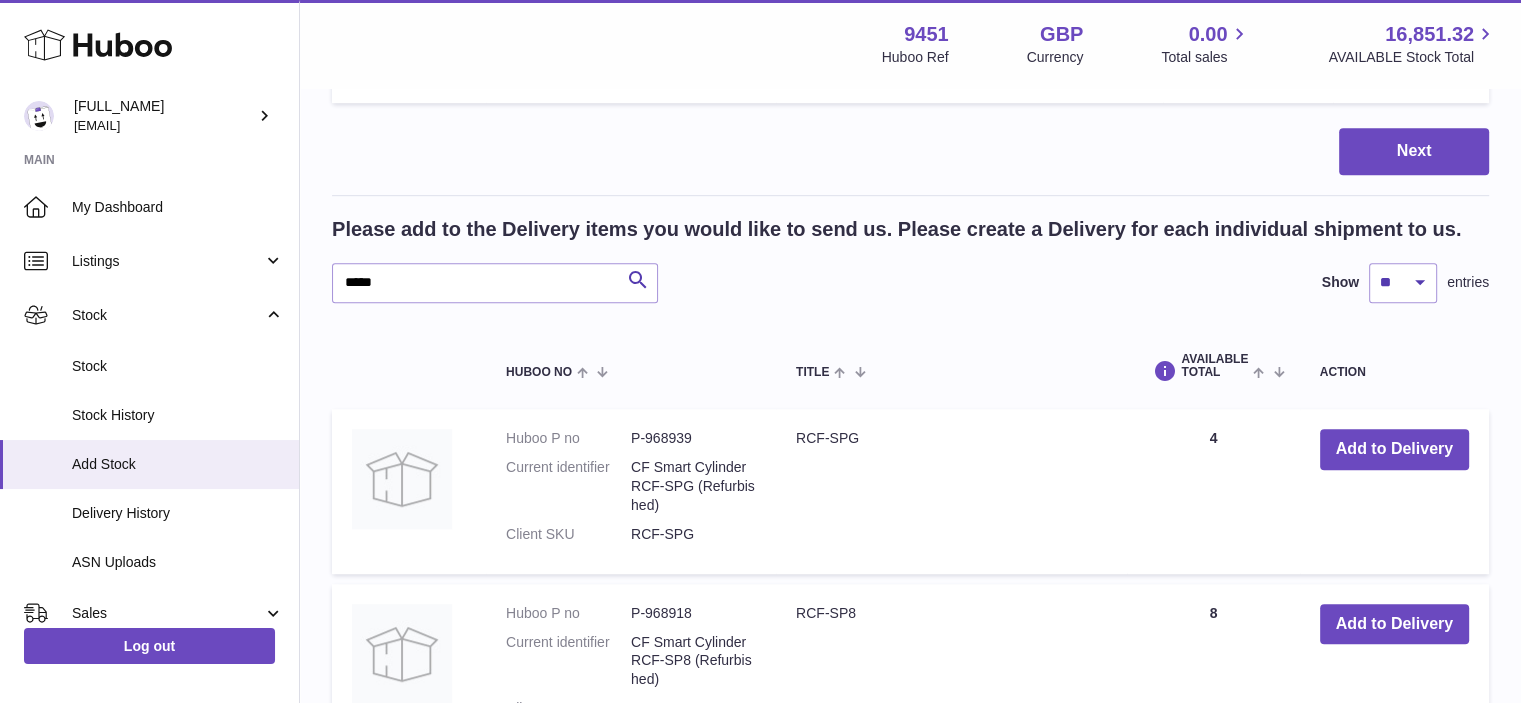 type on "*" 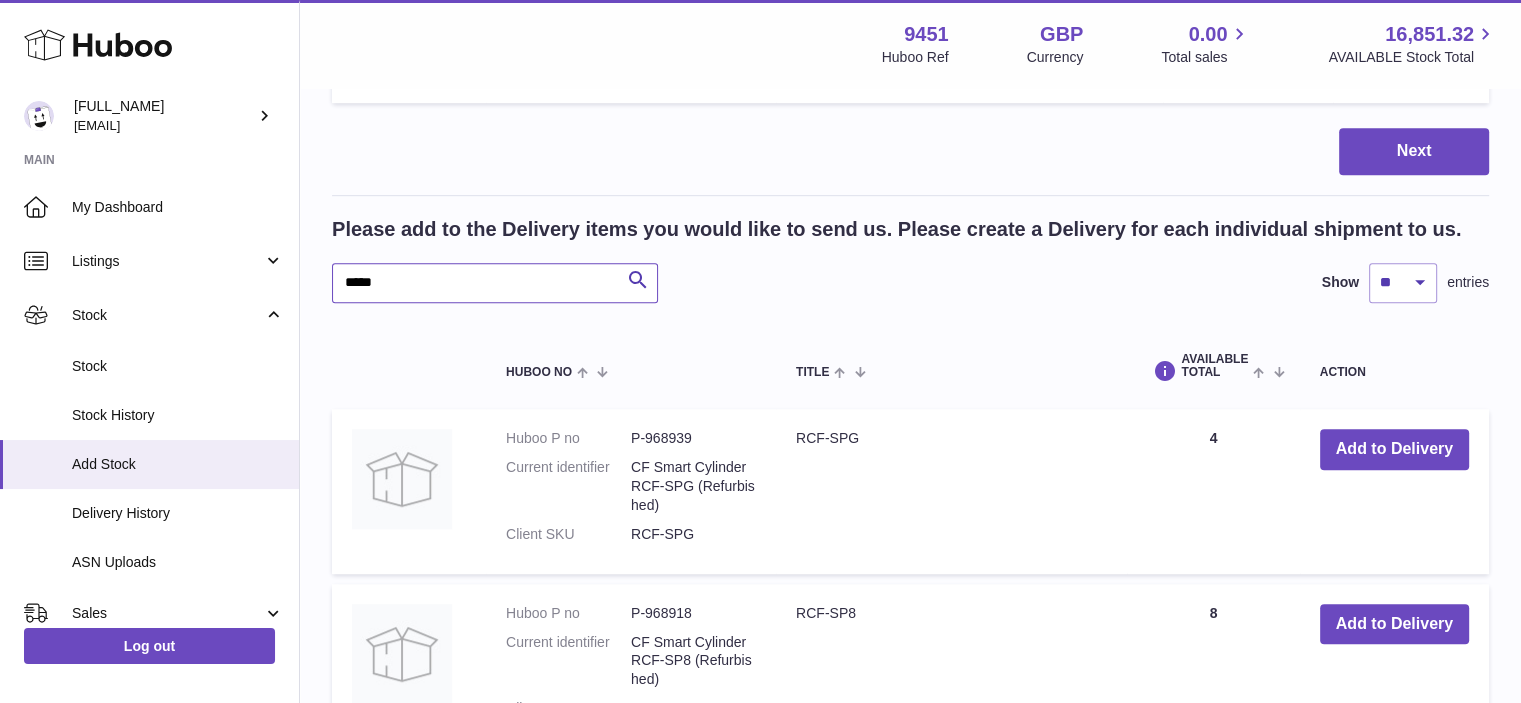 drag, startPoint x: 360, startPoint y: 280, endPoint x: 324, endPoint y: 274, distance: 36.496574 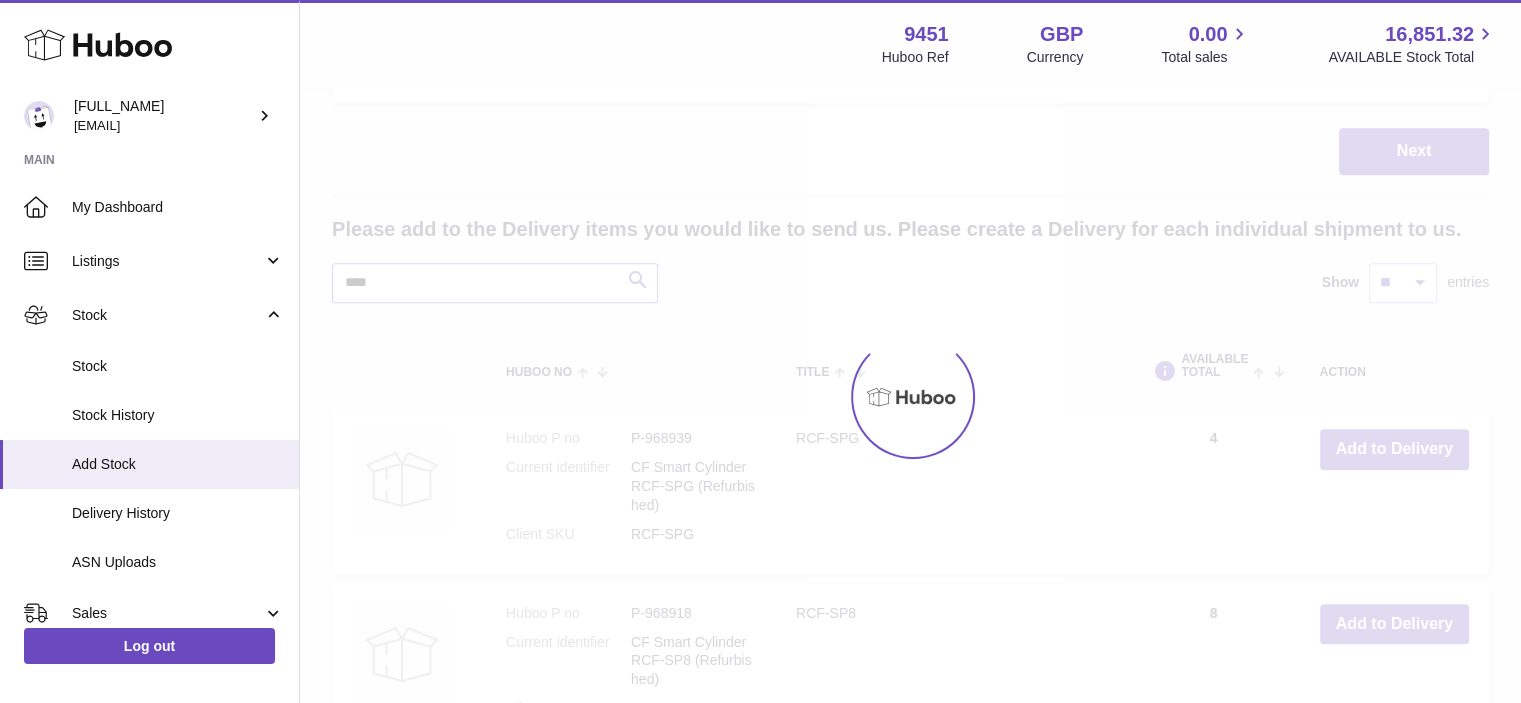 type on "*****" 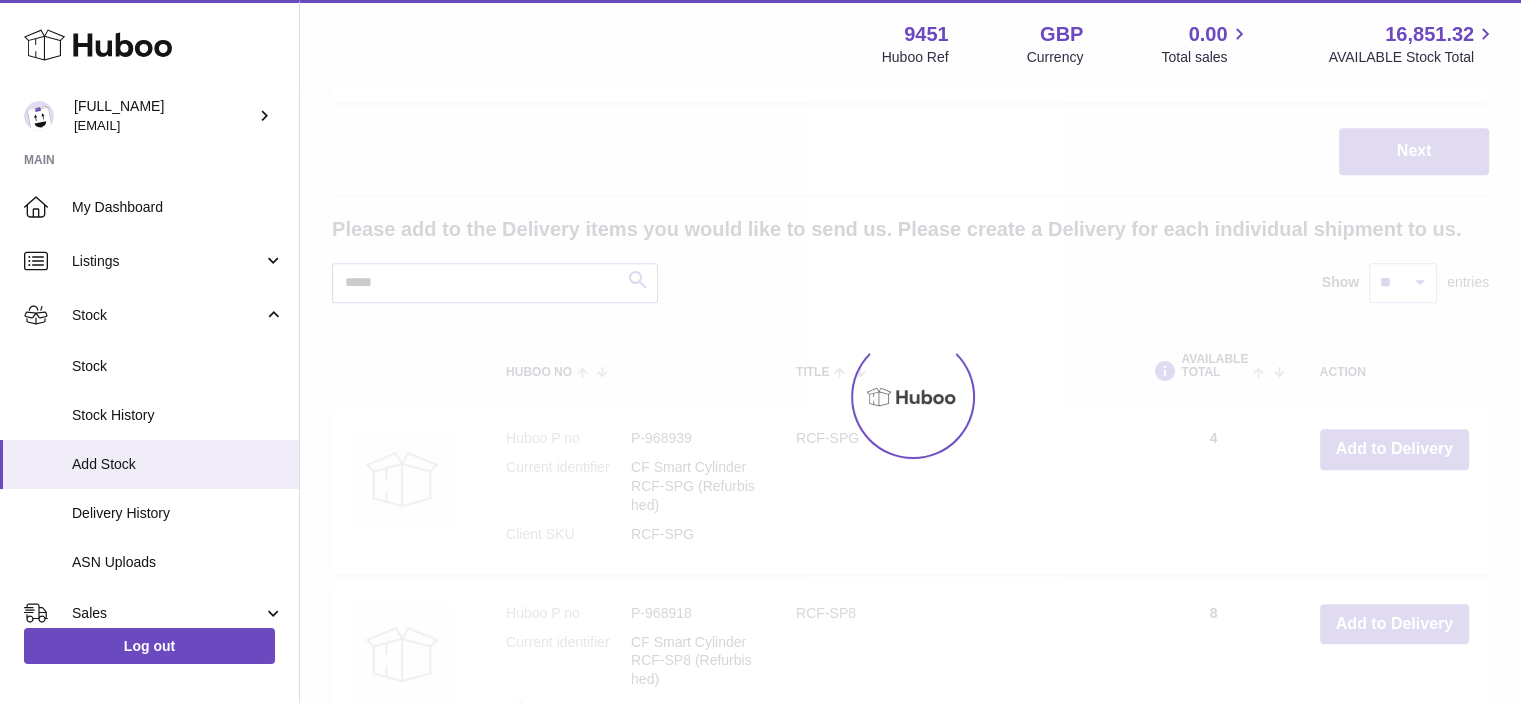 type on "*" 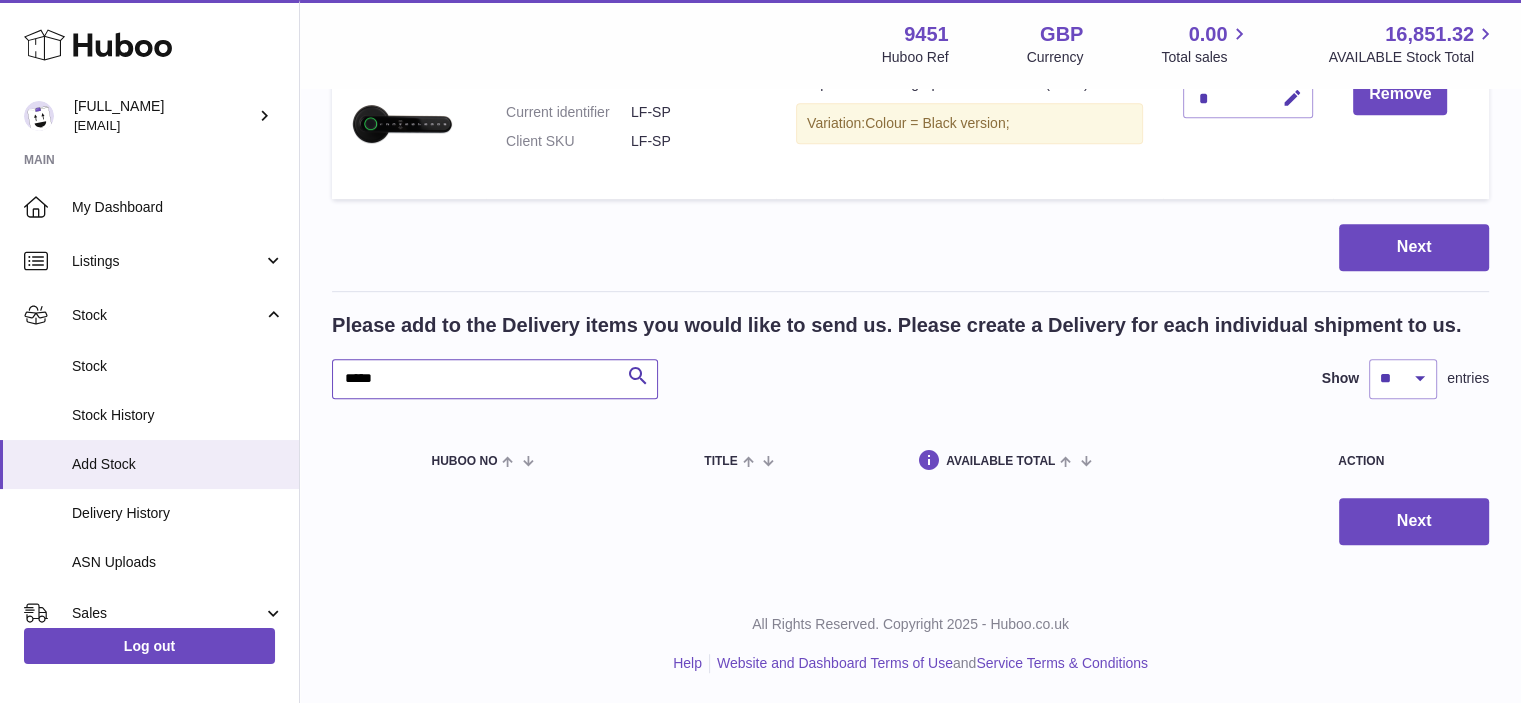 scroll, scrollTop: 1076, scrollLeft: 0, axis: vertical 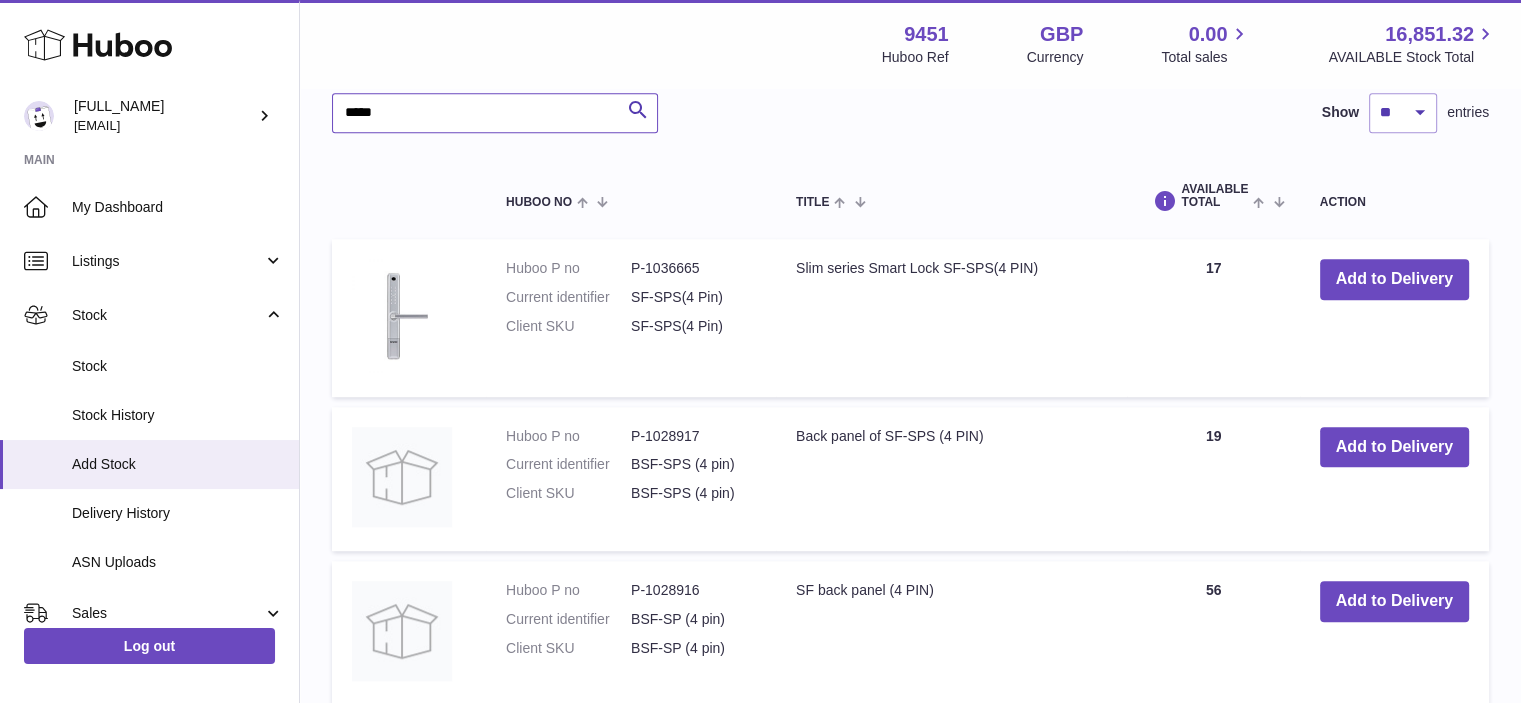 type on "*****" 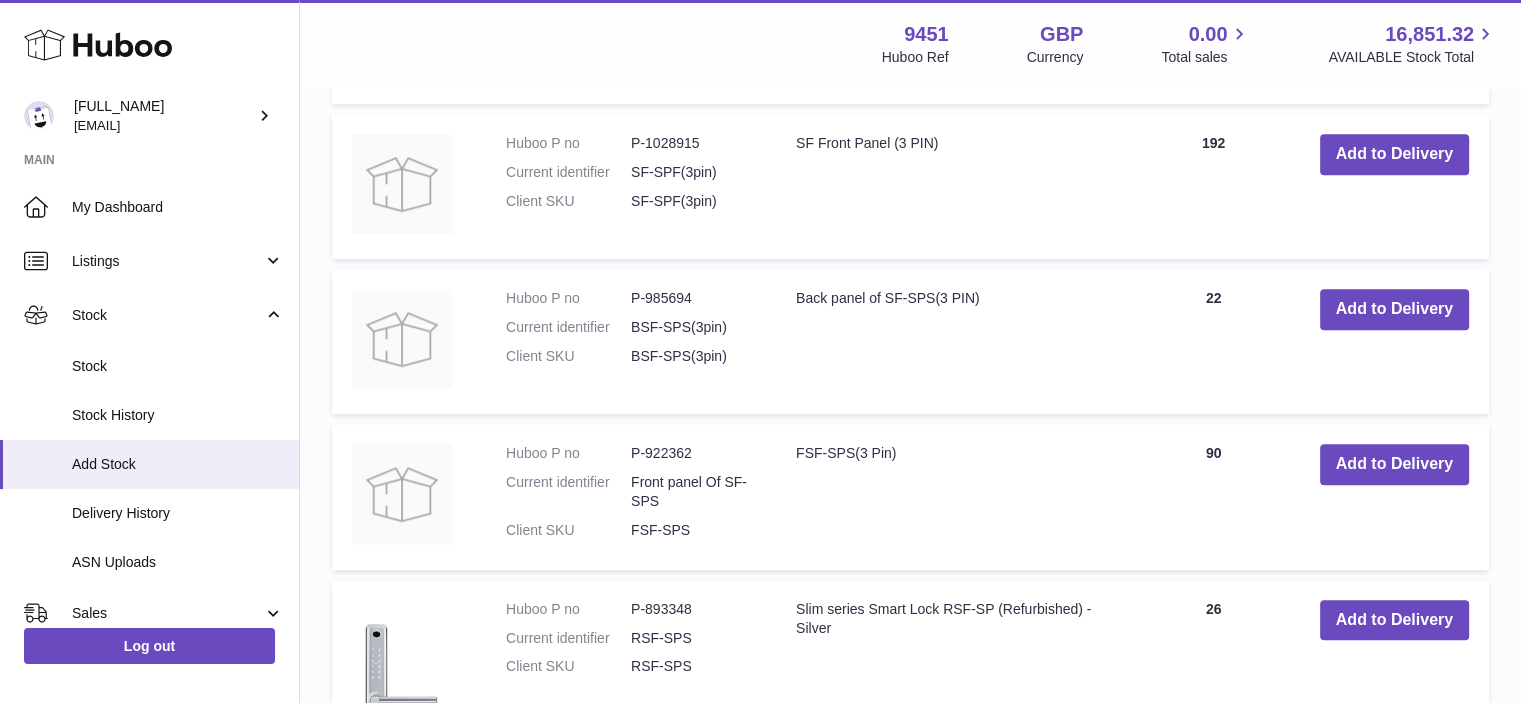 scroll, scrollTop: 1952, scrollLeft: 0, axis: vertical 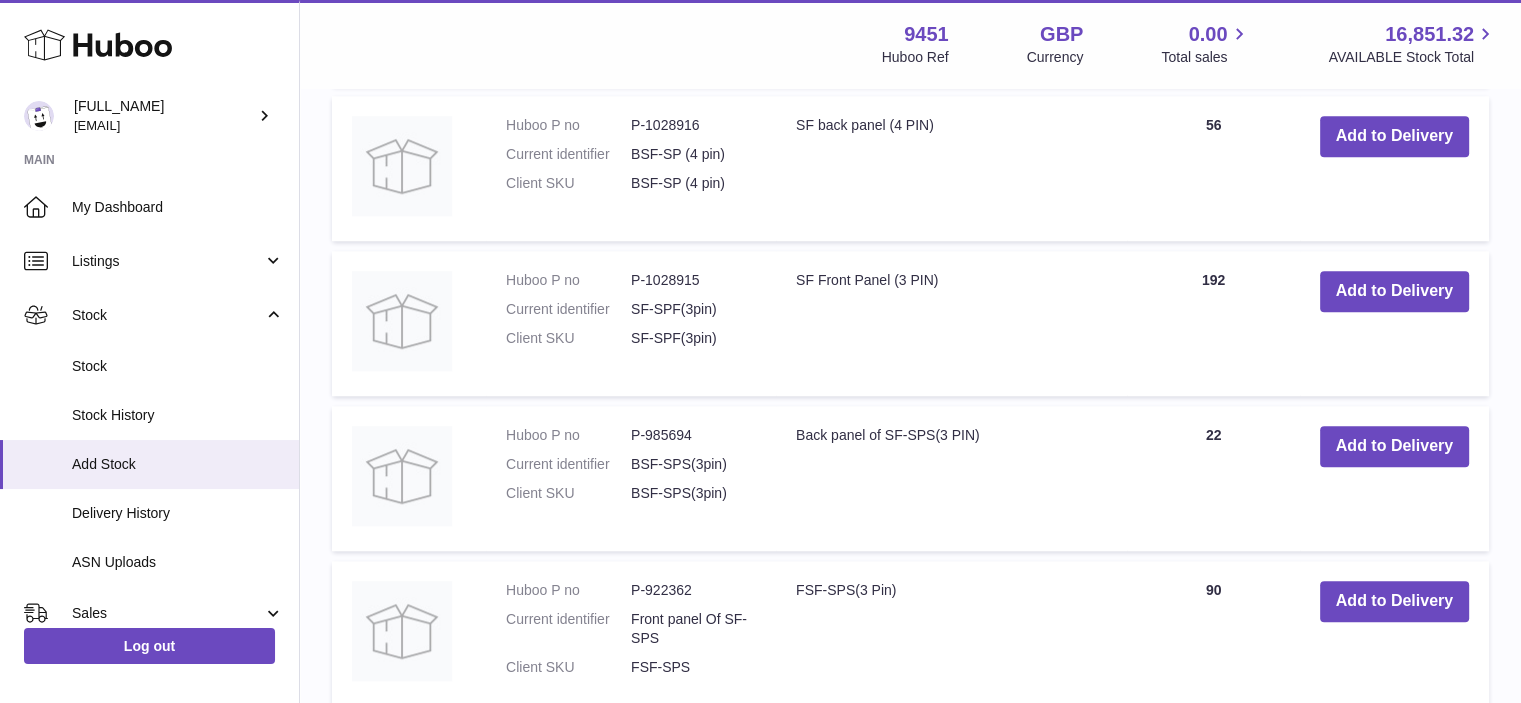 drag, startPoint x: 1519, startPoint y: 423, endPoint x: 1489, endPoint y: 336, distance: 92.02717 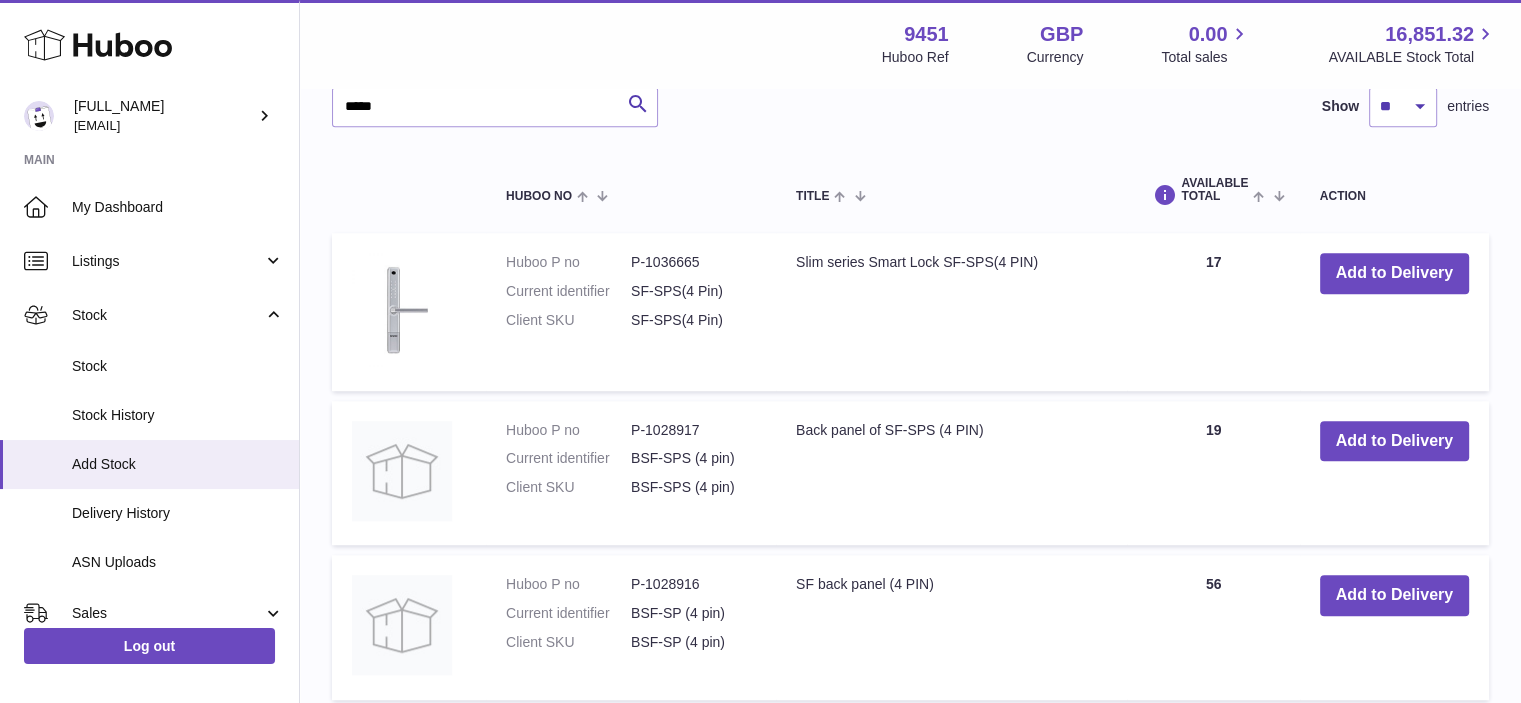 scroll, scrollTop: 1340, scrollLeft: 0, axis: vertical 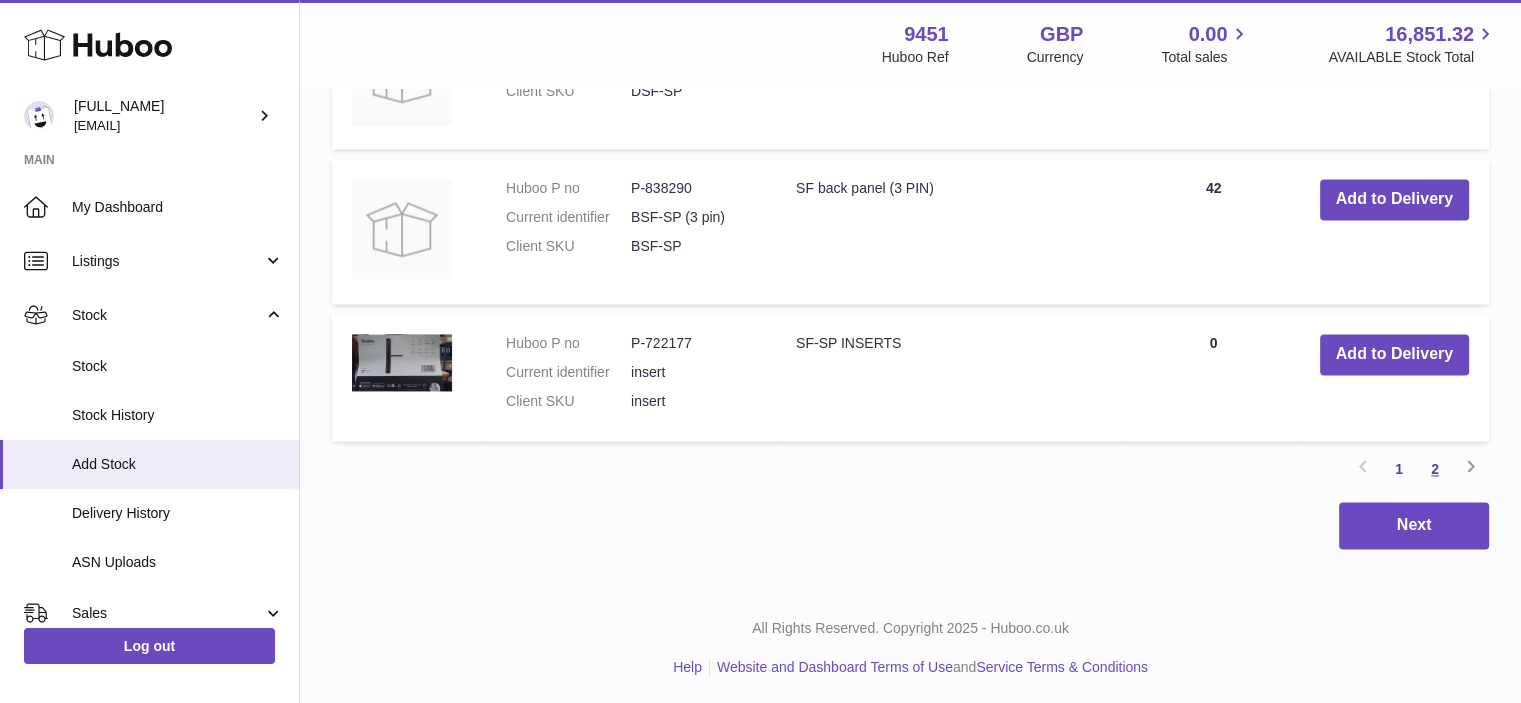 click on "2" at bounding box center (1435, 469) 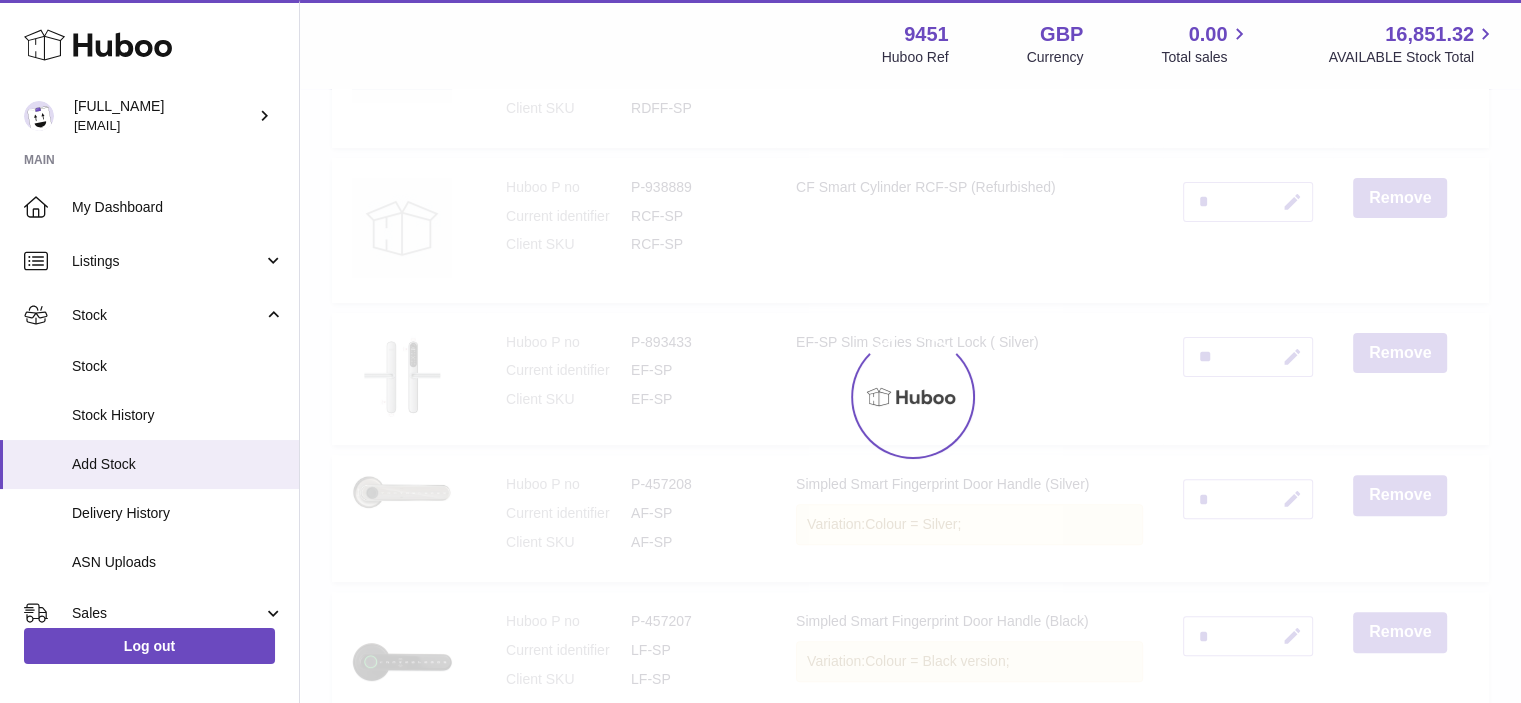 scroll, scrollTop: 90, scrollLeft: 0, axis: vertical 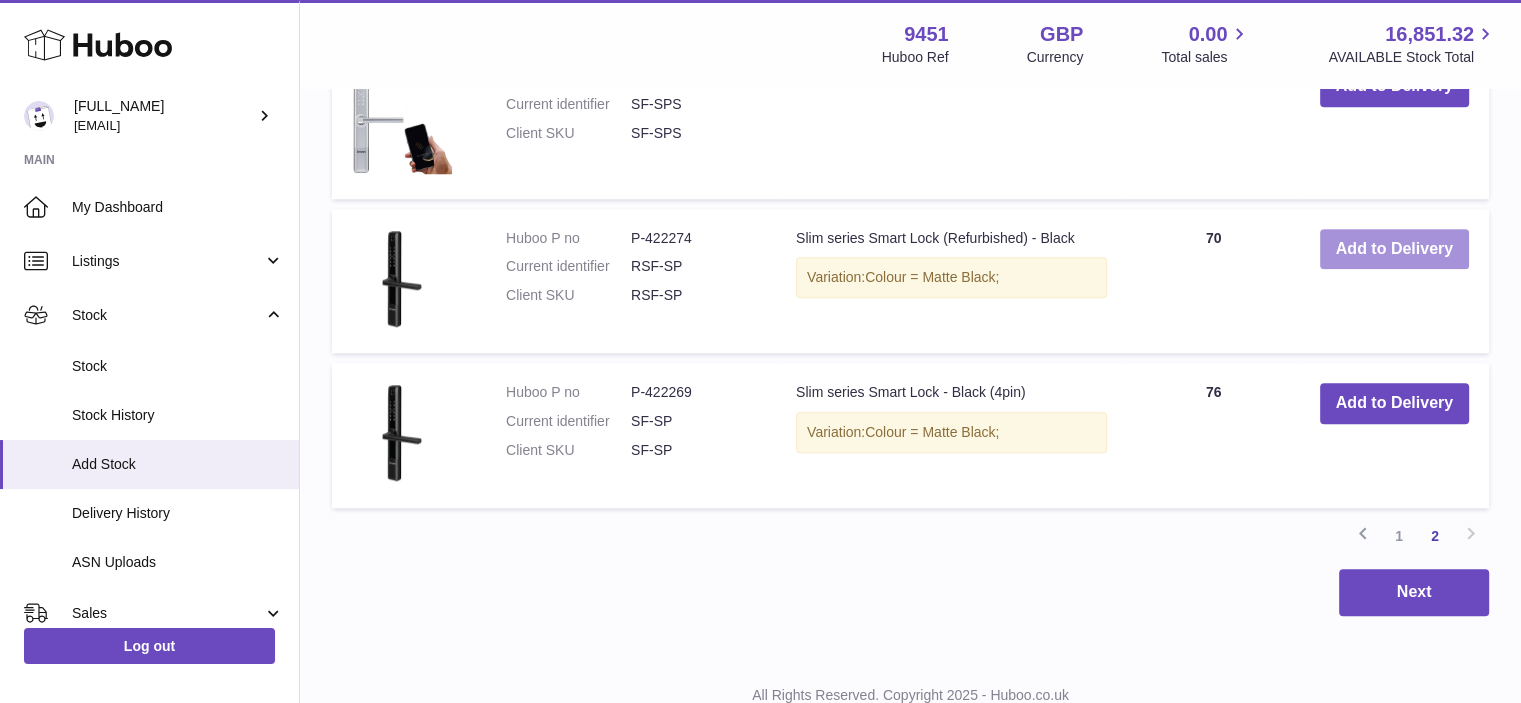 click on "Add to Delivery" at bounding box center (1394, 249) 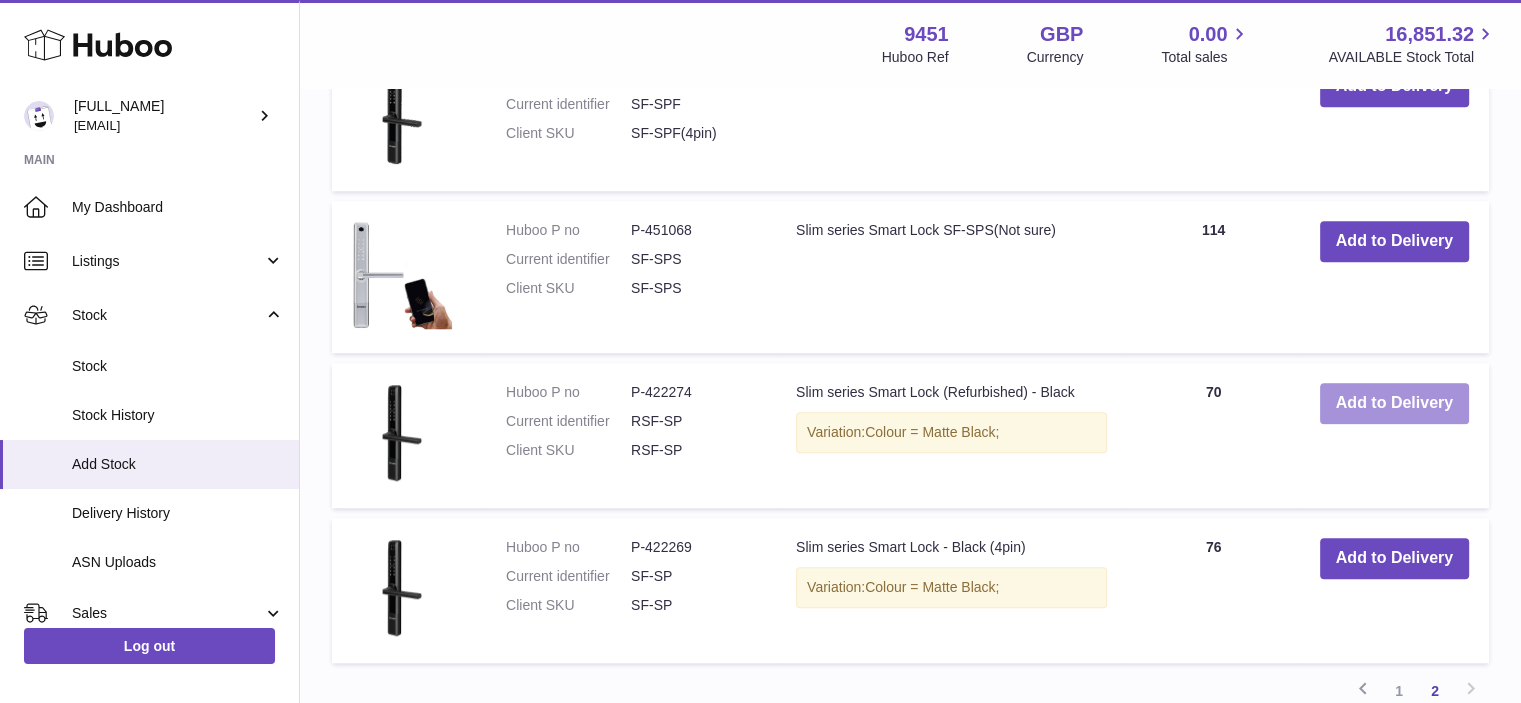 scroll, scrollTop: 1849, scrollLeft: 0, axis: vertical 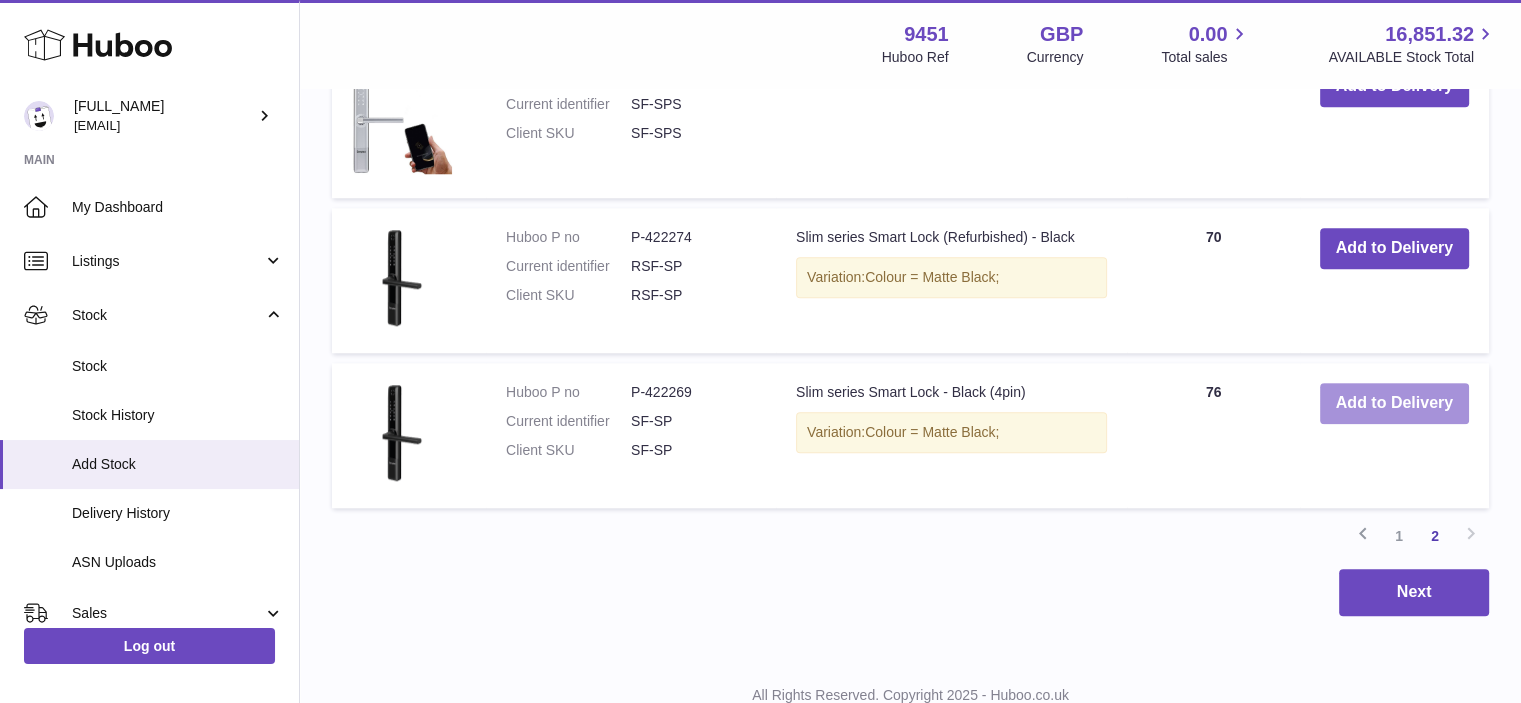 click on "Add to Delivery" at bounding box center [1394, 403] 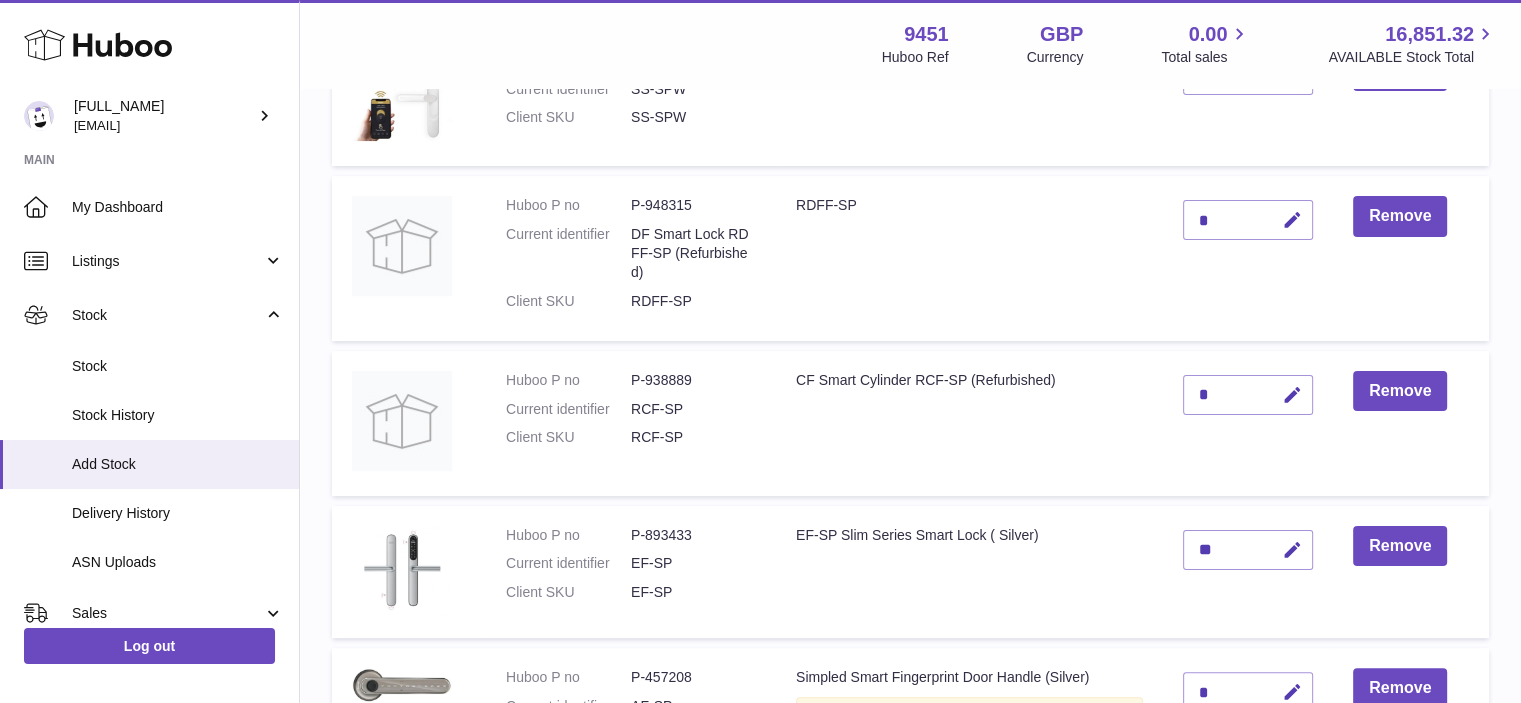 scroll, scrollTop: 153, scrollLeft: 0, axis: vertical 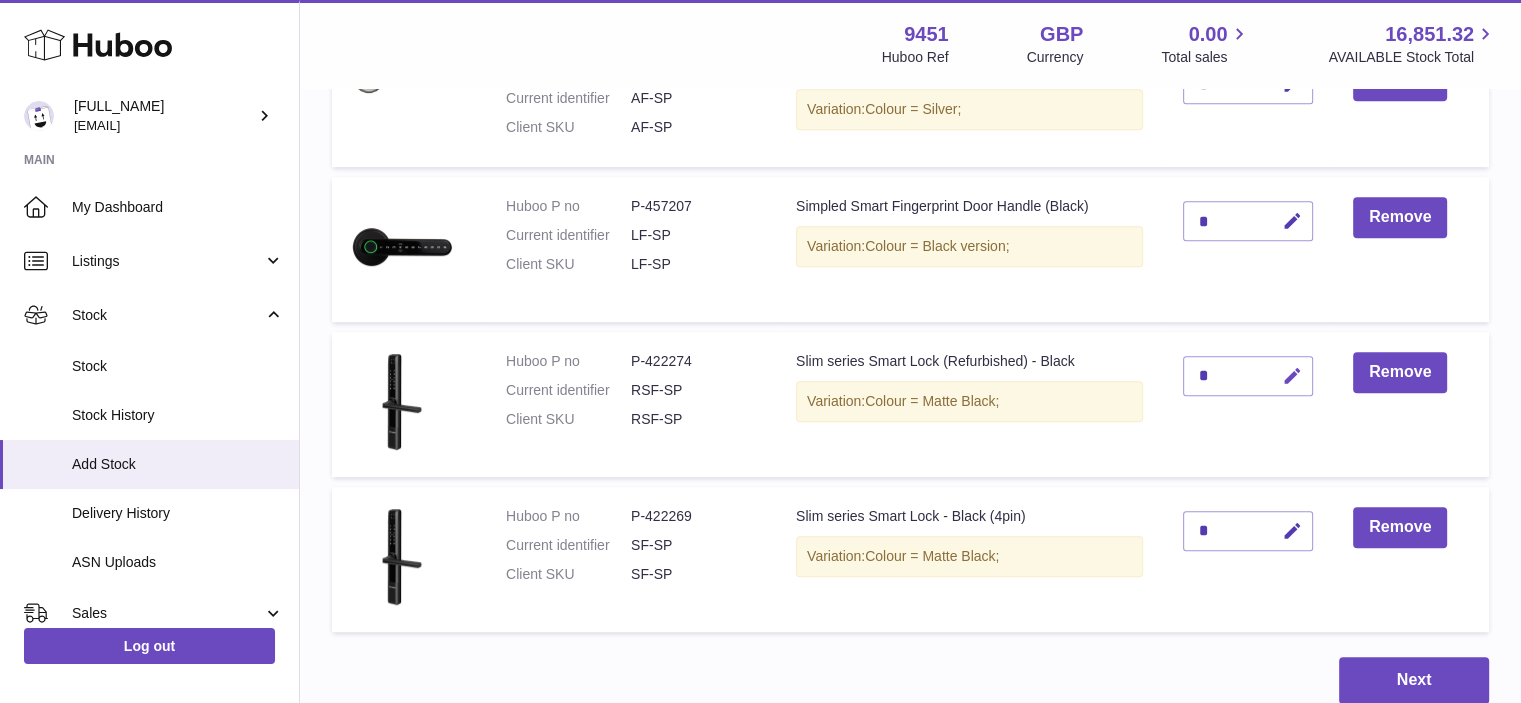 click at bounding box center [1292, 376] 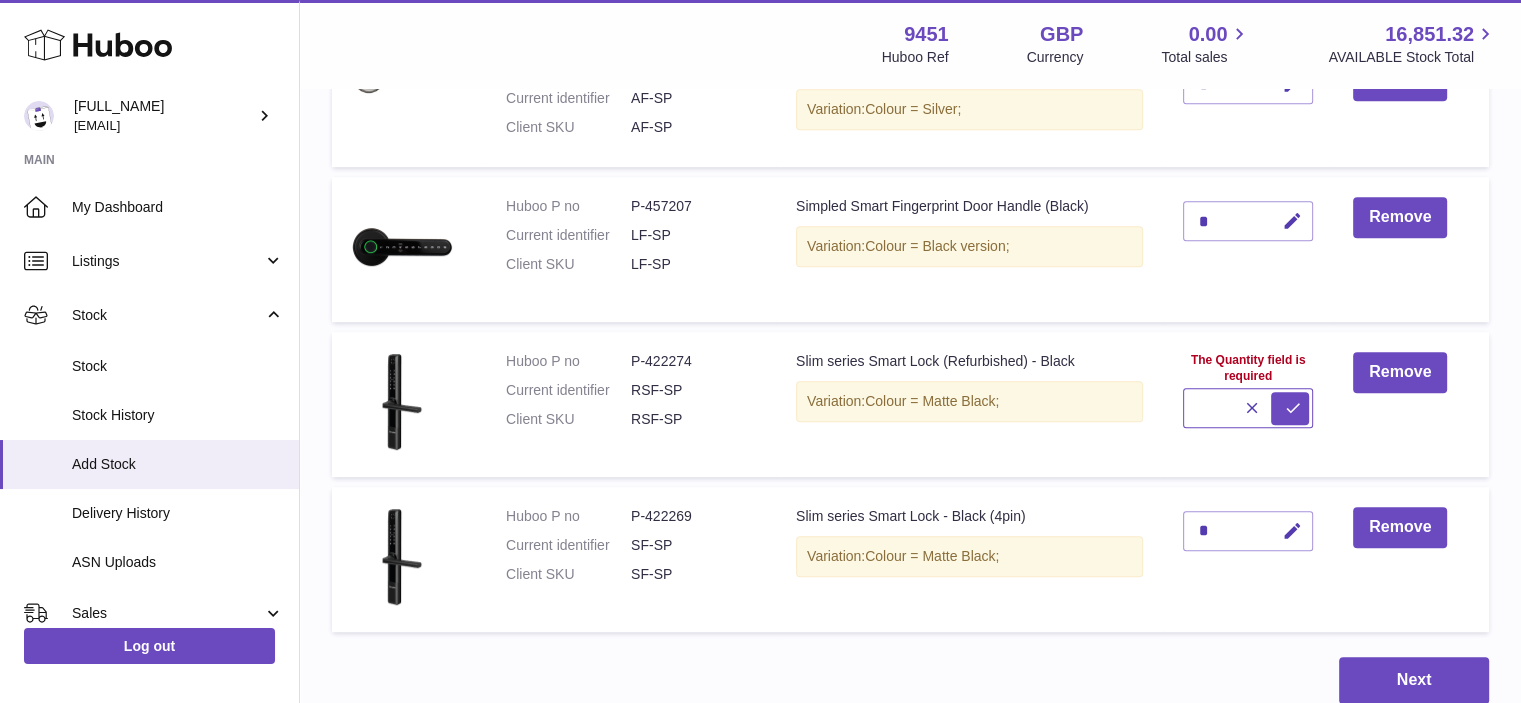 type on "*" 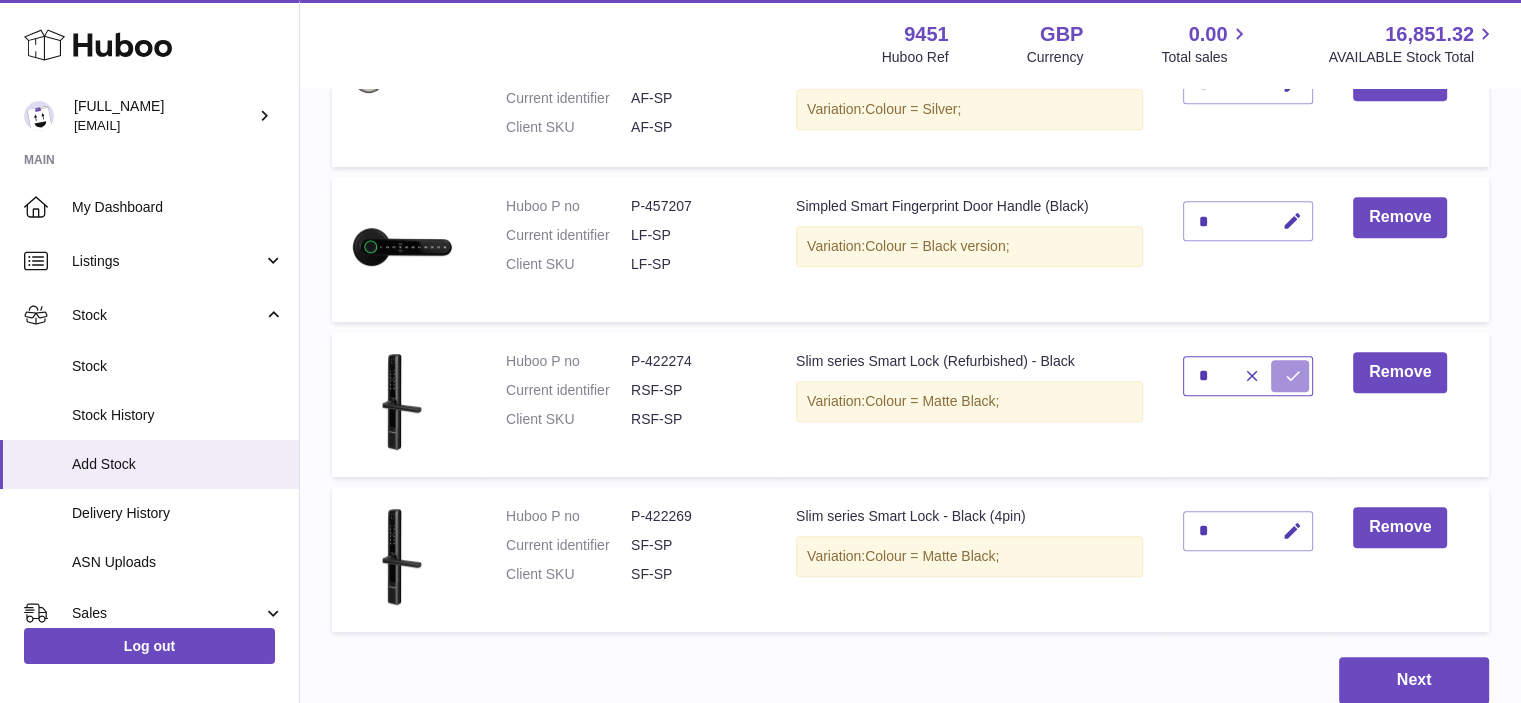 type on "*" 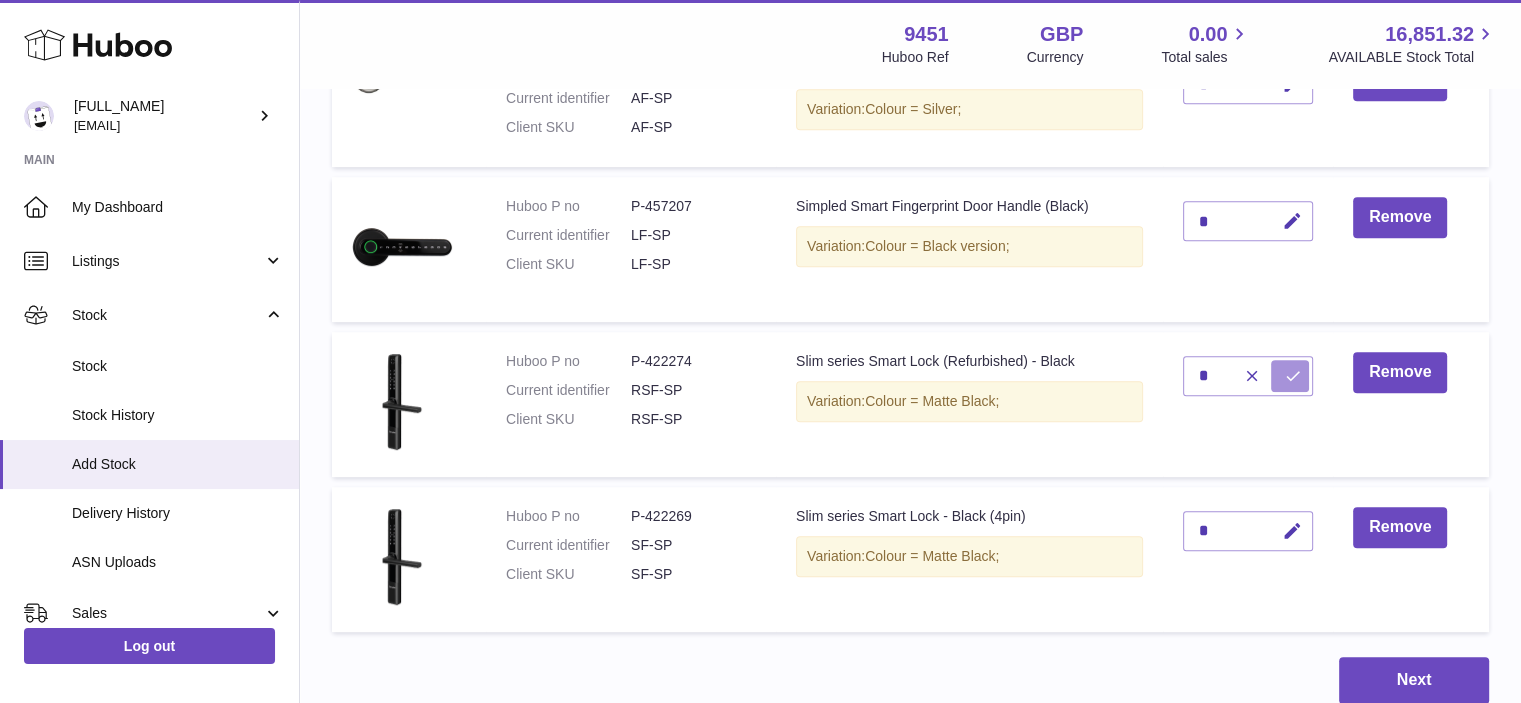 click at bounding box center [1293, 376] 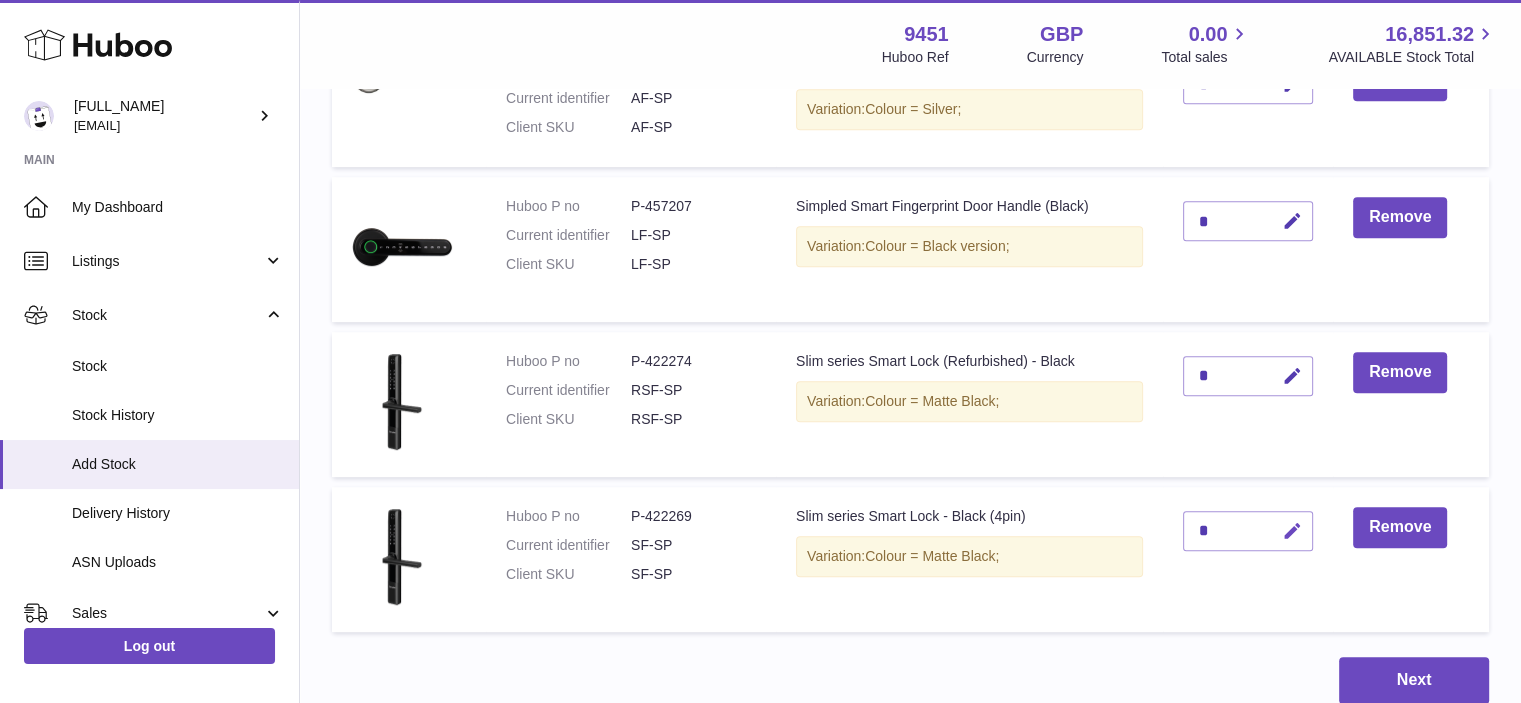 click at bounding box center [1292, 531] 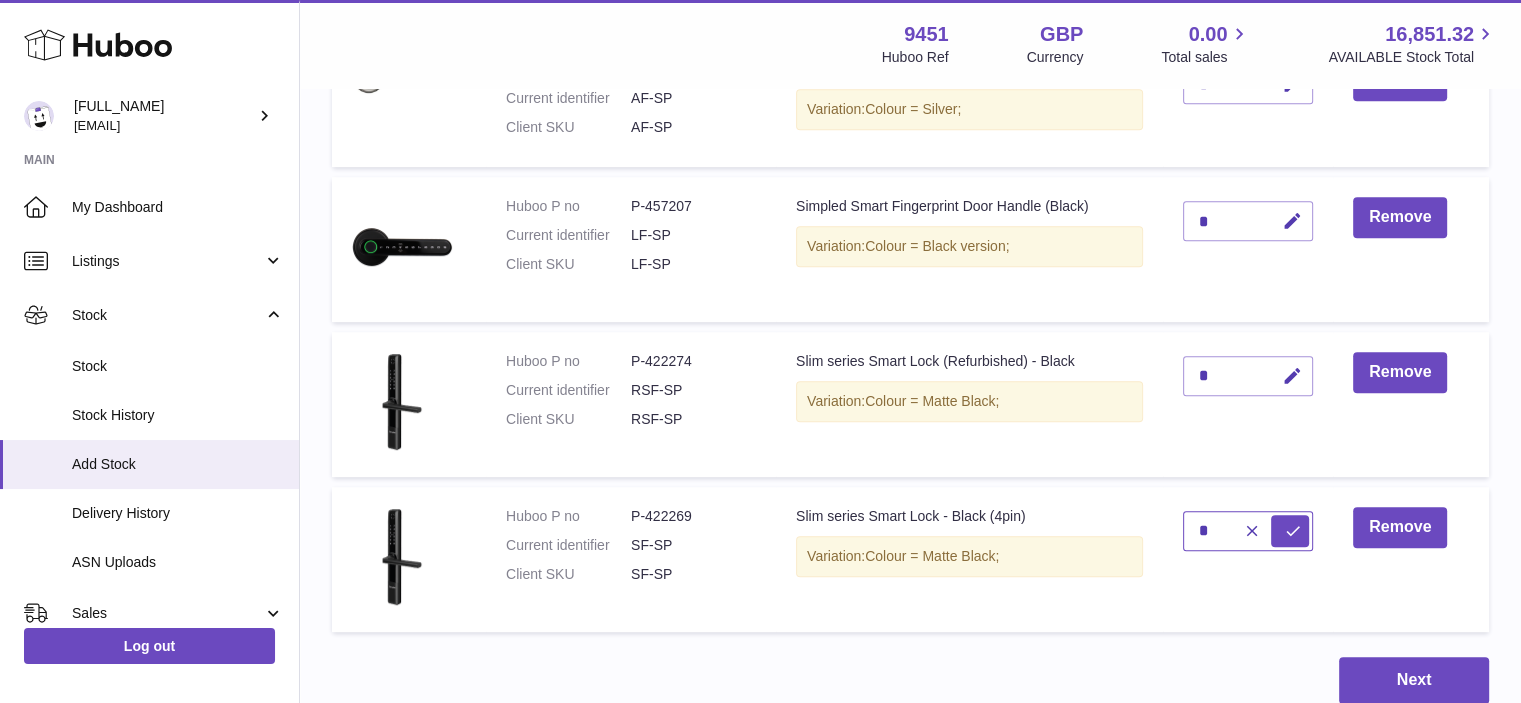 type on "*" 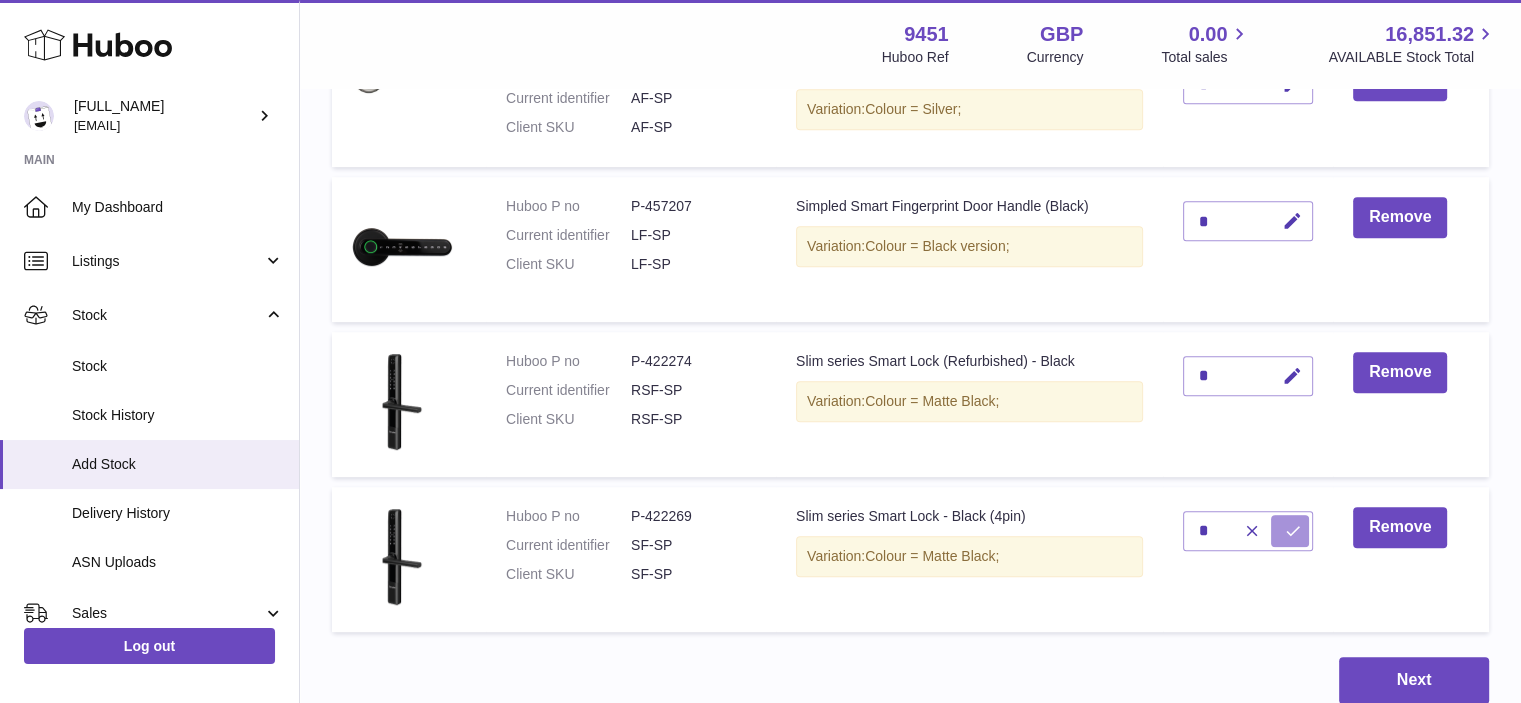 click at bounding box center [1293, 531] 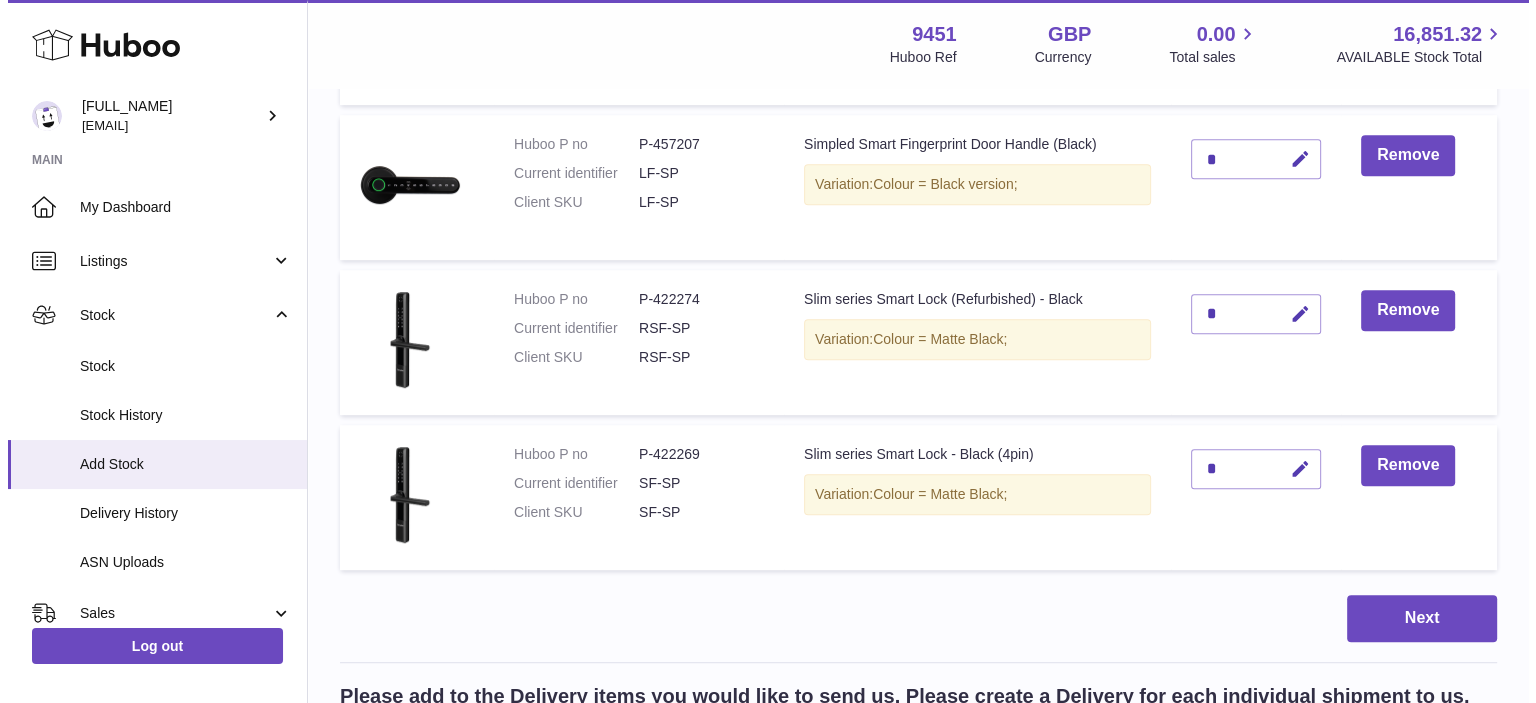 scroll, scrollTop: 1023, scrollLeft: 0, axis: vertical 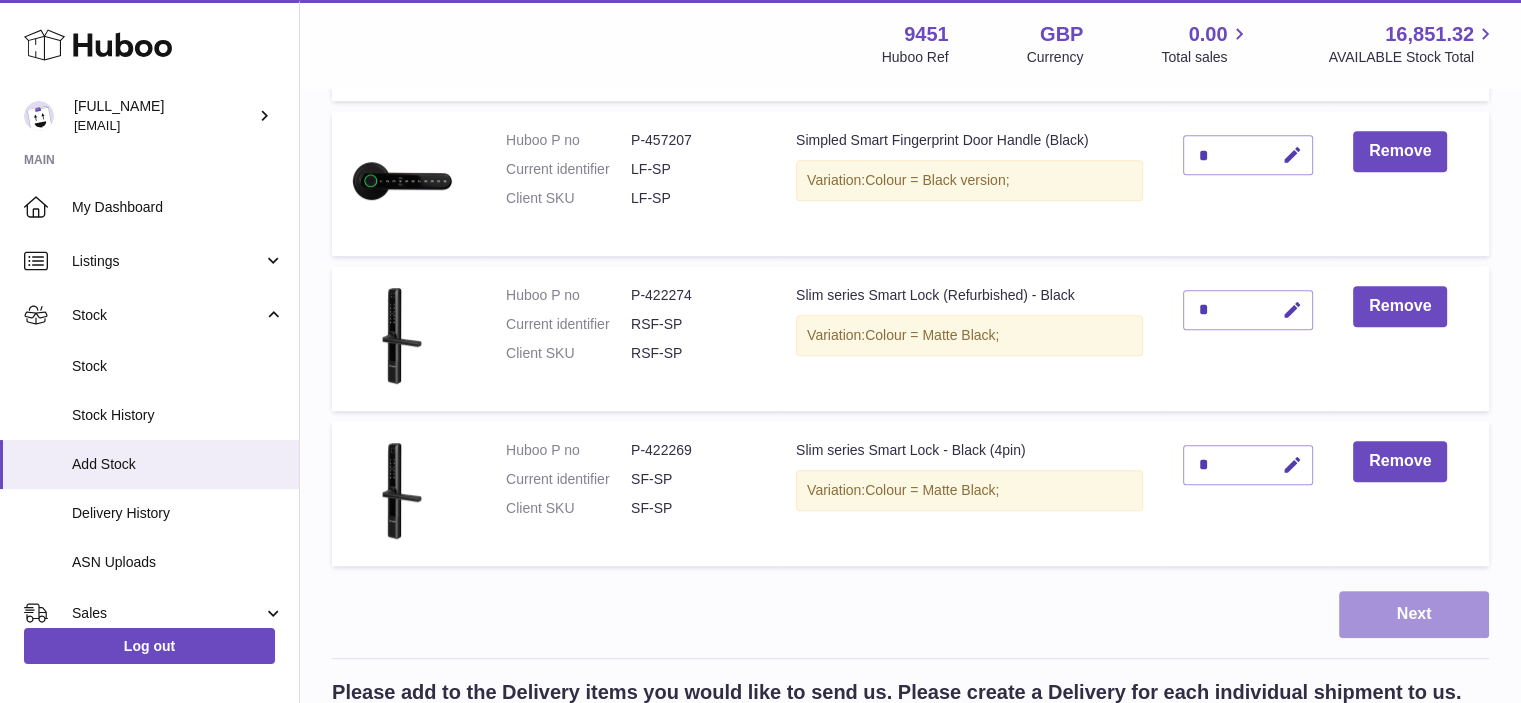 click on "Next" at bounding box center (1414, 614) 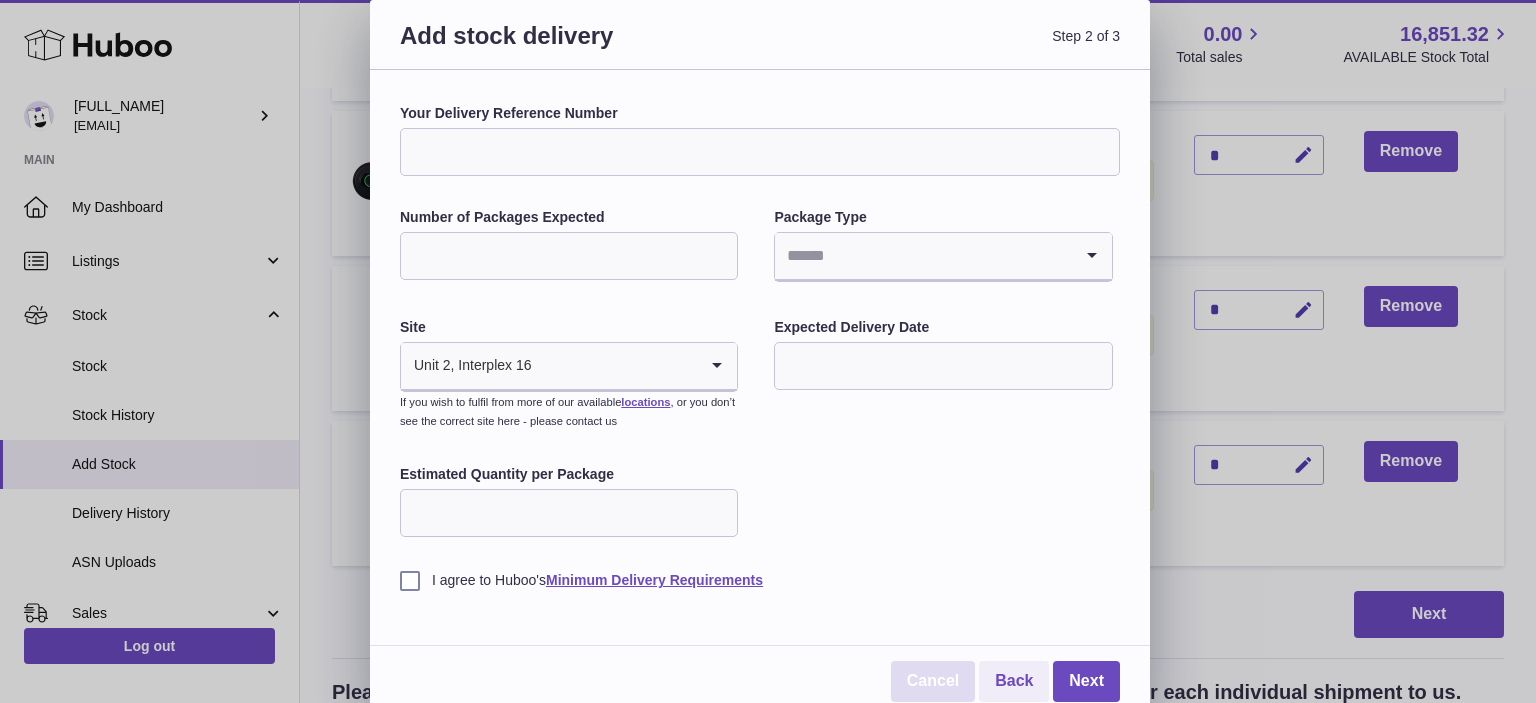 click on "Cancel" at bounding box center [933, 681] 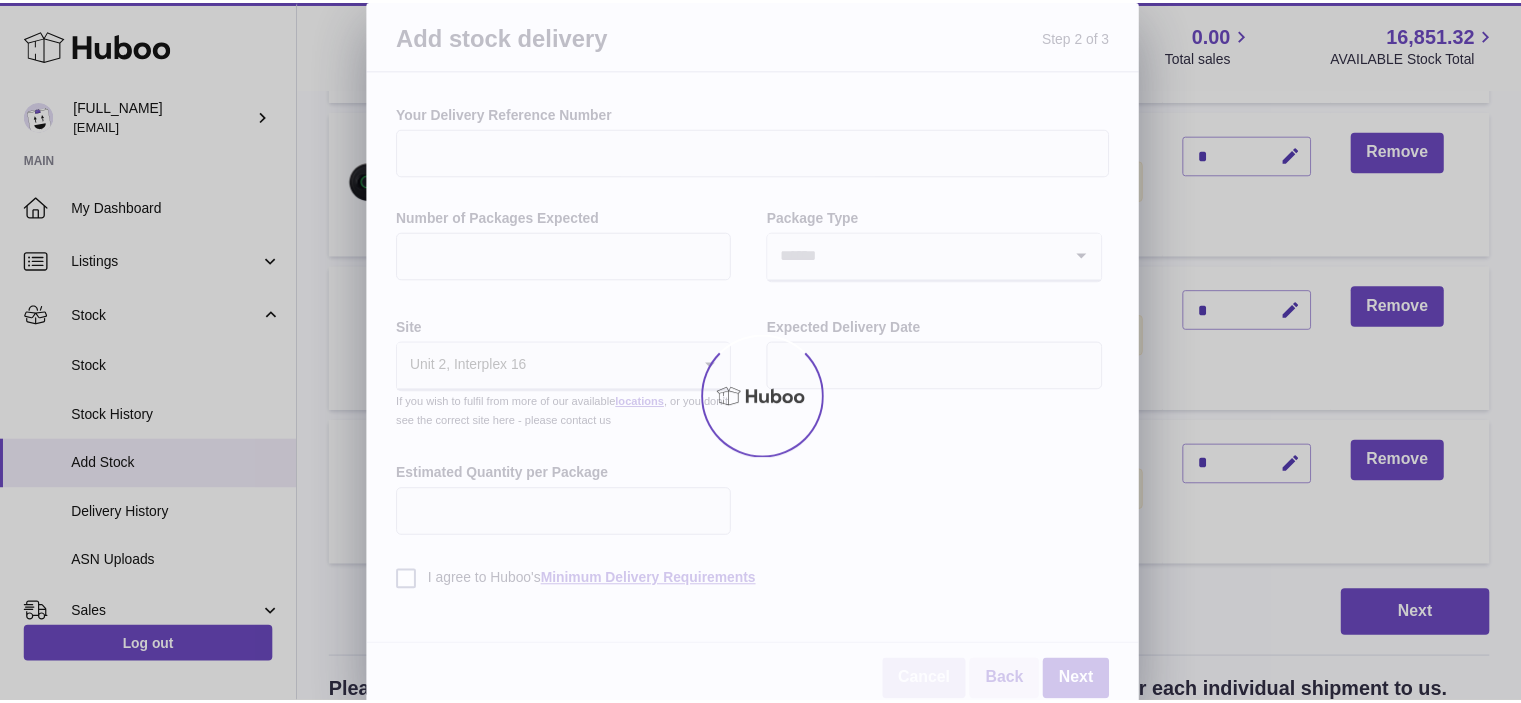 scroll, scrollTop: 269, scrollLeft: 0, axis: vertical 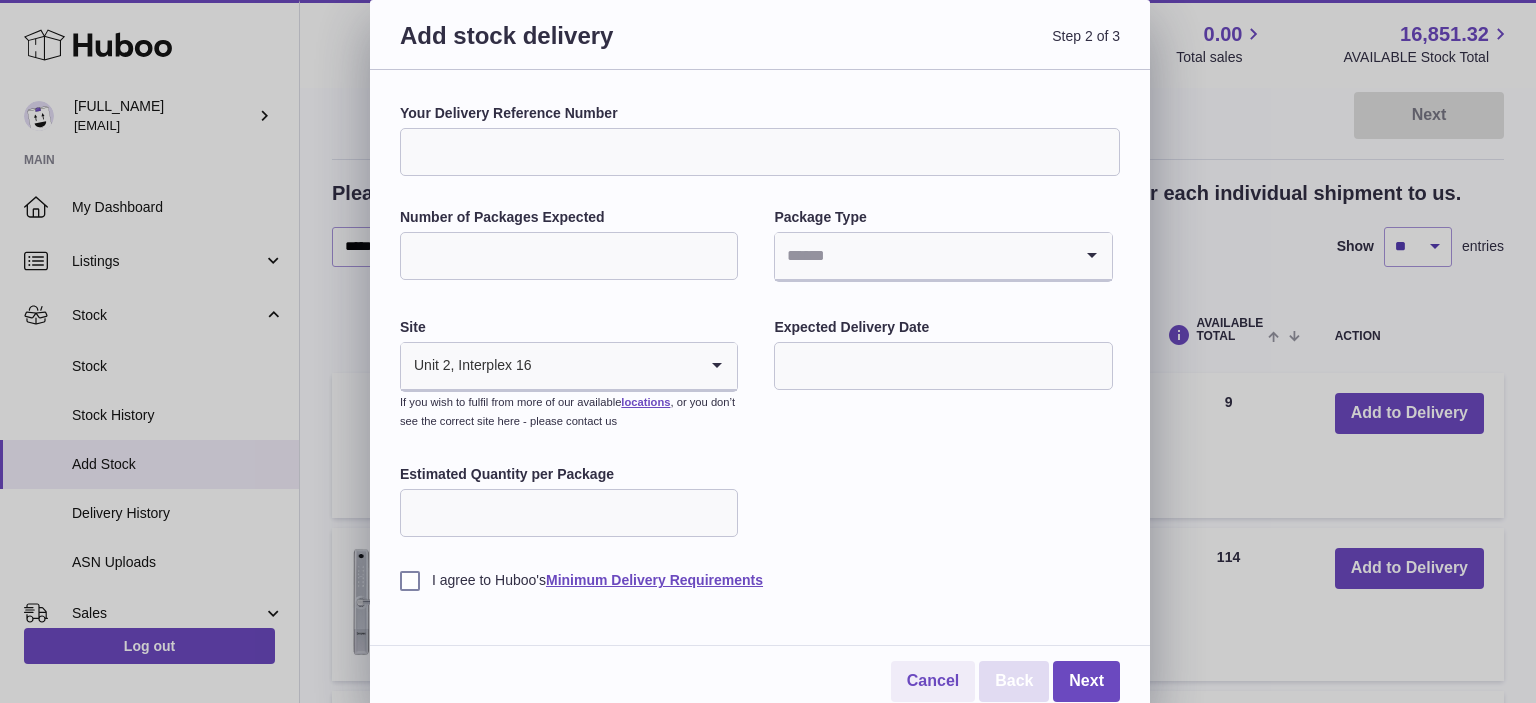 click on "Back" at bounding box center [1014, 681] 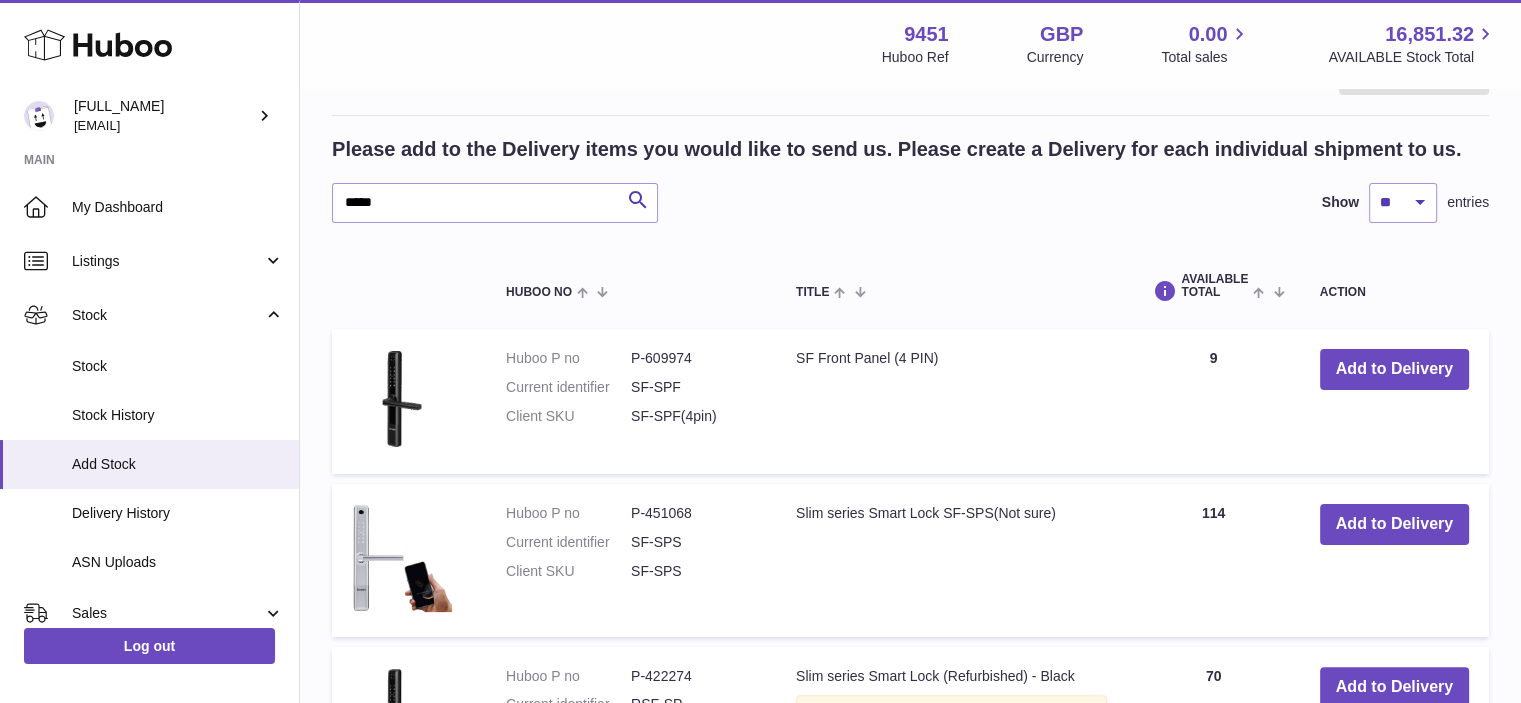scroll, scrollTop: 317, scrollLeft: 0, axis: vertical 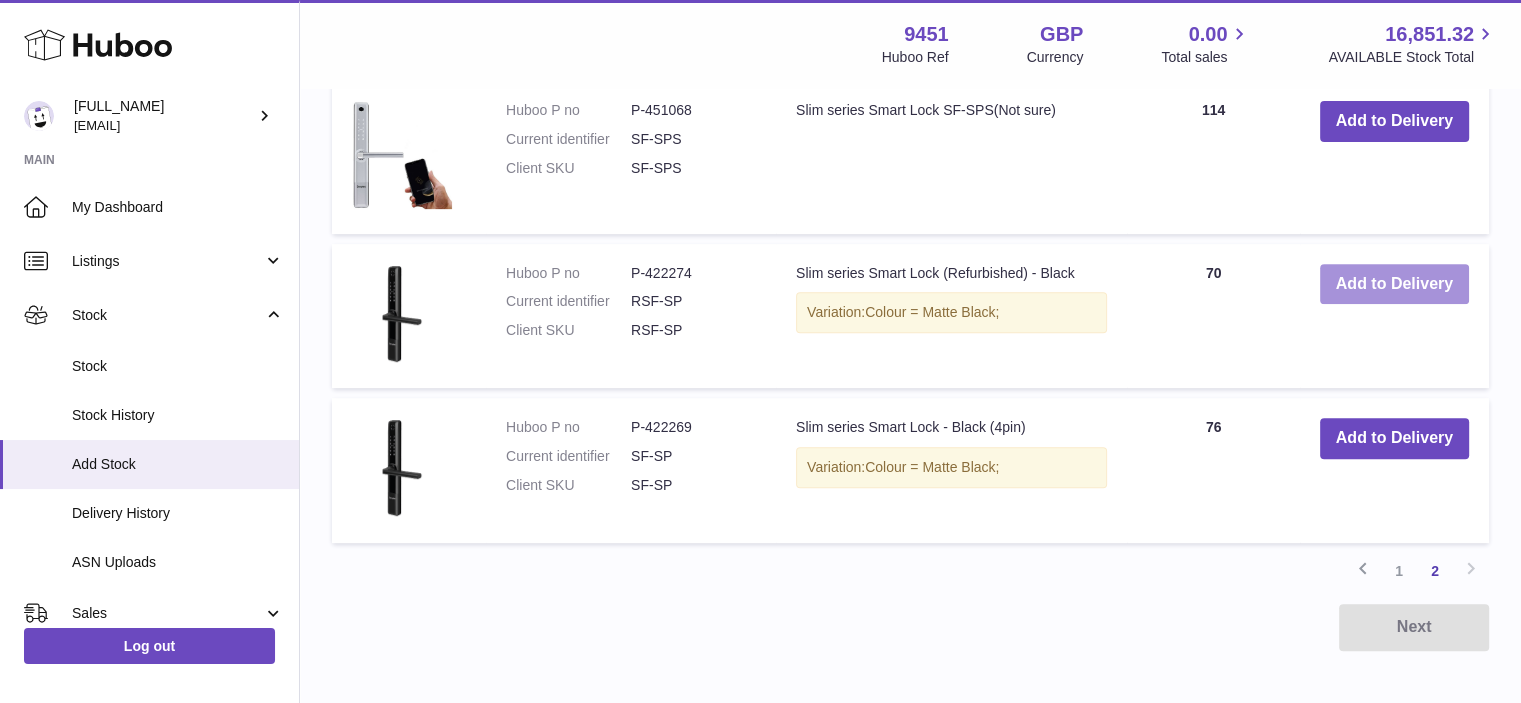 click on "Add to Delivery" at bounding box center (1394, 284) 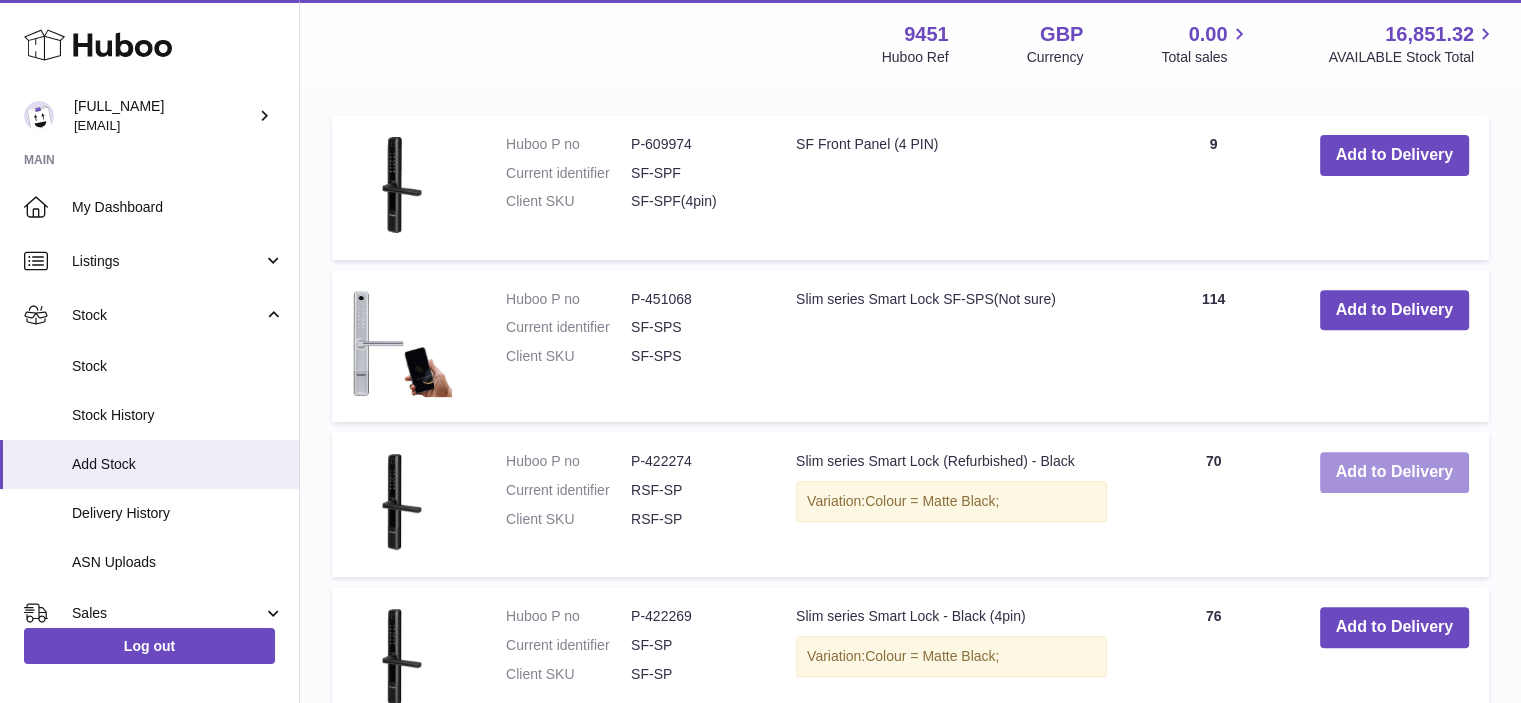 scroll, scrollTop: 904, scrollLeft: 0, axis: vertical 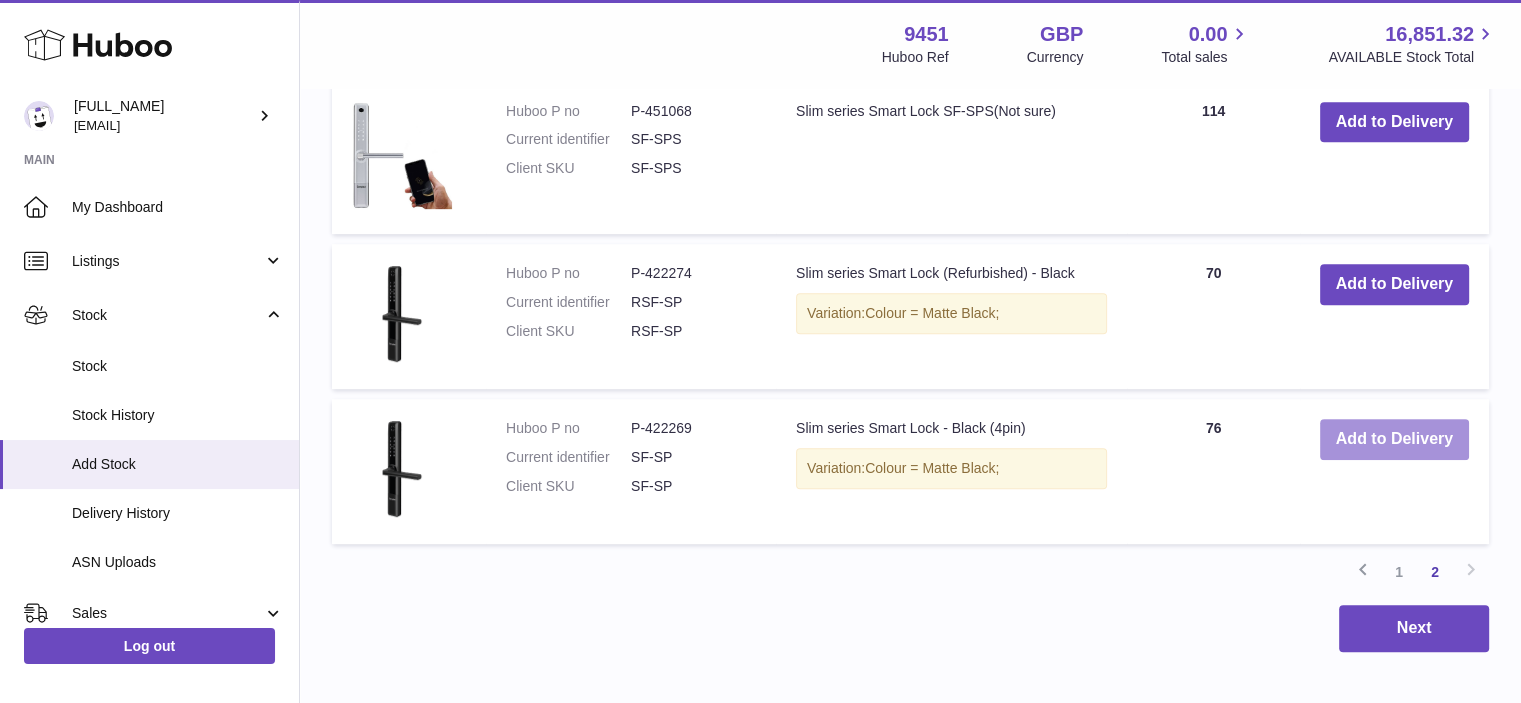click on "Add to Delivery" at bounding box center (1394, 439) 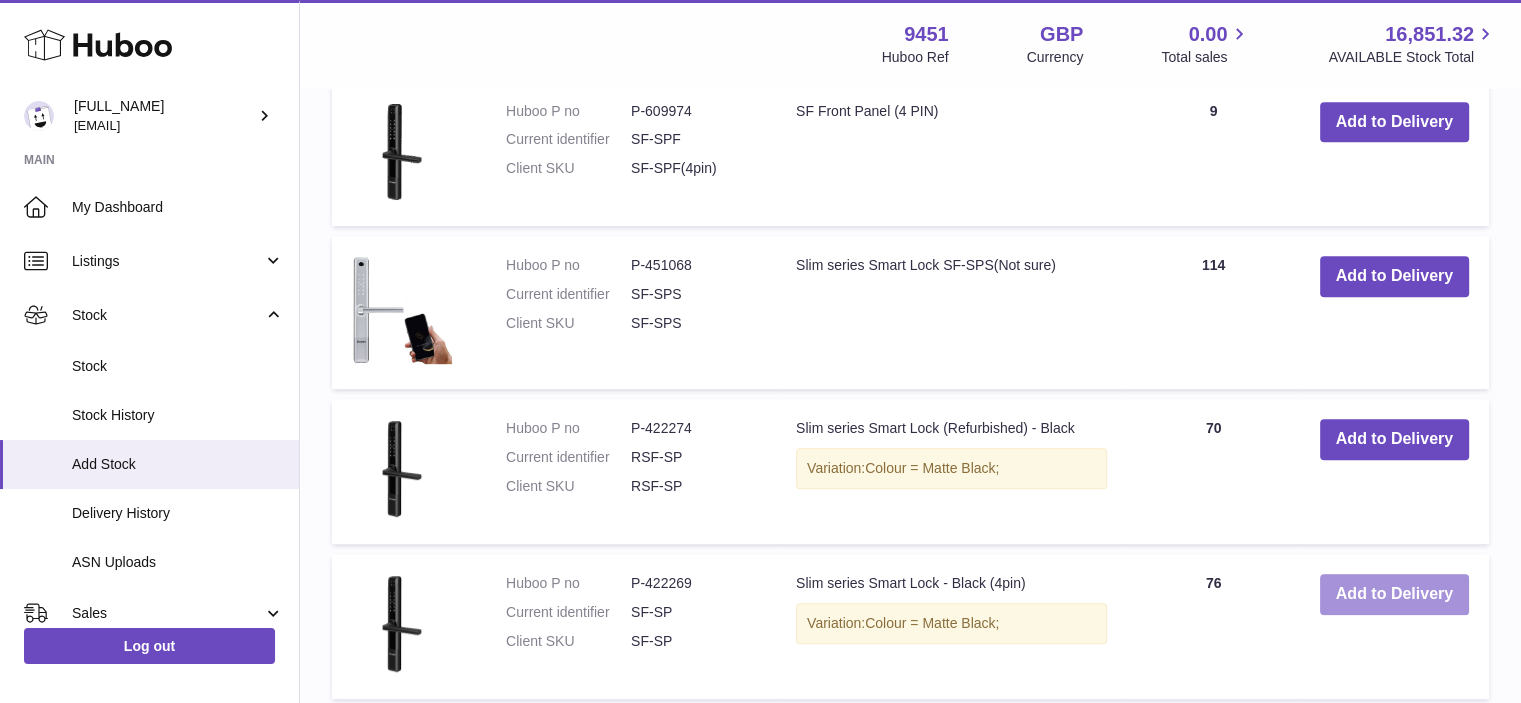 scroll, scrollTop: 1060, scrollLeft: 0, axis: vertical 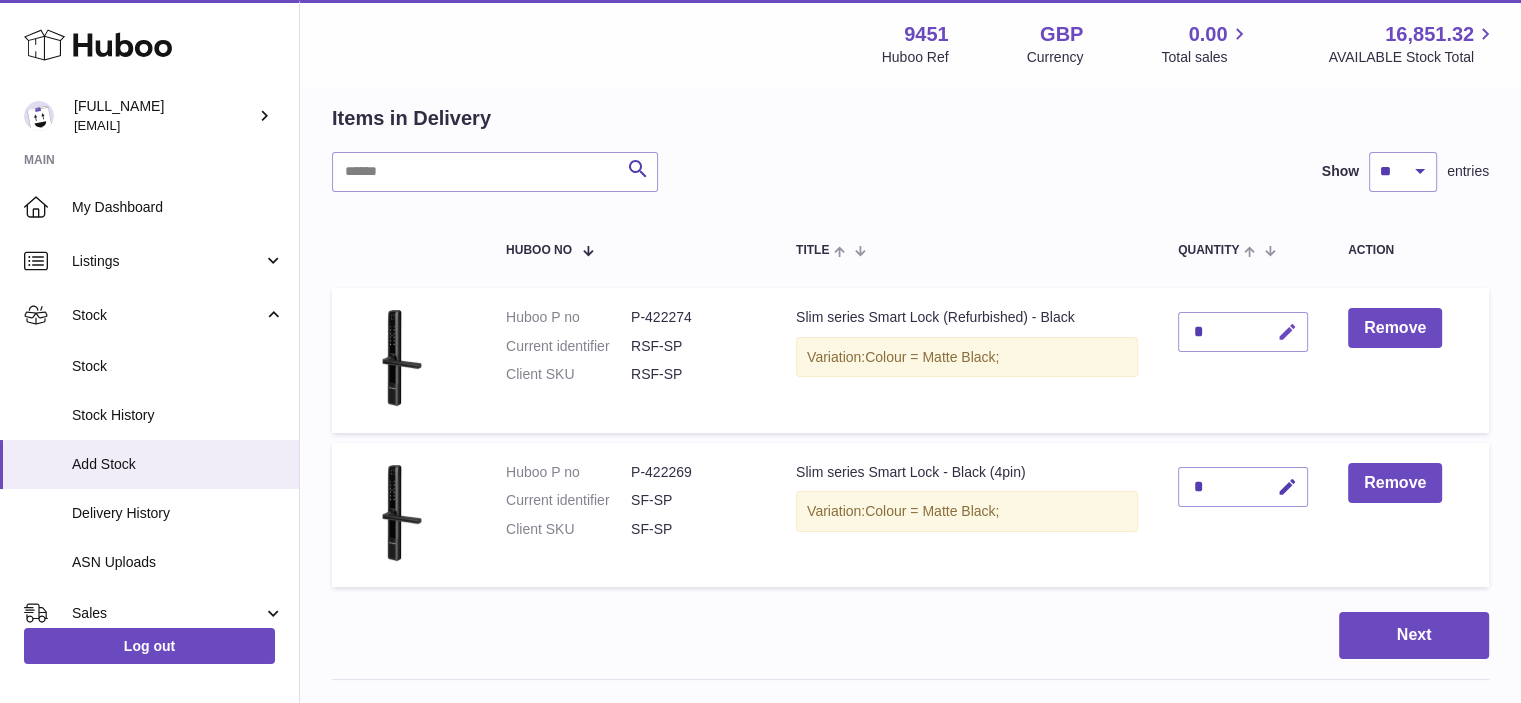 click at bounding box center (1287, 332) 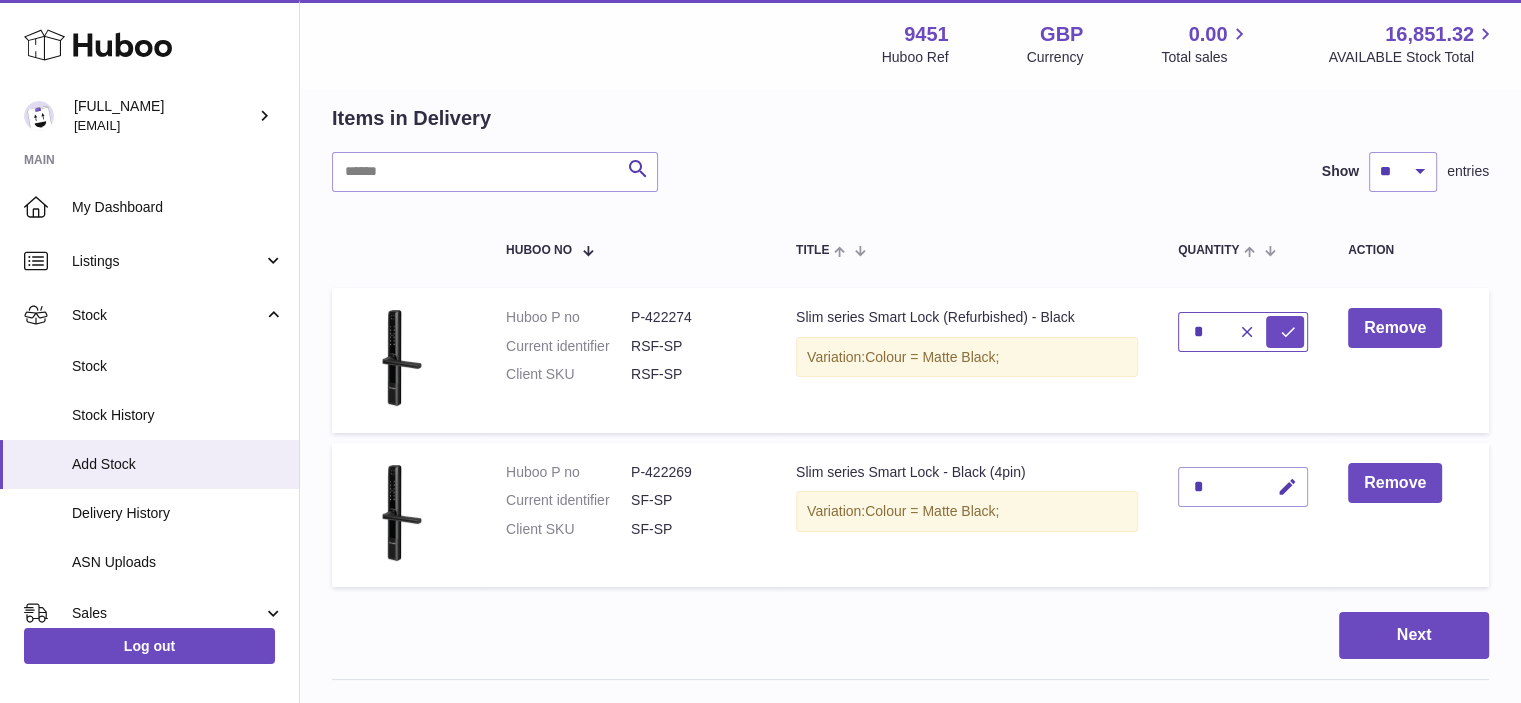 type on "*" 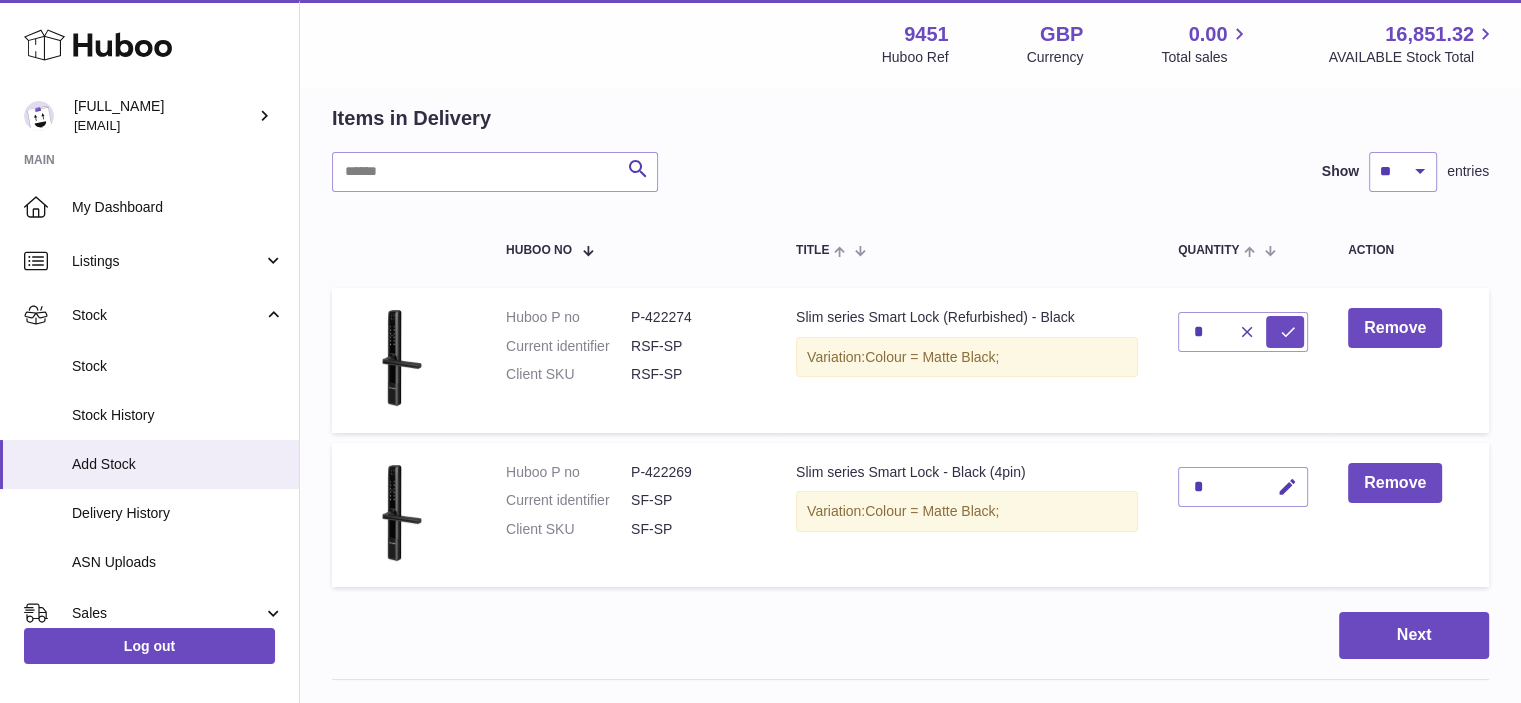 click on "*" at bounding box center [1243, 487] 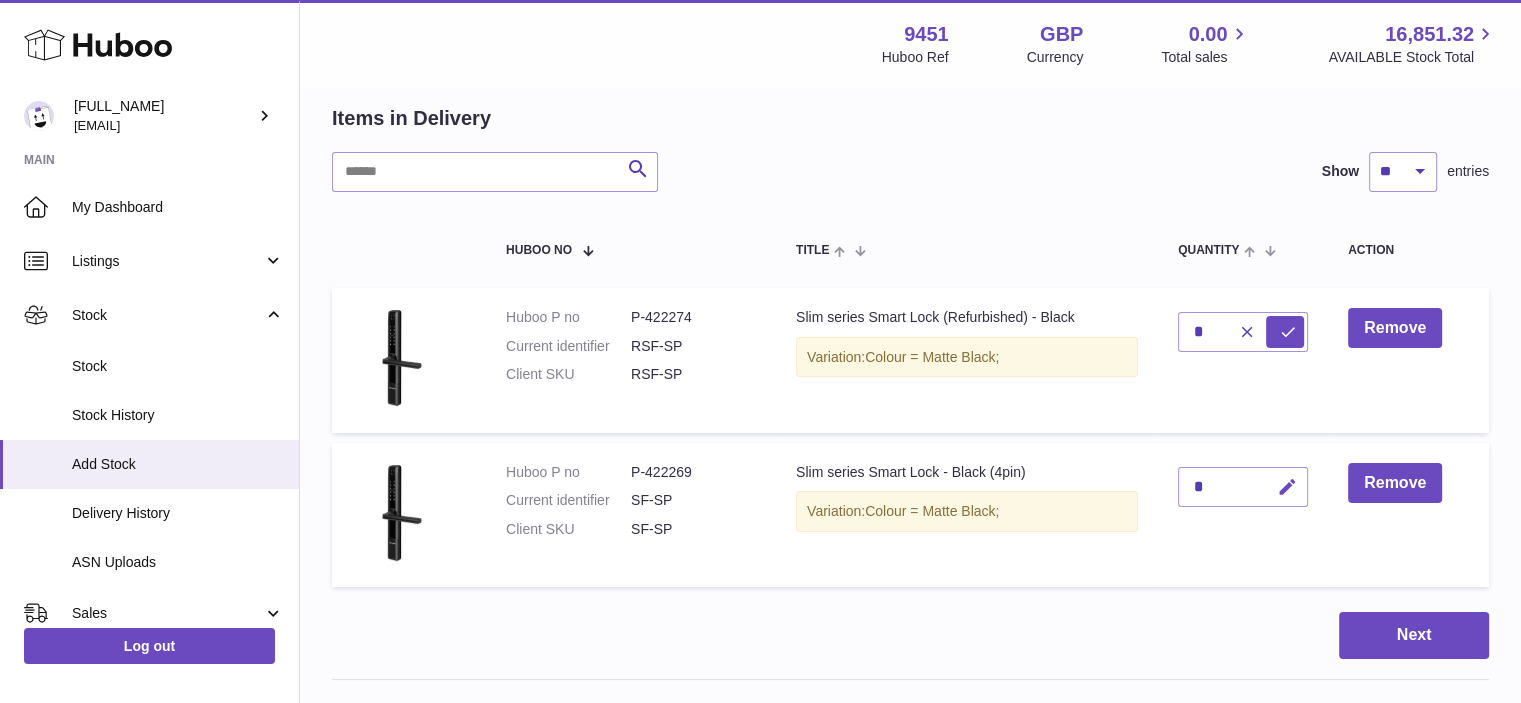 click at bounding box center [1287, 487] 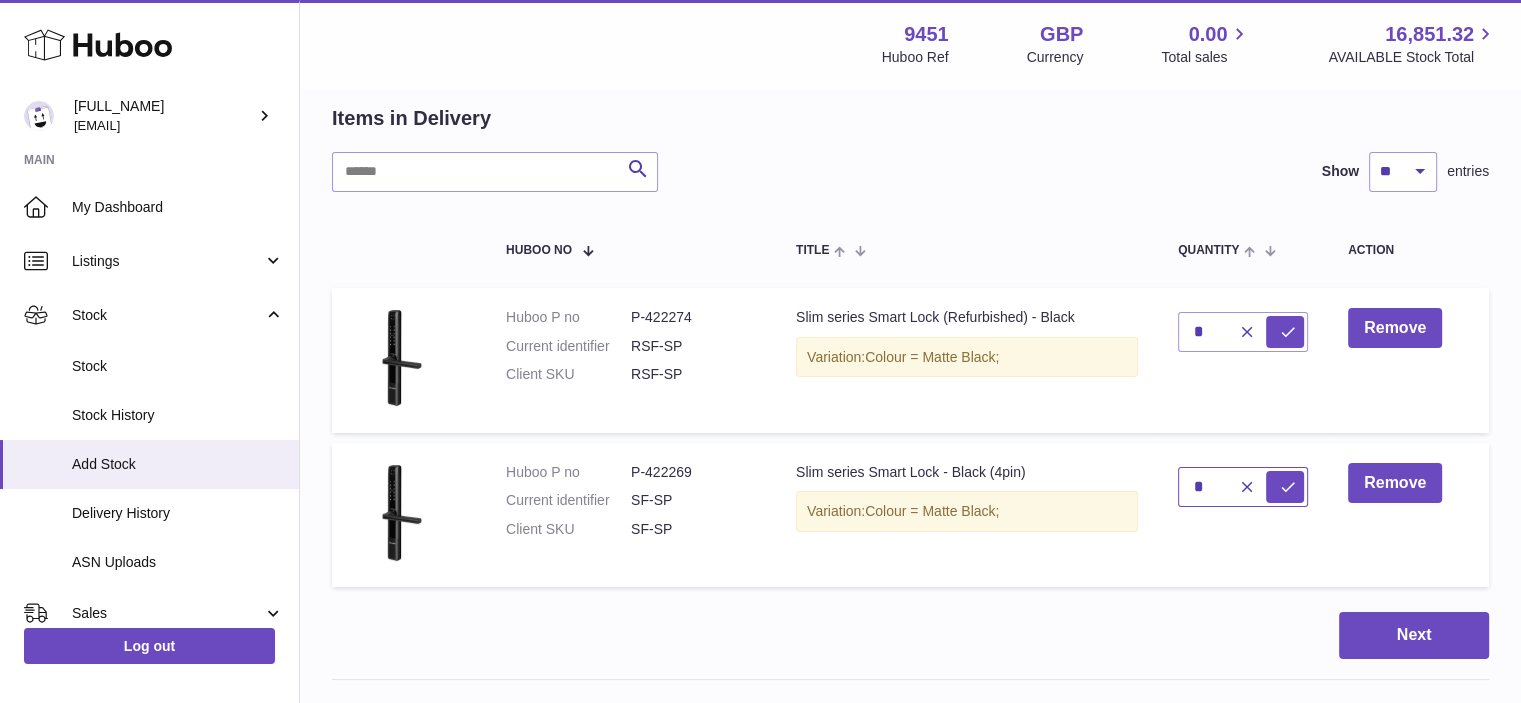 type on "*" 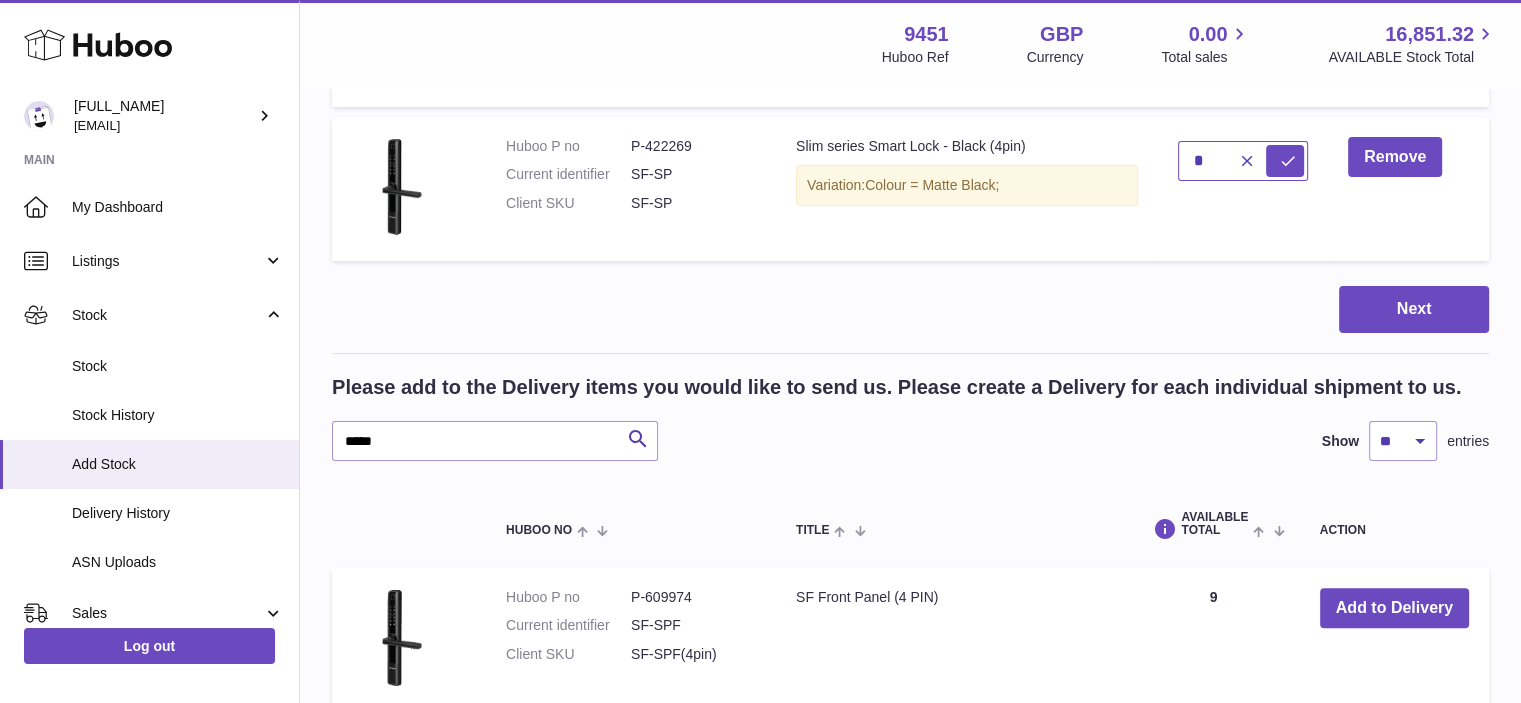 scroll, scrollTop: 431, scrollLeft: 0, axis: vertical 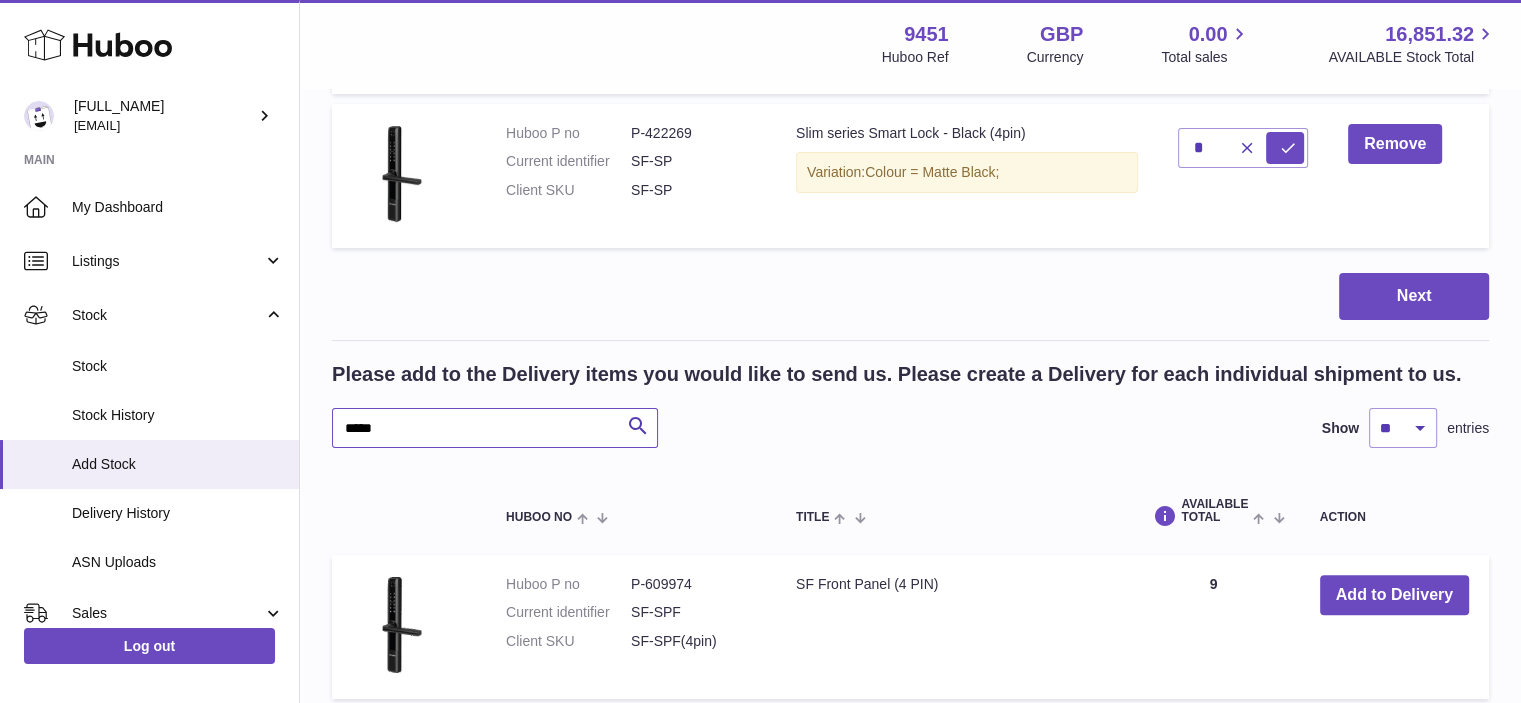 drag, startPoint x: 356, startPoint y: 427, endPoint x: 331, endPoint y: 427, distance: 25 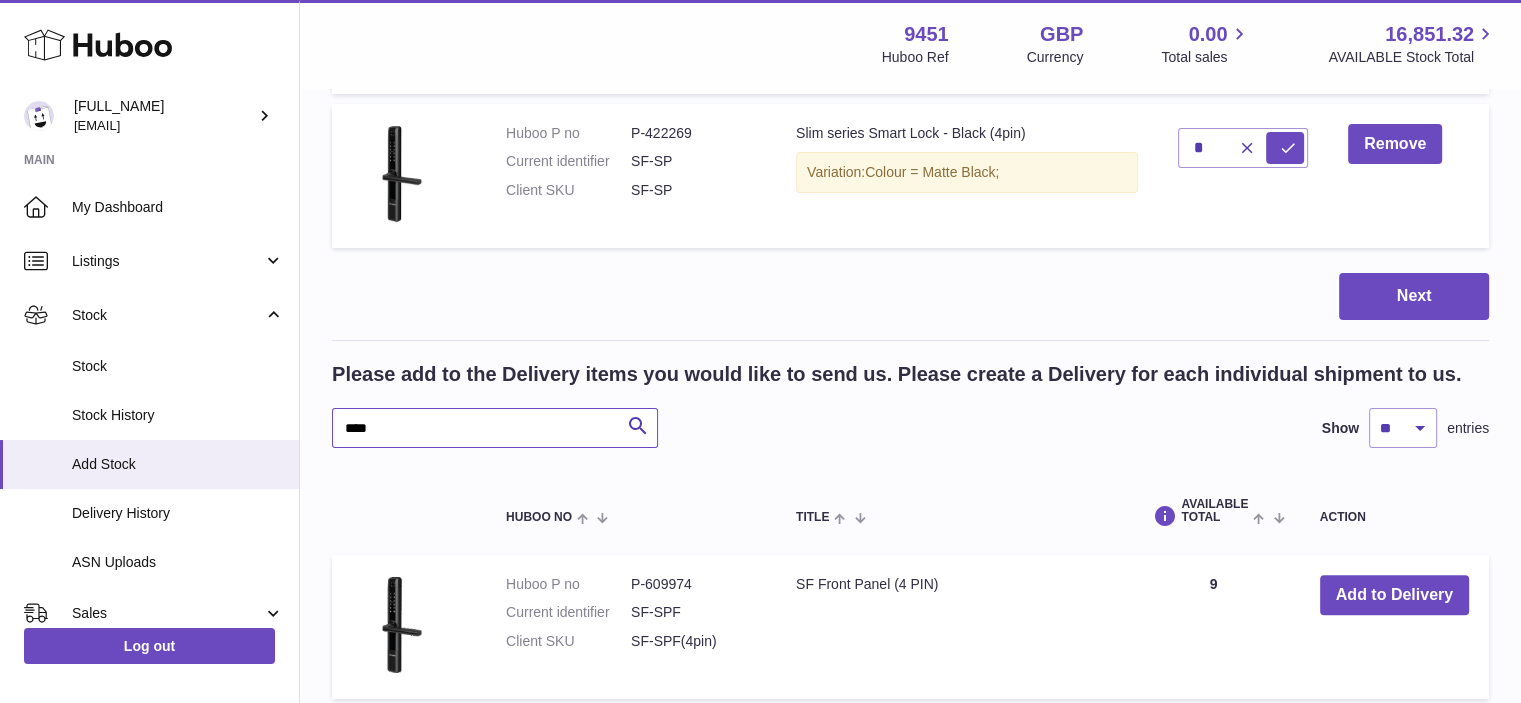 type on "*****" 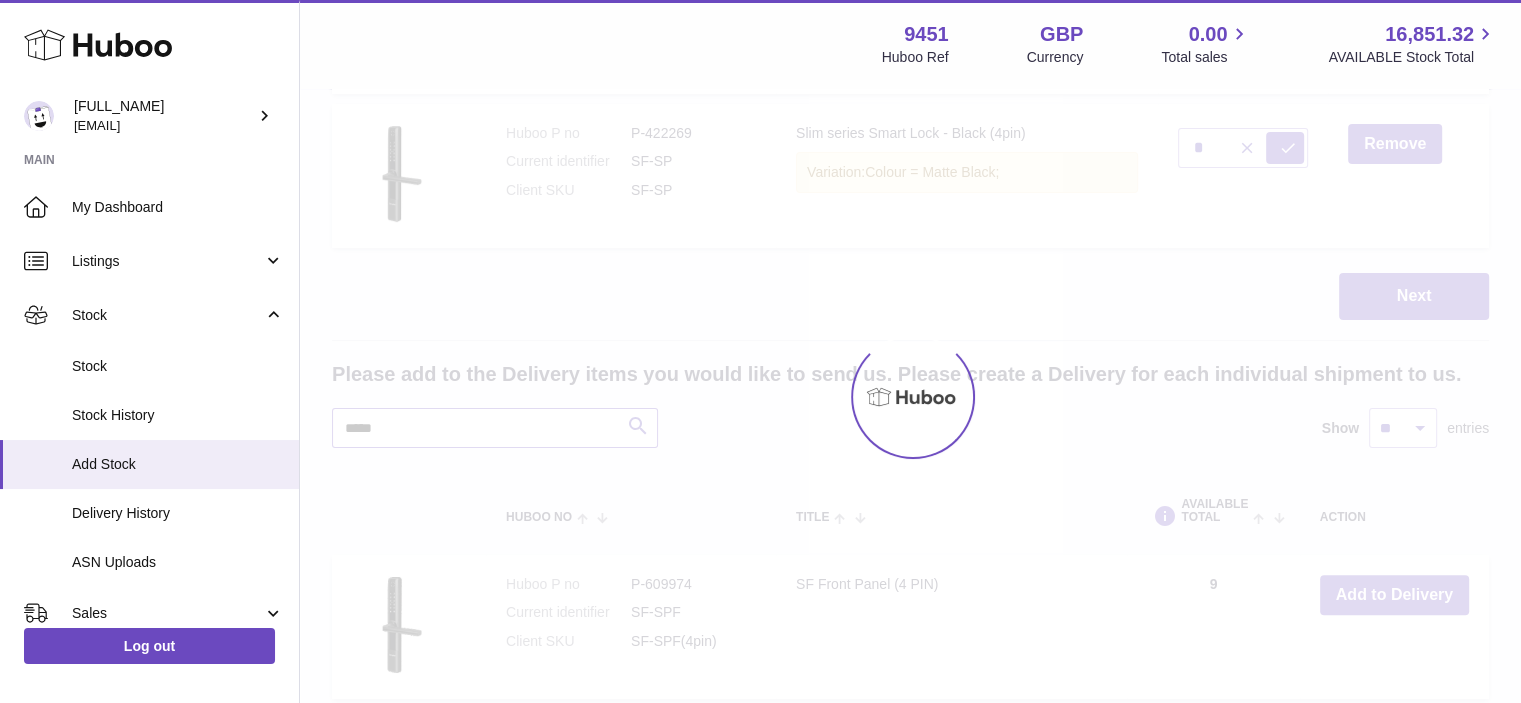 type on "*" 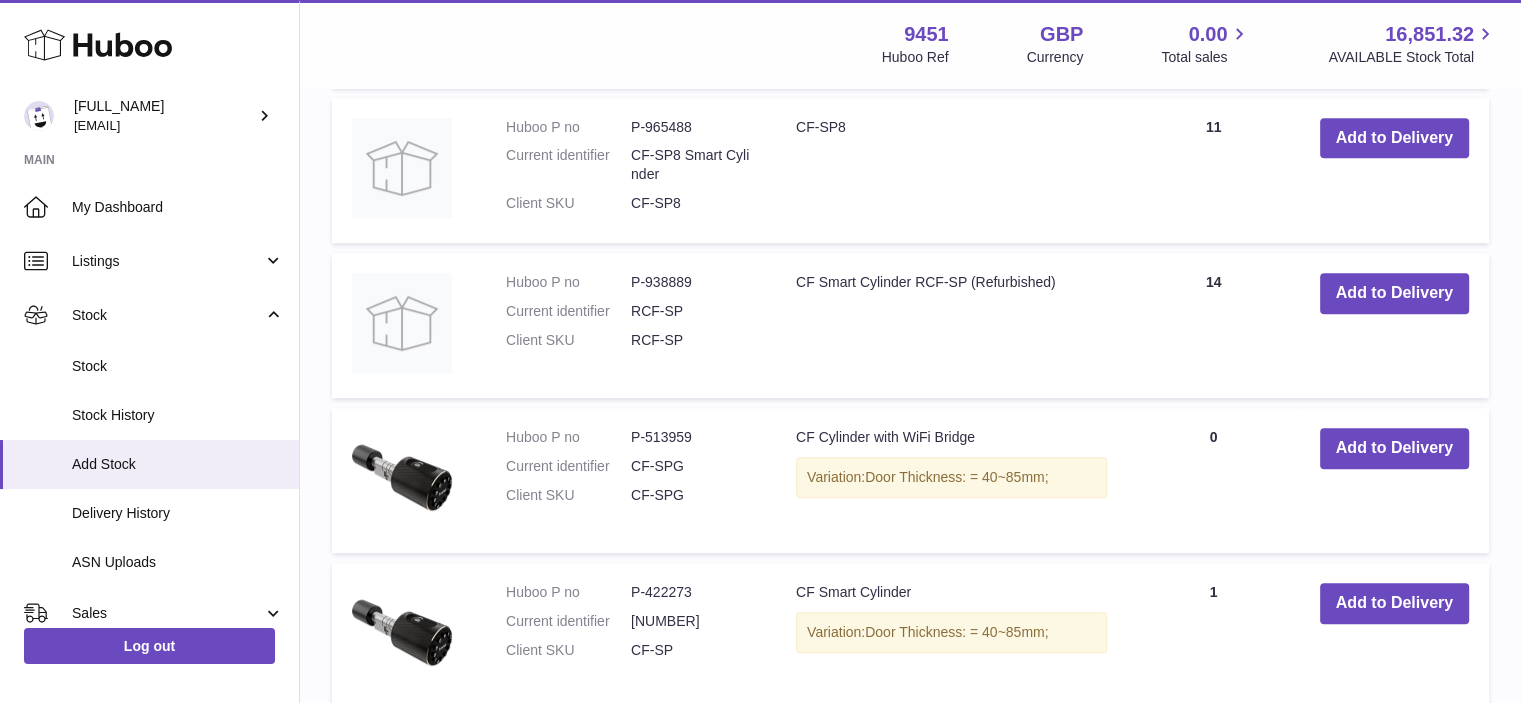scroll, scrollTop: 1251, scrollLeft: 0, axis: vertical 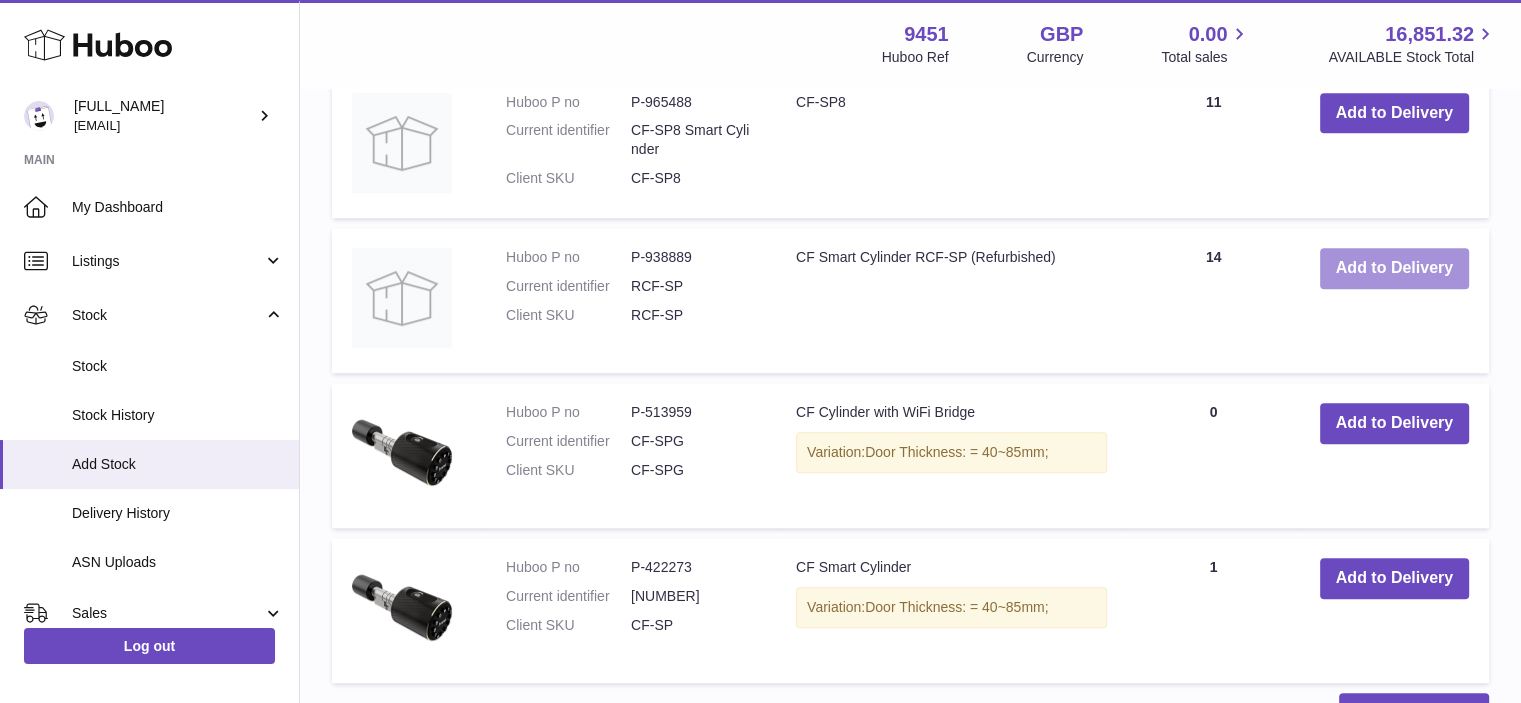 type on "*****" 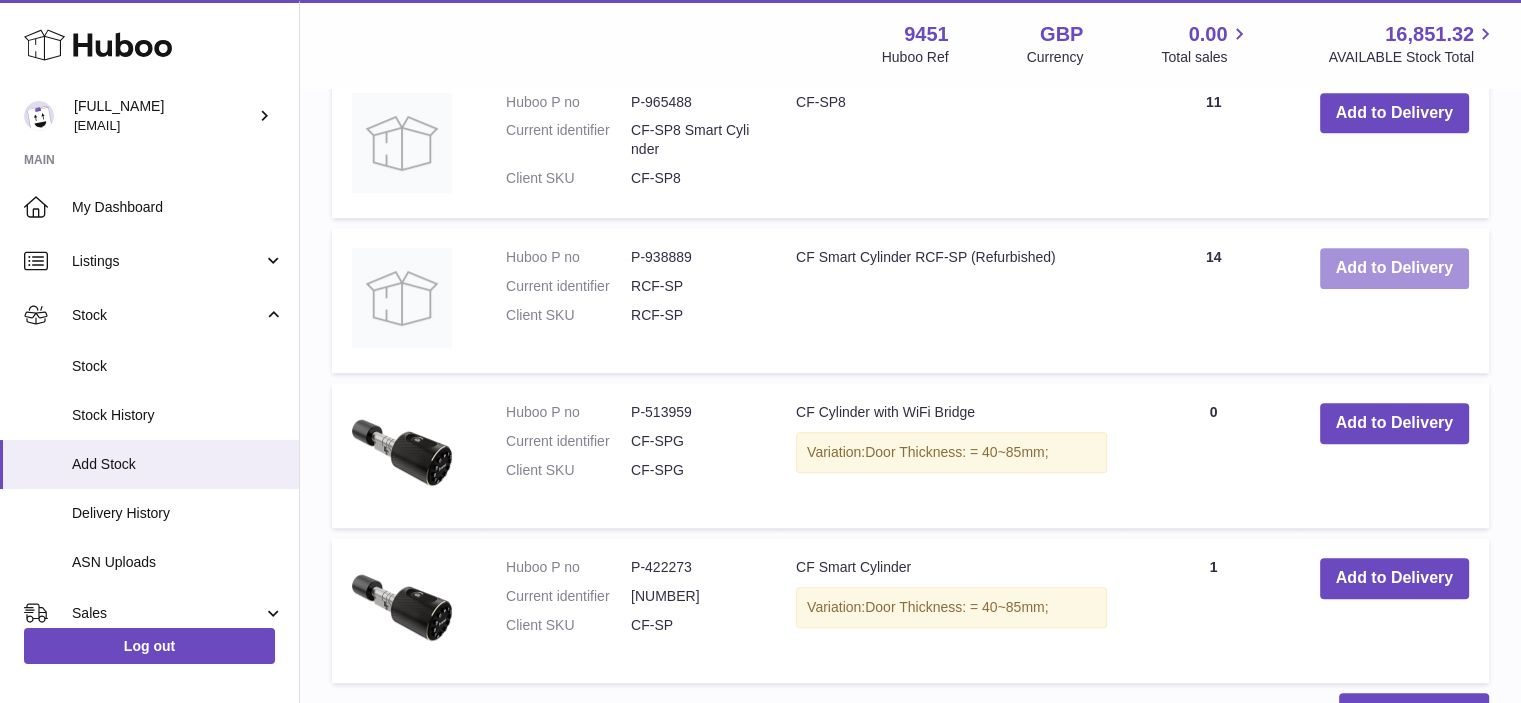 click on "Add to Delivery" at bounding box center (1394, 268) 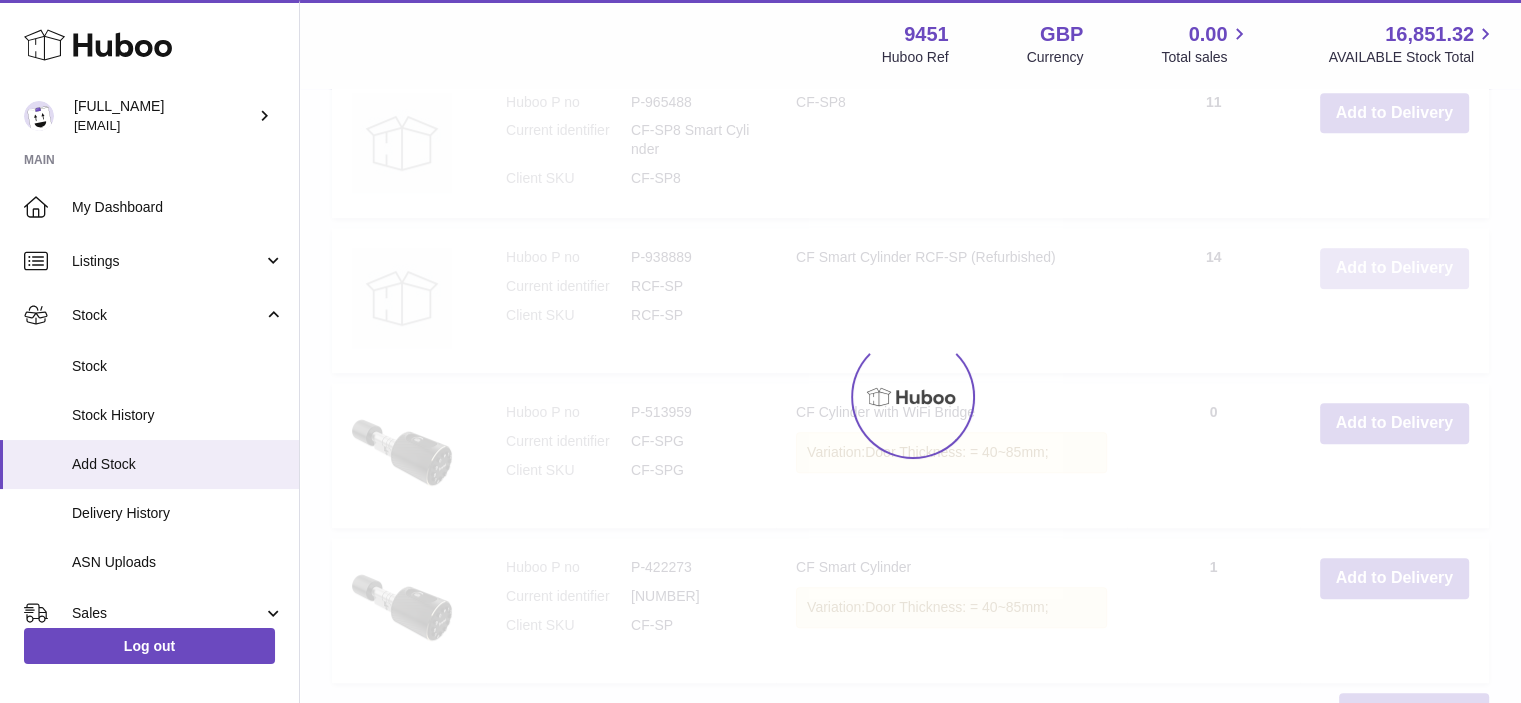 scroll, scrollTop: 1417, scrollLeft: 0, axis: vertical 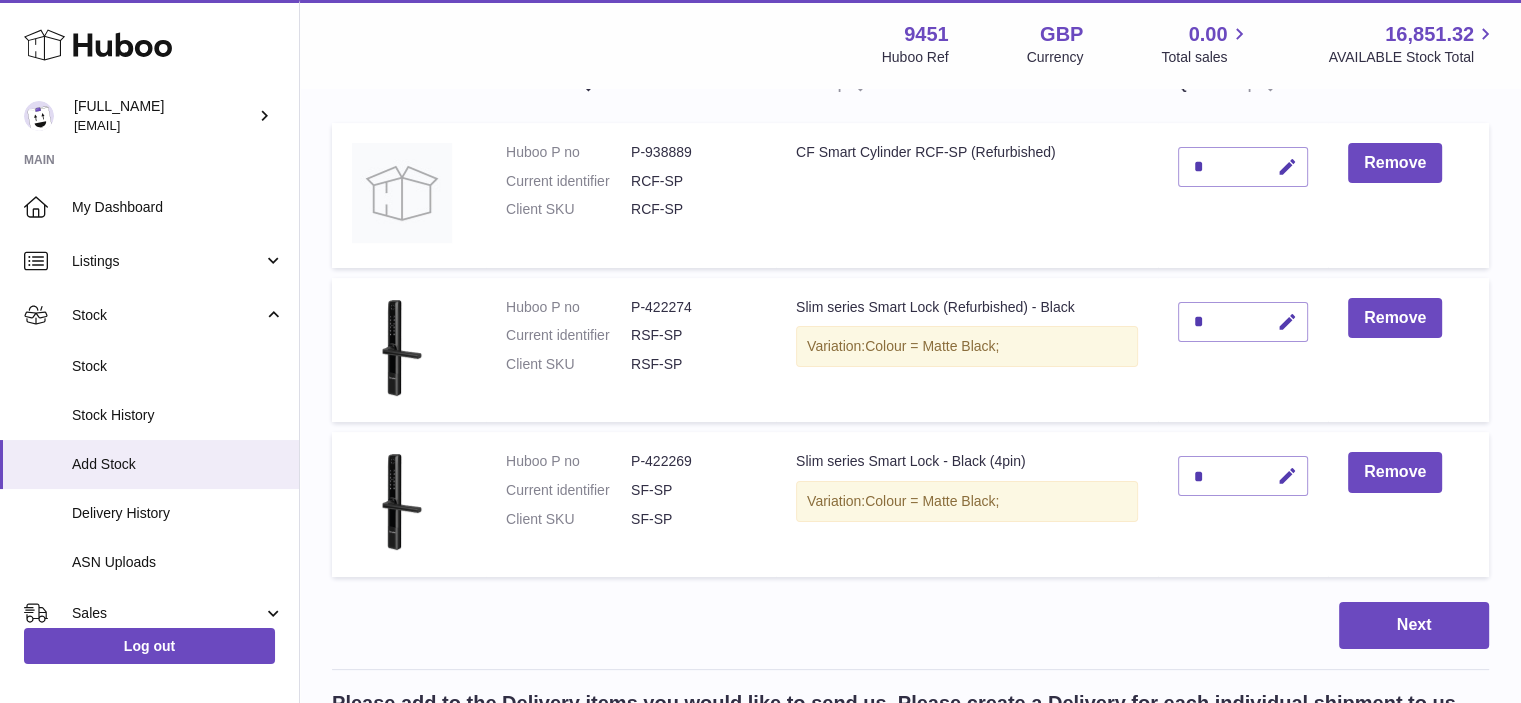 click on "*" at bounding box center [1243, 167] 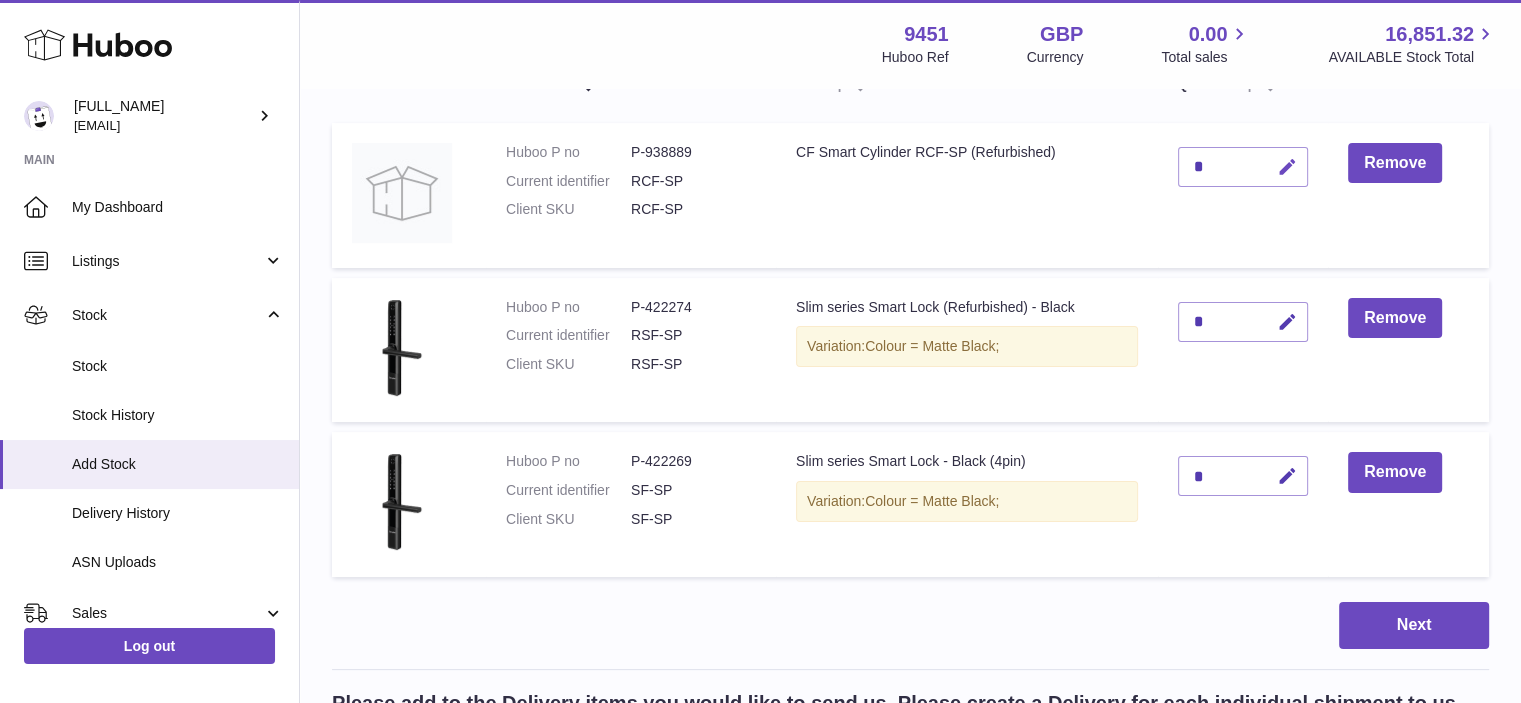 click at bounding box center (1287, 167) 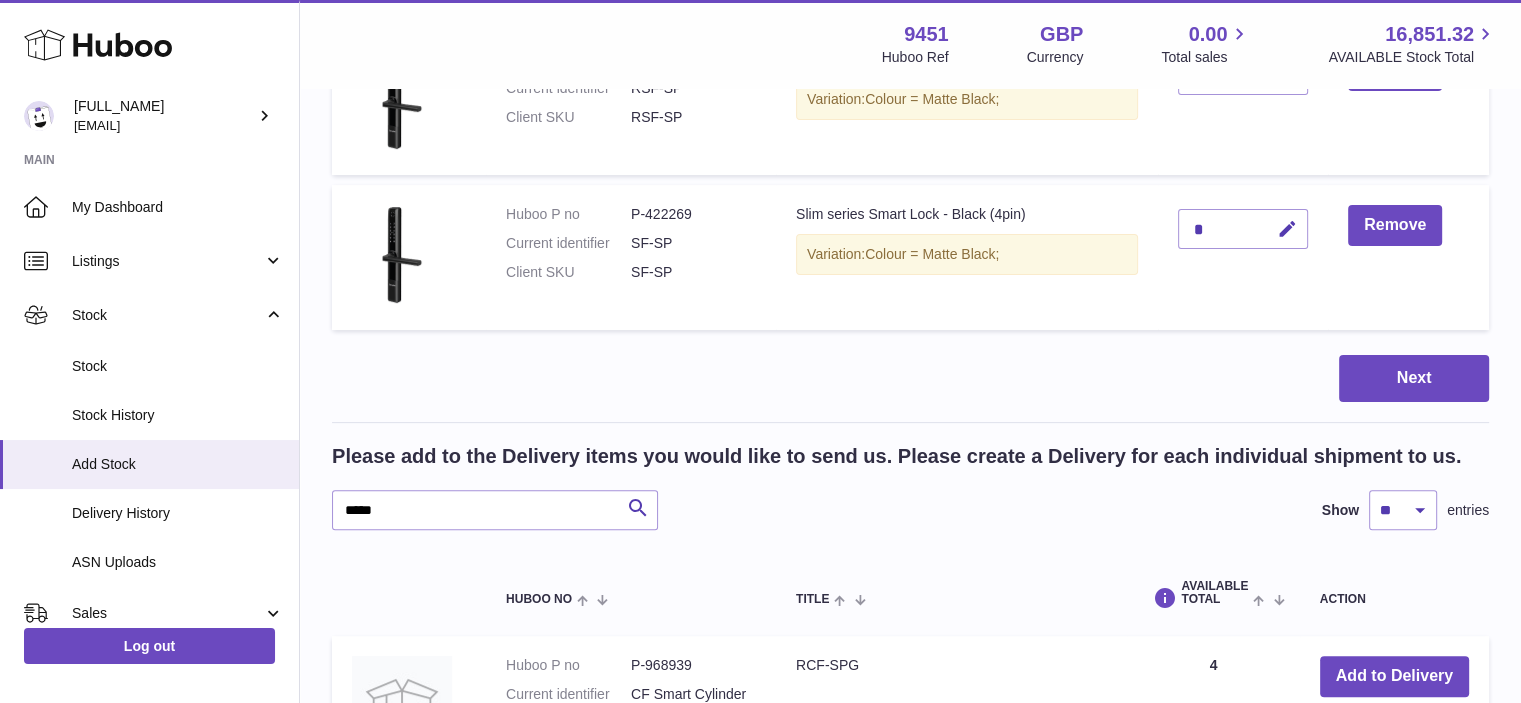 scroll, scrollTop: 175, scrollLeft: 0, axis: vertical 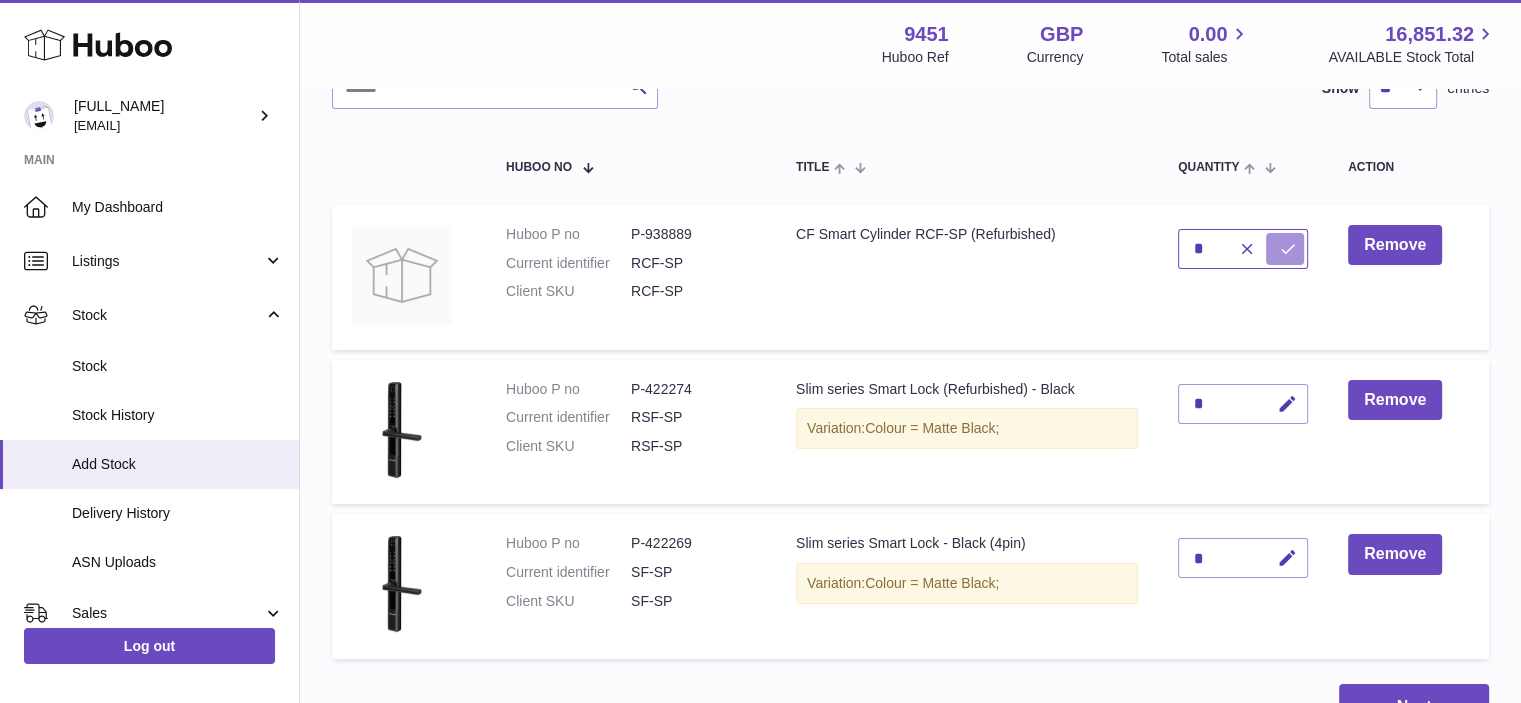 type on "*" 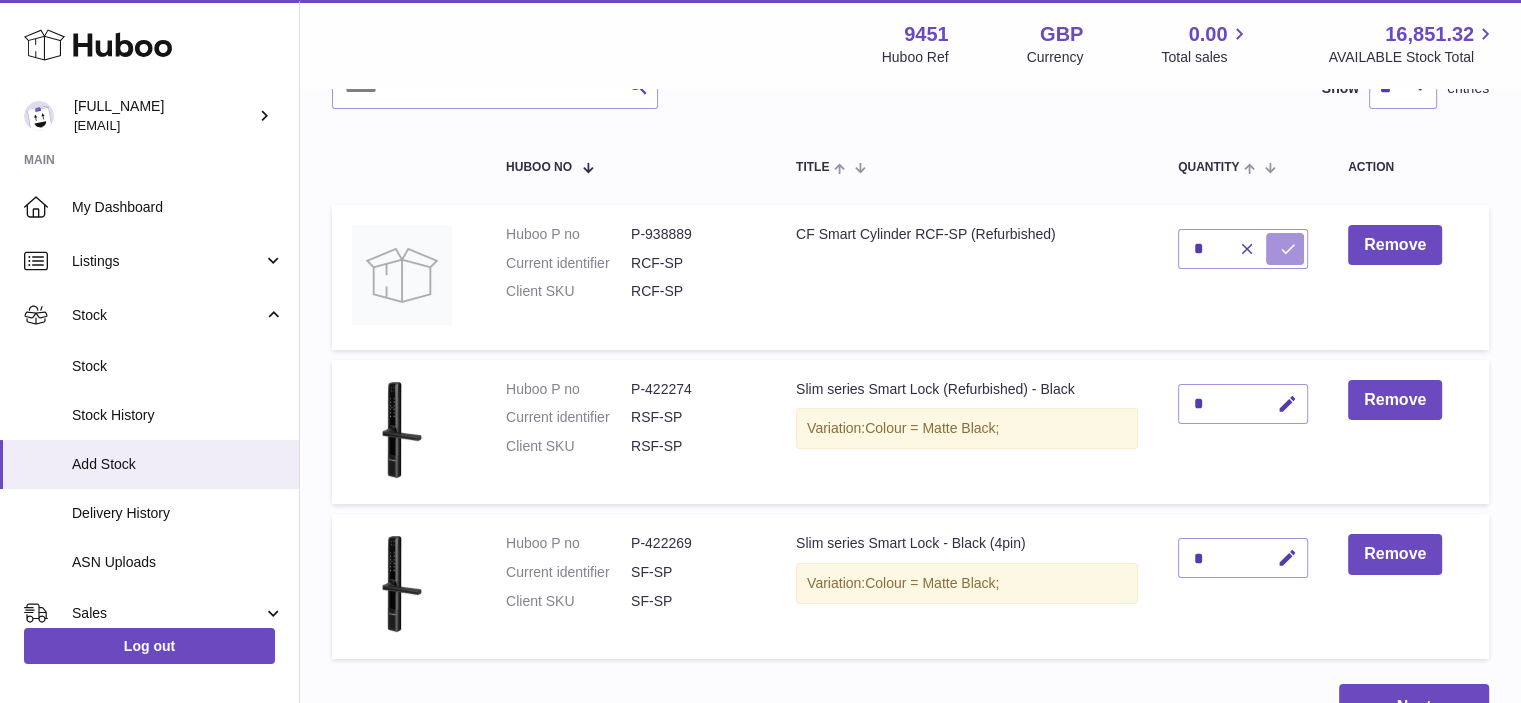 click at bounding box center [1288, 249] 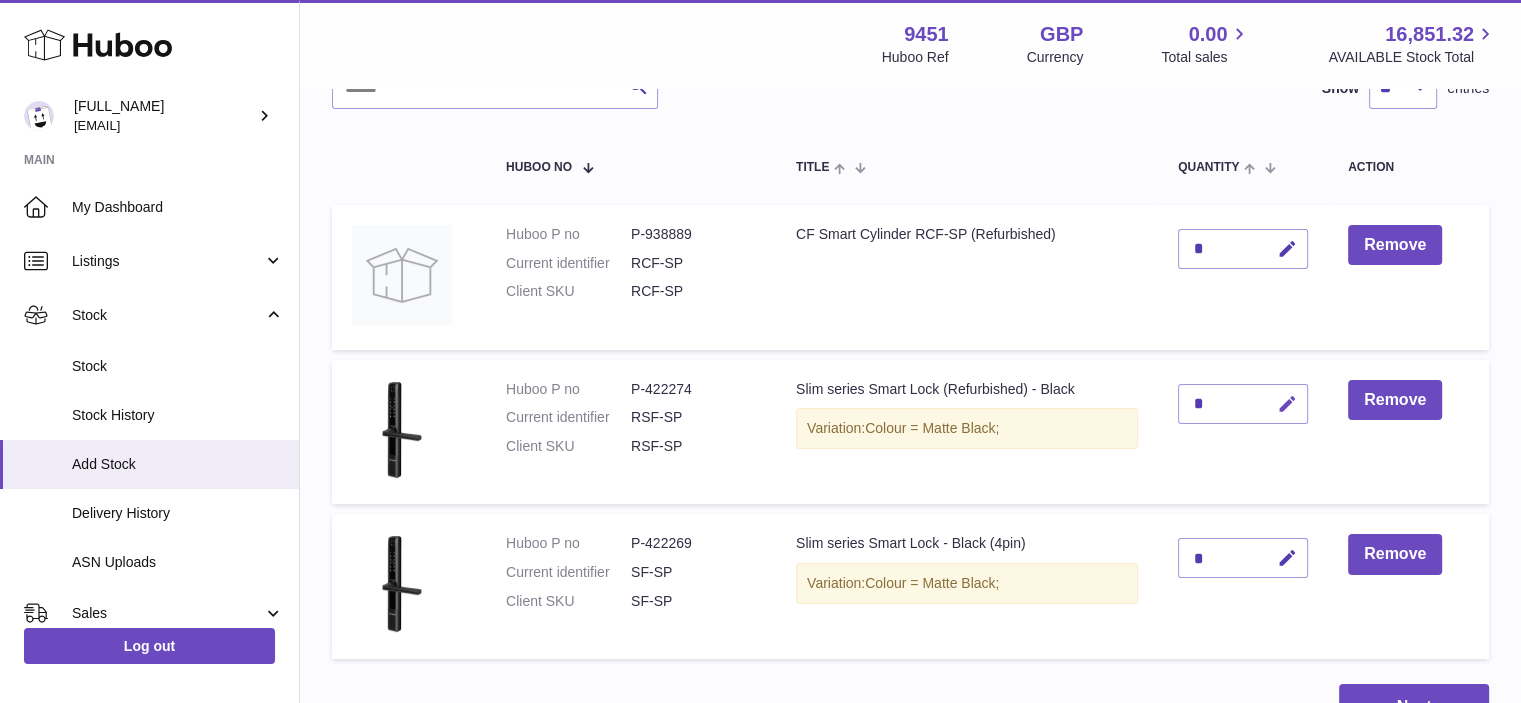 click at bounding box center [1287, 404] 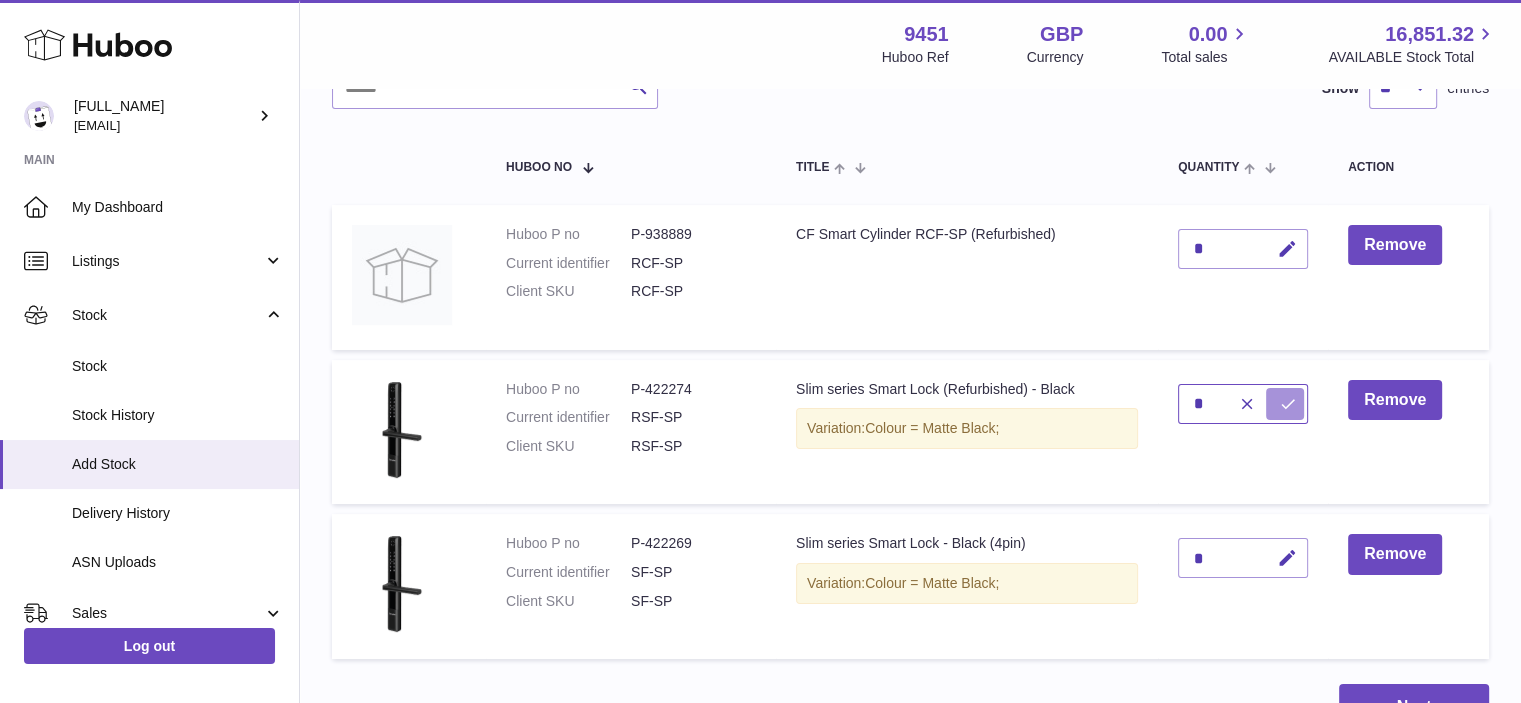 type on "*" 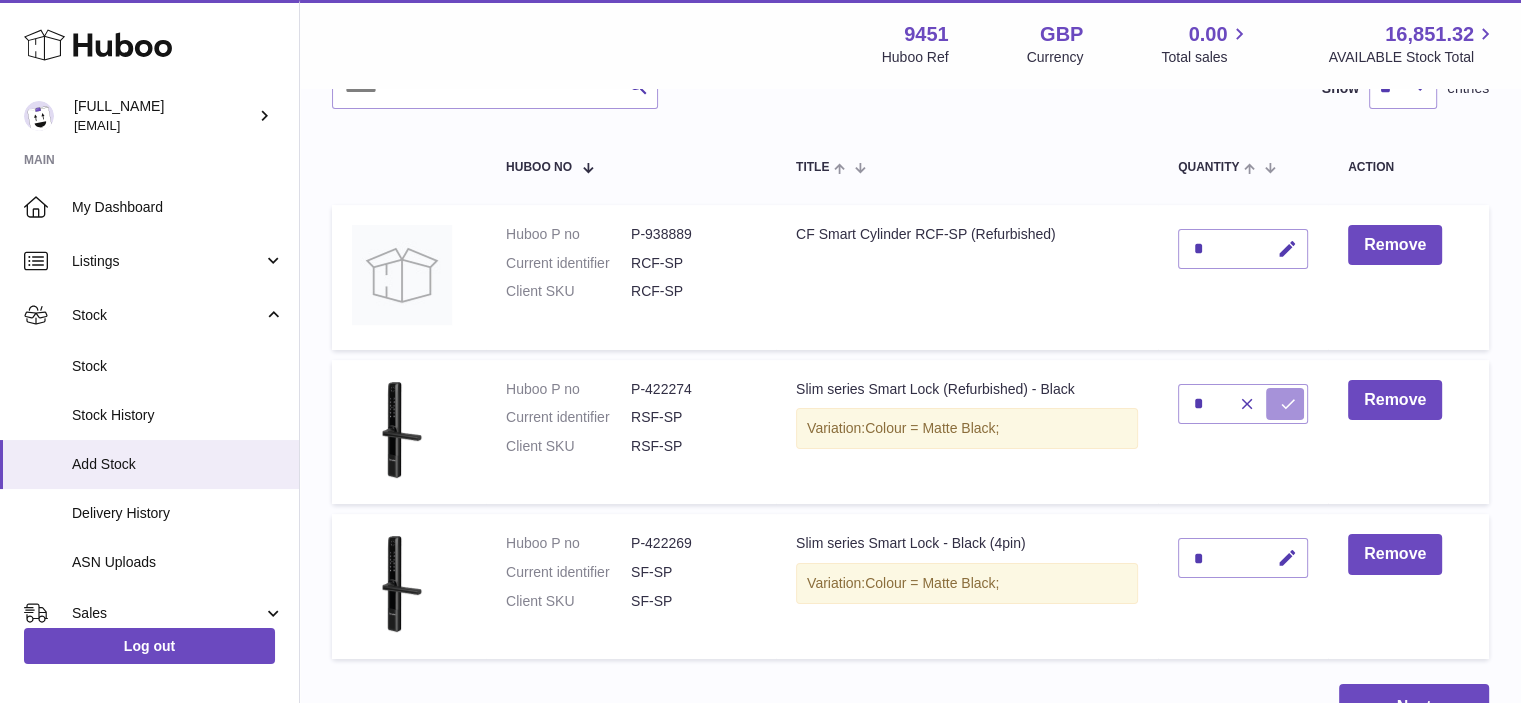 click at bounding box center (1288, 404) 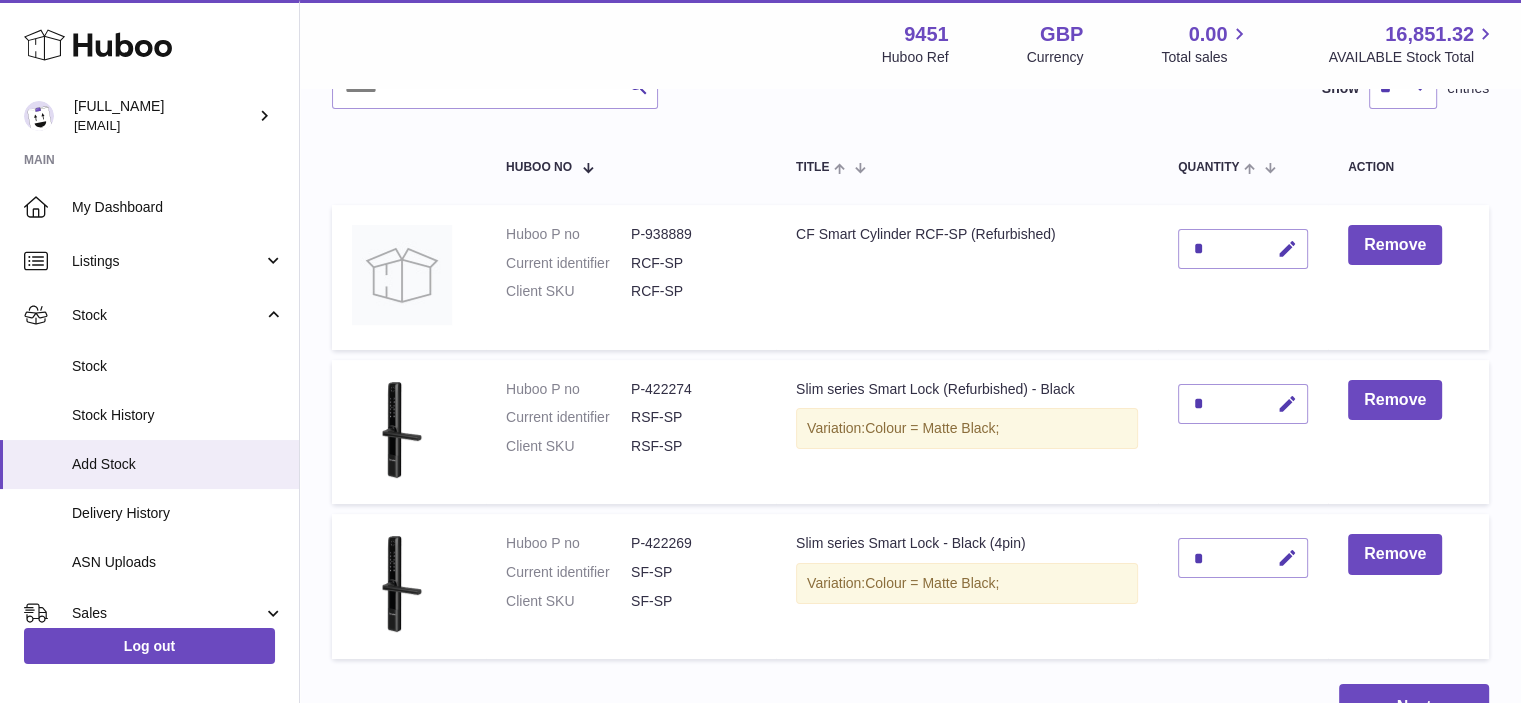 click on "*" at bounding box center [1243, 558] 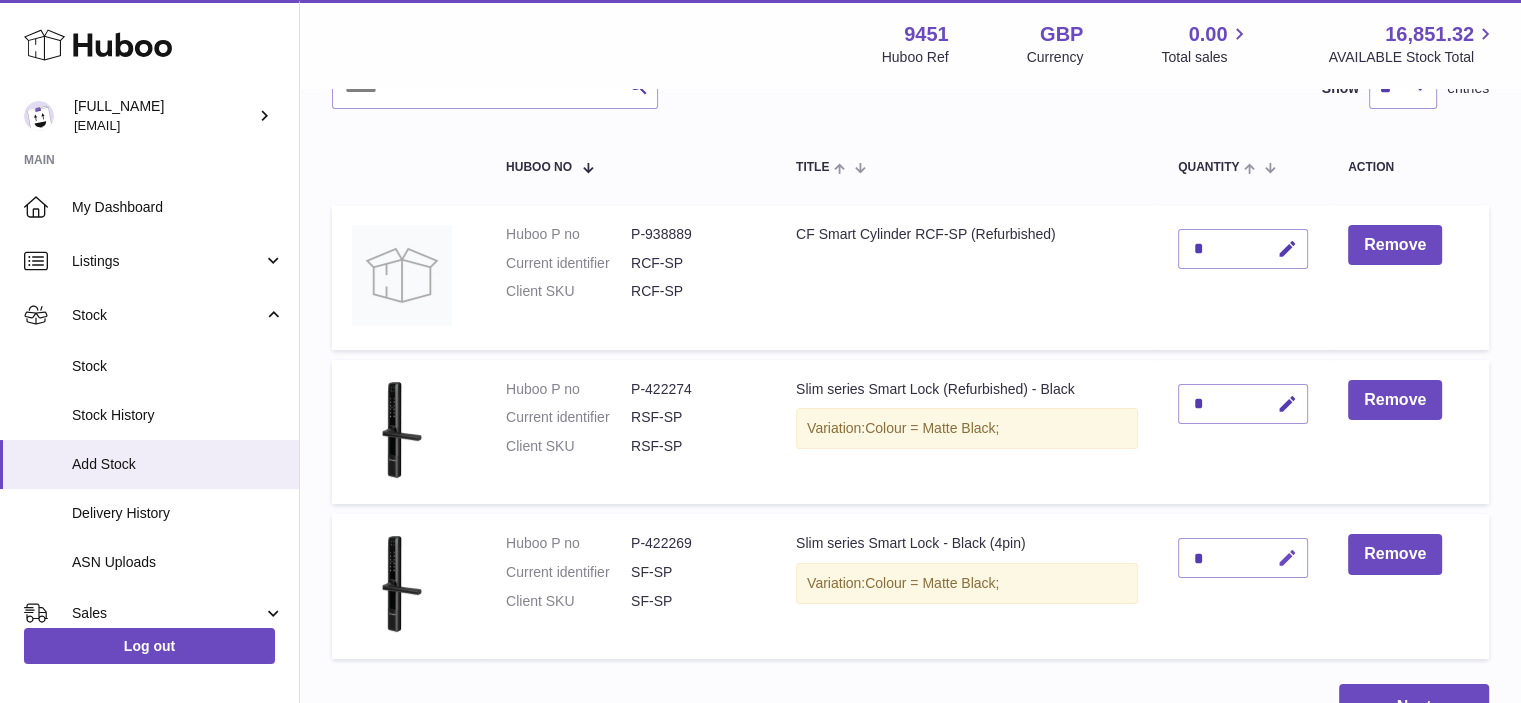 click at bounding box center (1287, 558) 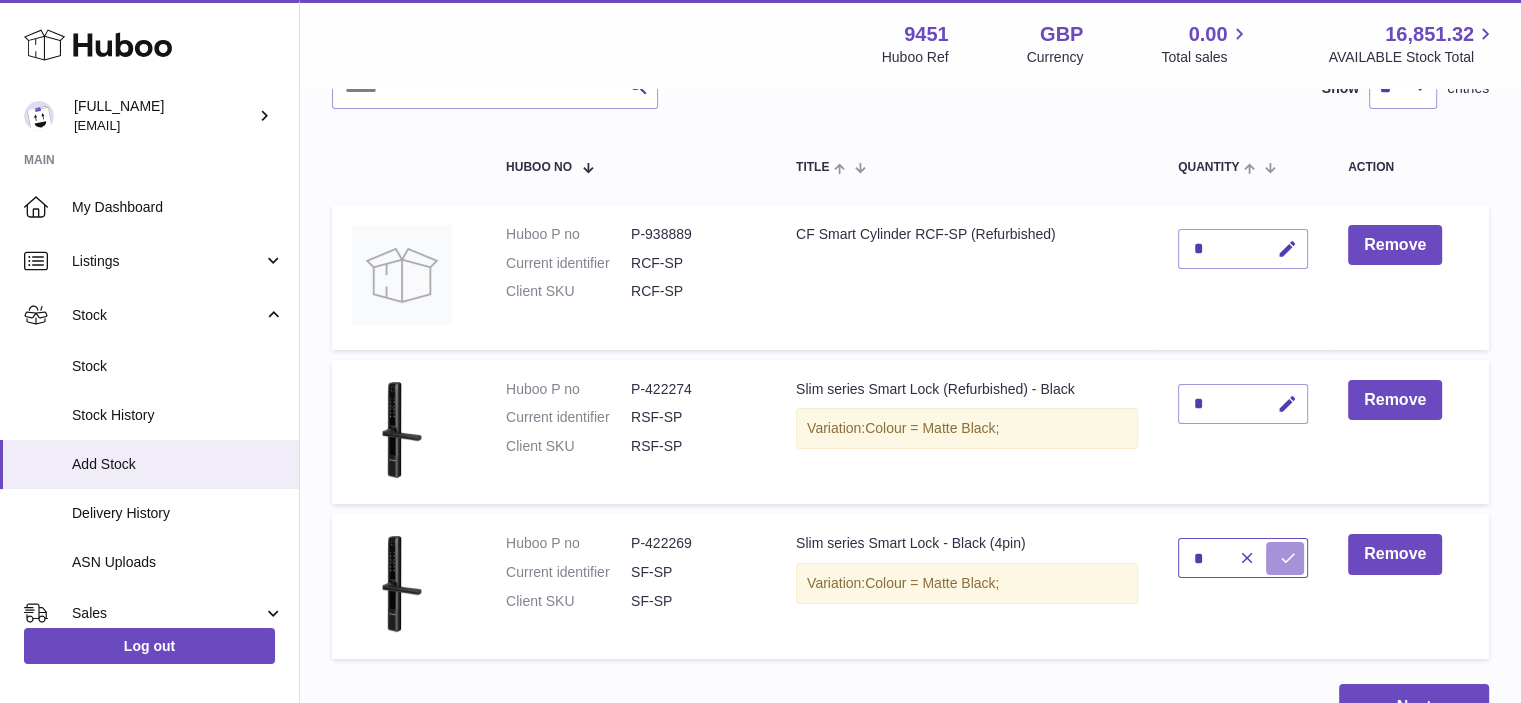 type on "*" 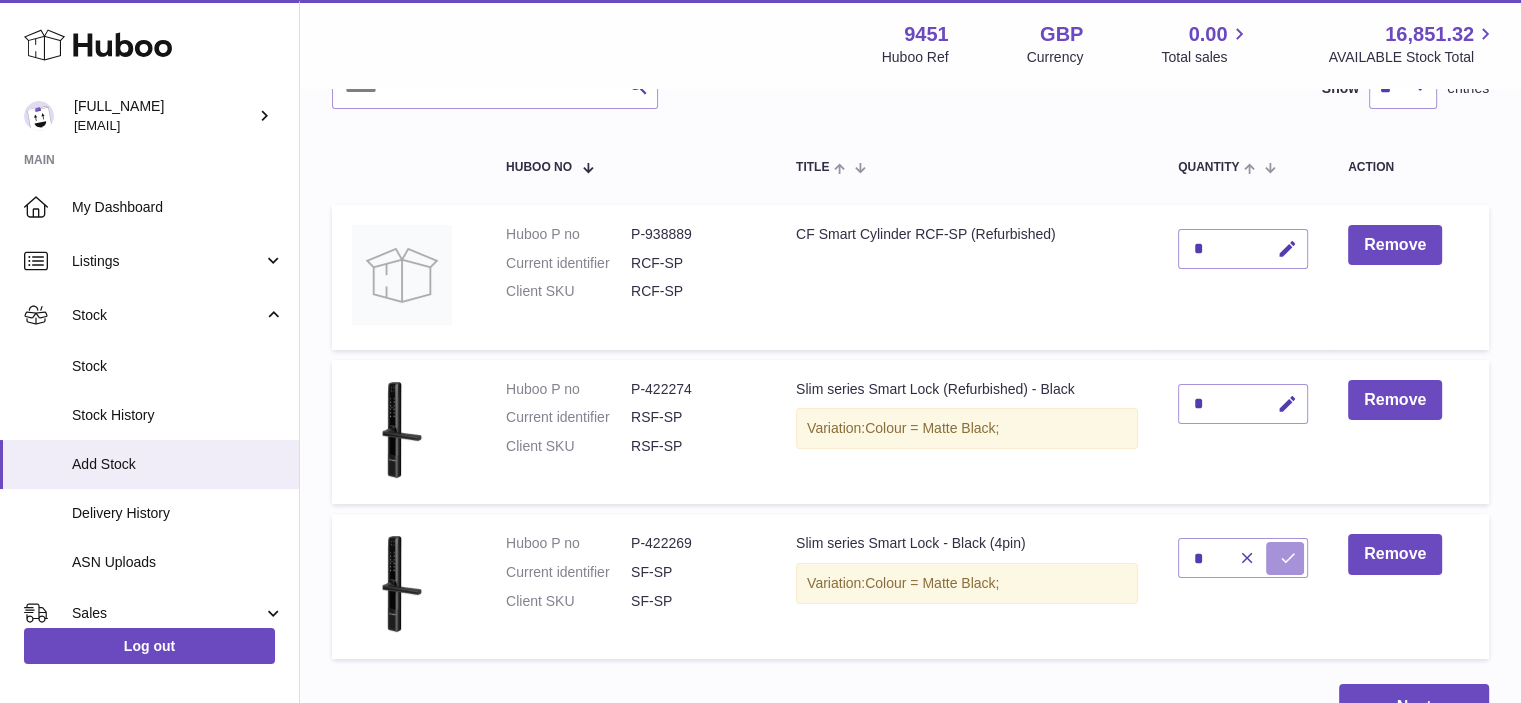 click at bounding box center (1288, 558) 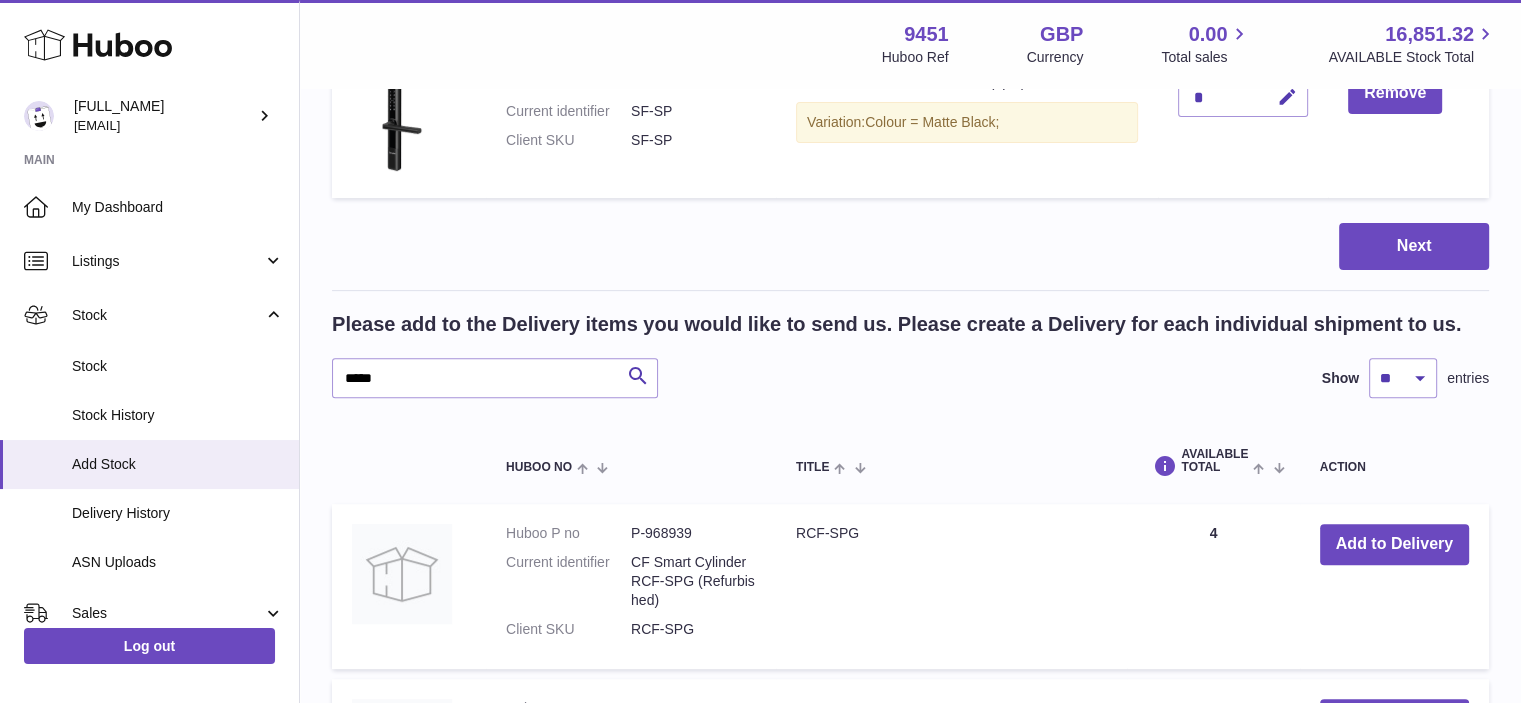 scroll, scrollTop: 644, scrollLeft: 0, axis: vertical 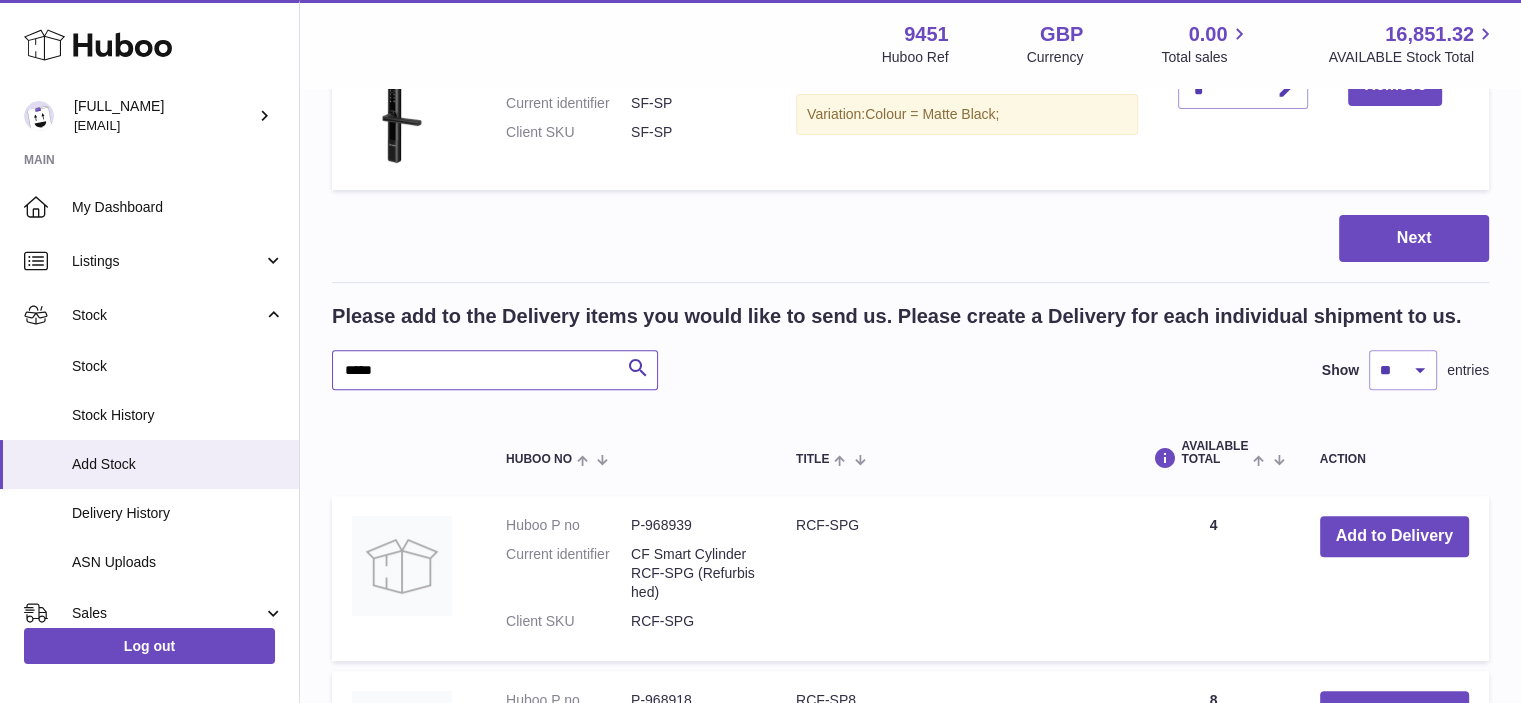 drag, startPoint x: 412, startPoint y: 367, endPoint x: 328, endPoint y: 361, distance: 84.21401 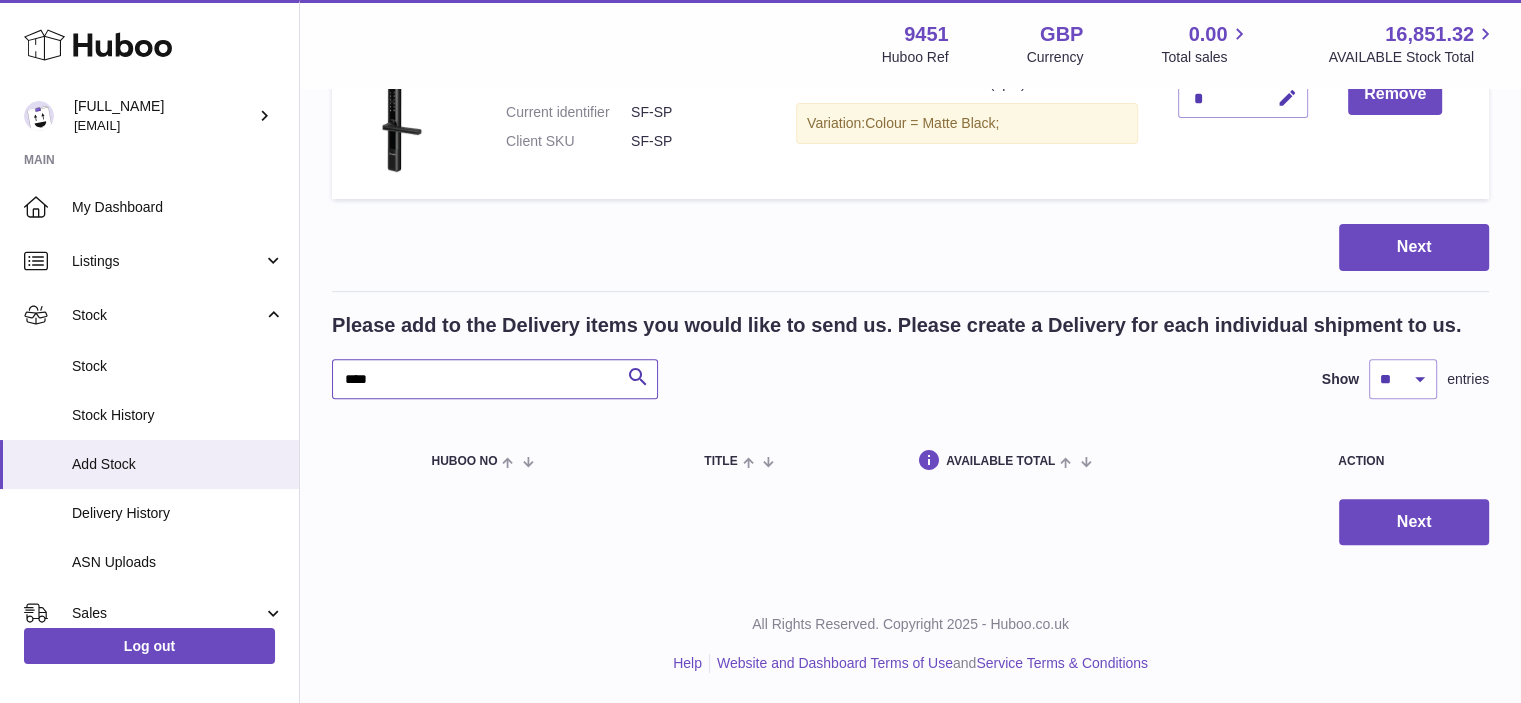scroll, scrollTop: 632, scrollLeft: 0, axis: vertical 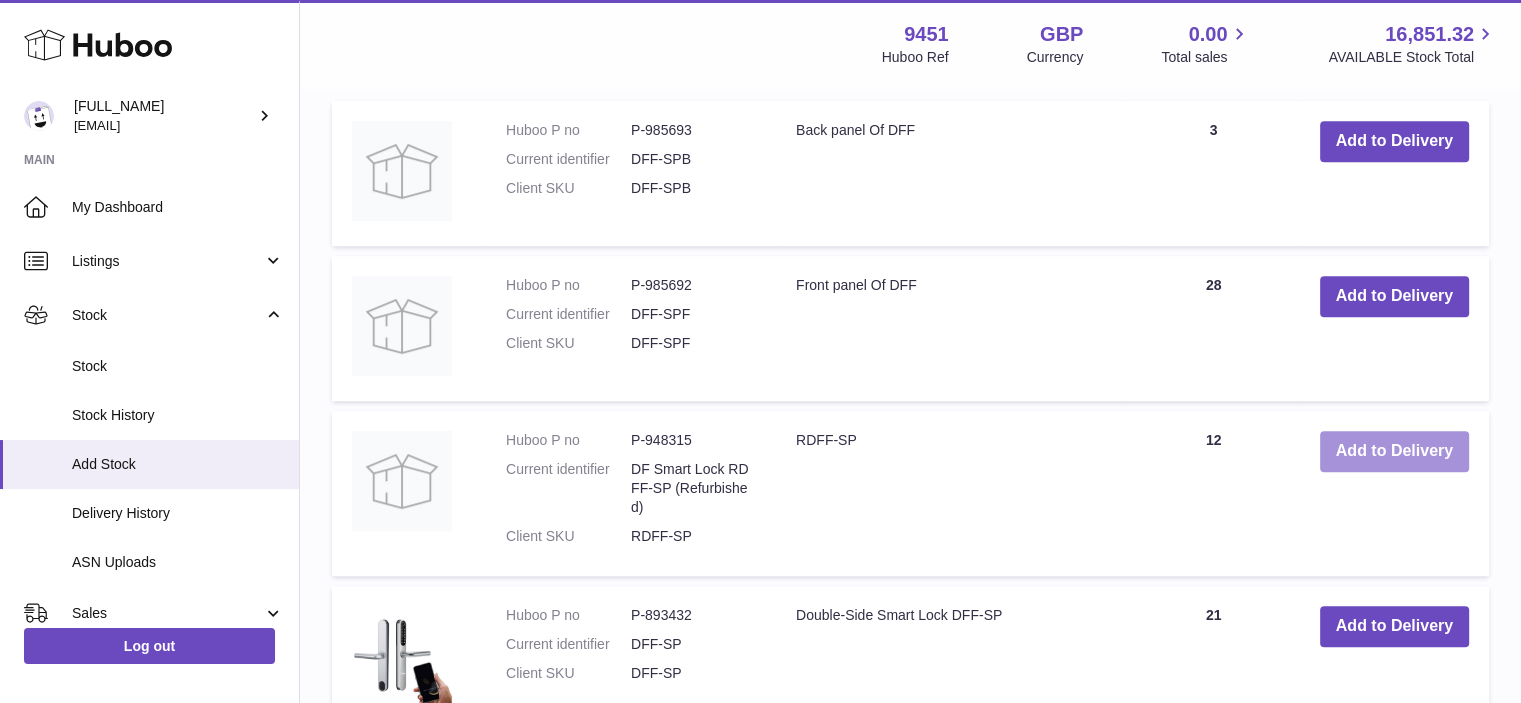 type on "******" 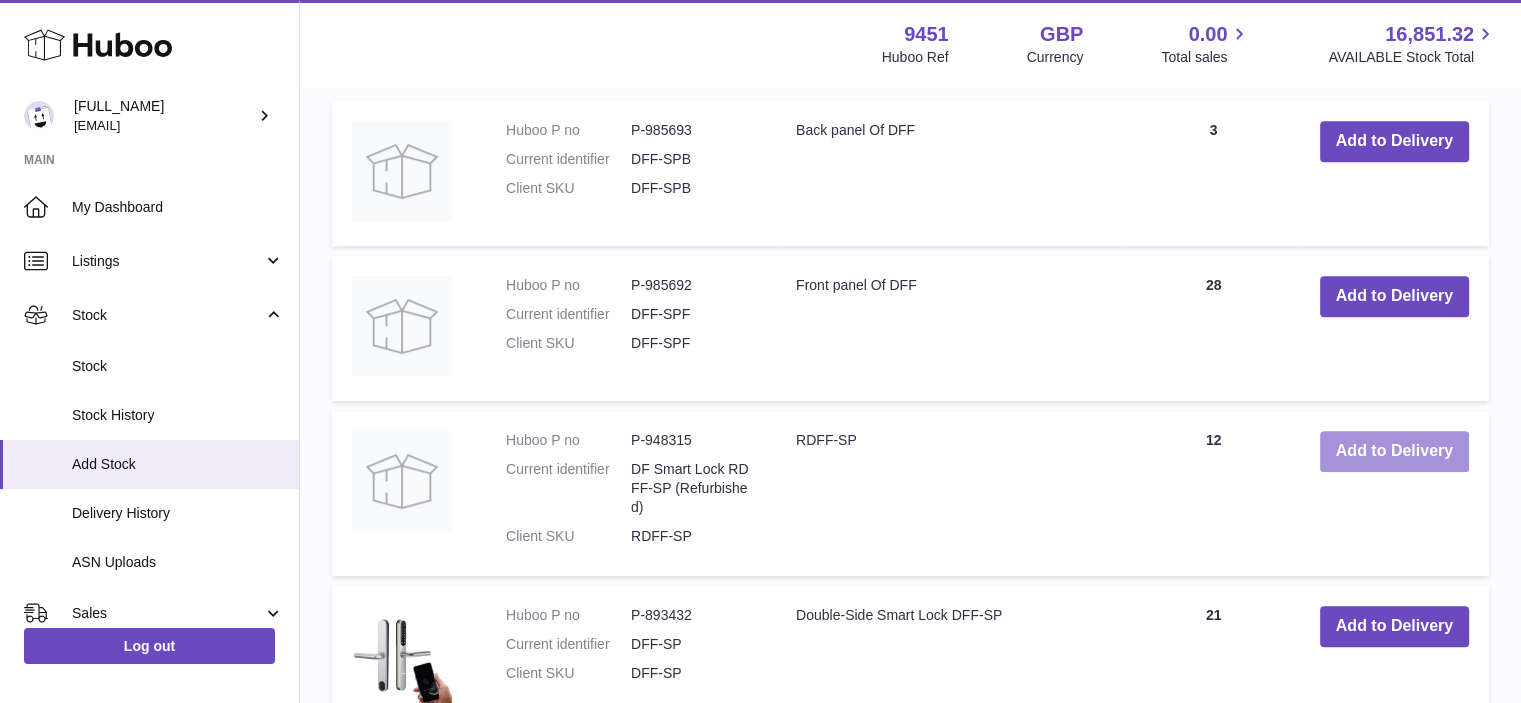 click on "Add to Delivery" at bounding box center (1394, 451) 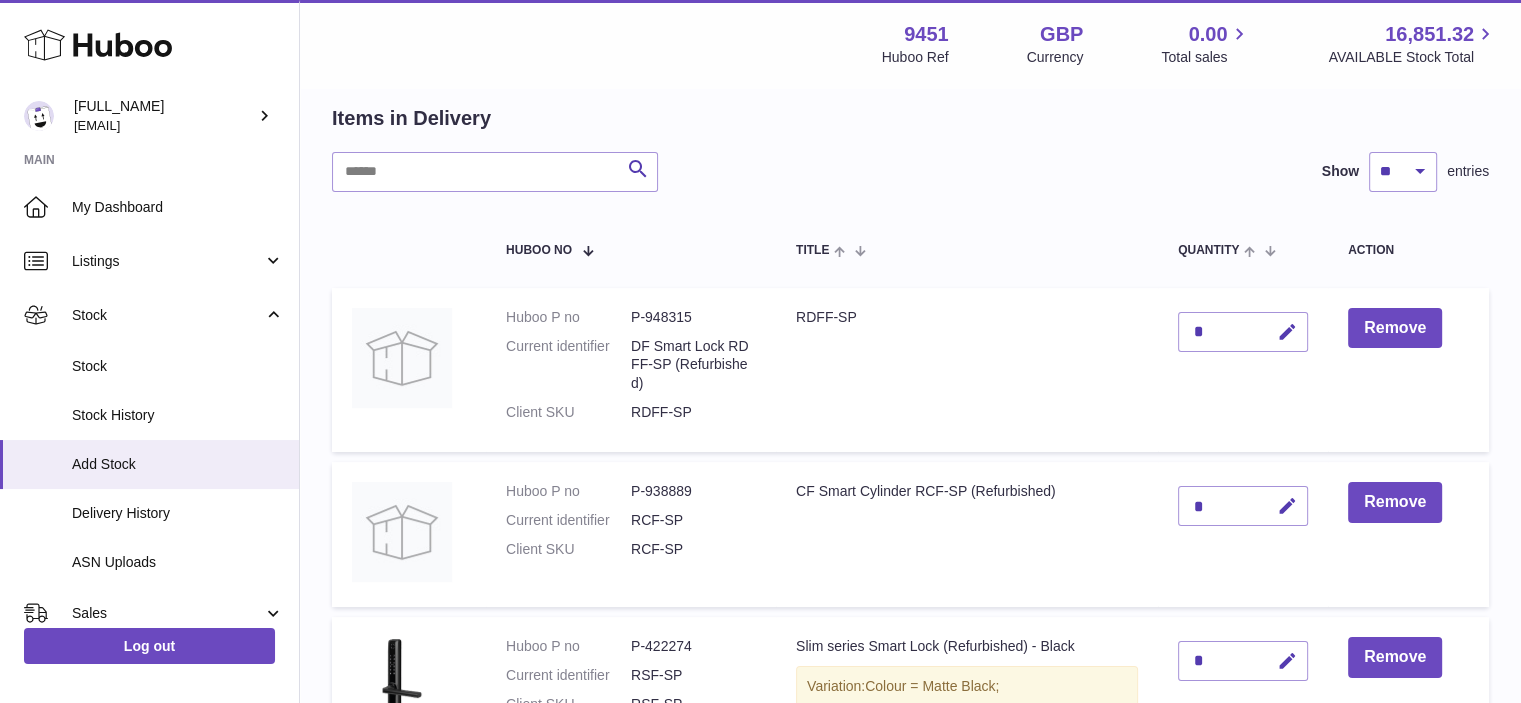 scroll, scrollTop: 90, scrollLeft: 0, axis: vertical 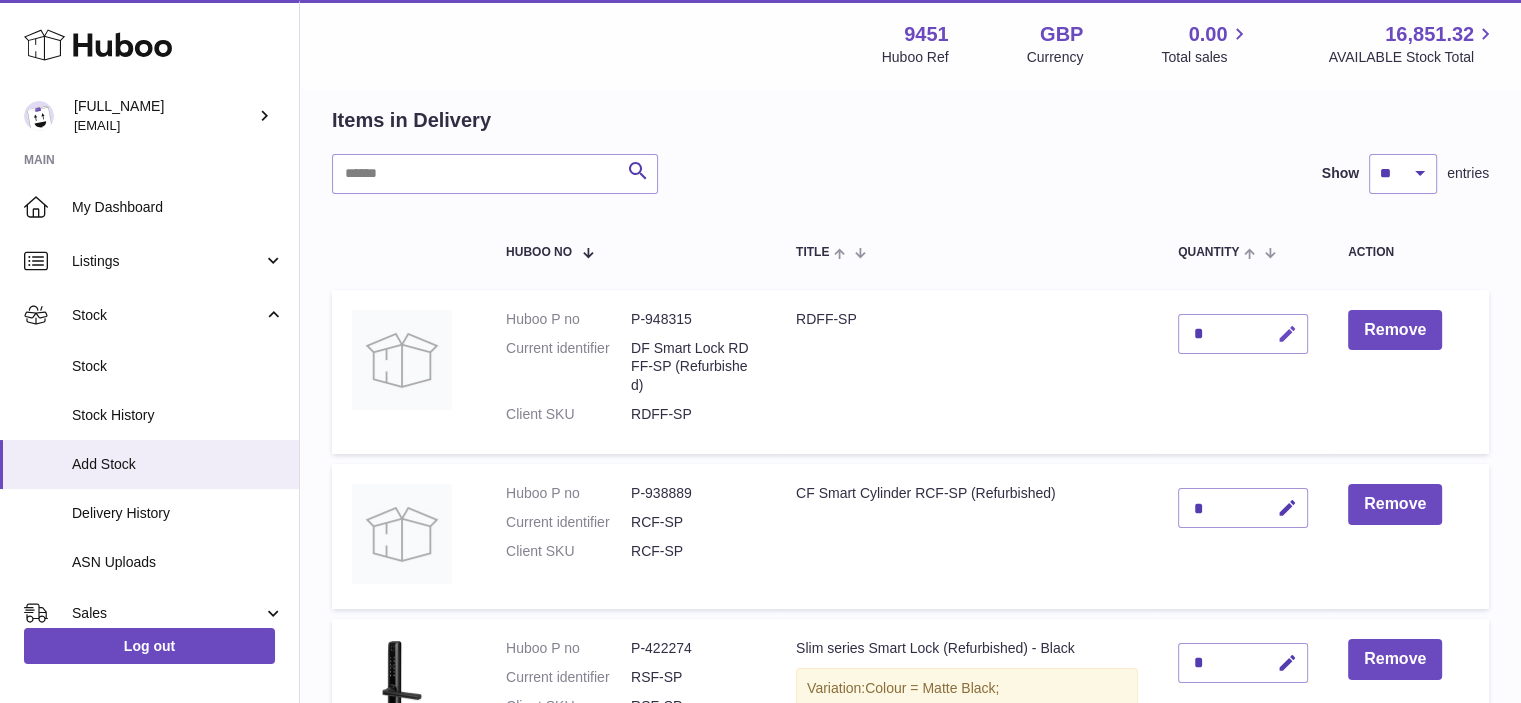 click at bounding box center [1287, 334] 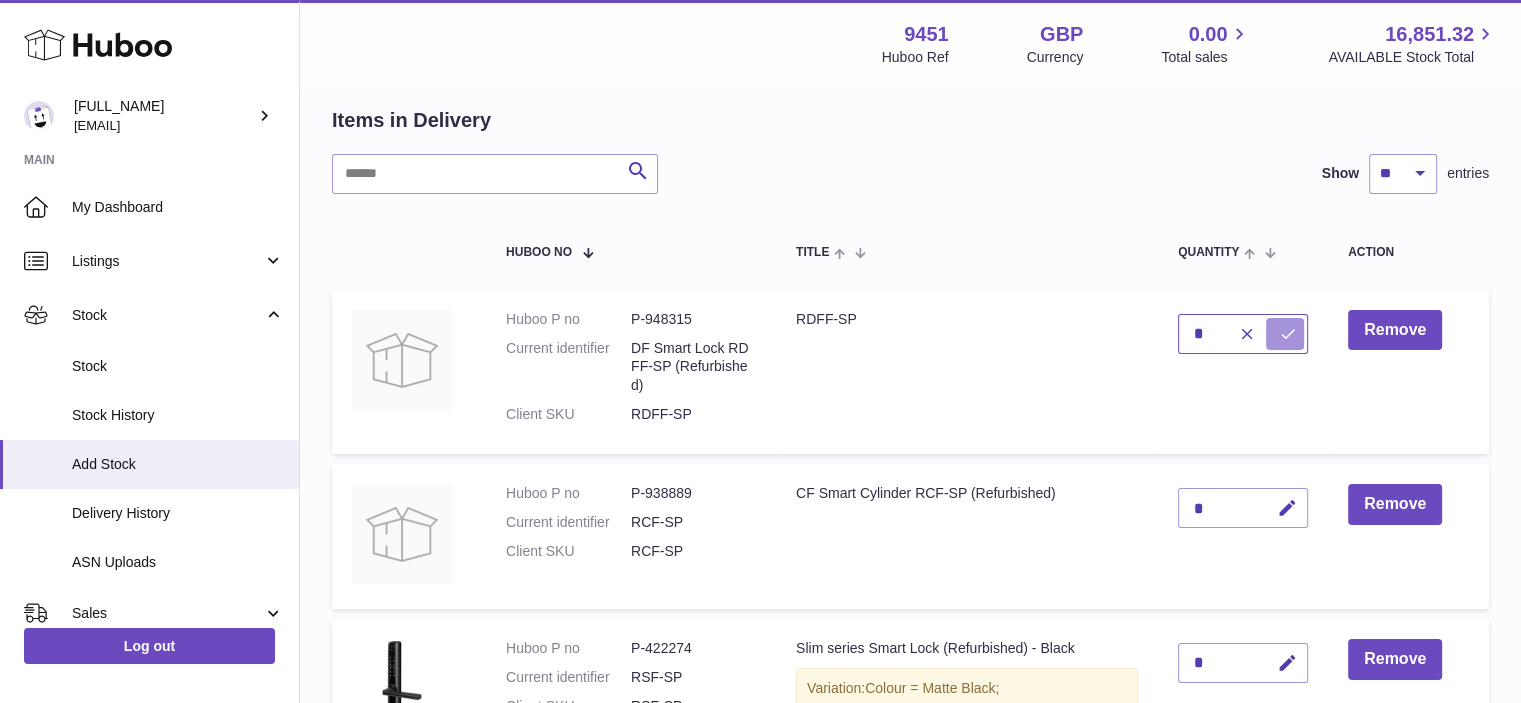 type on "*" 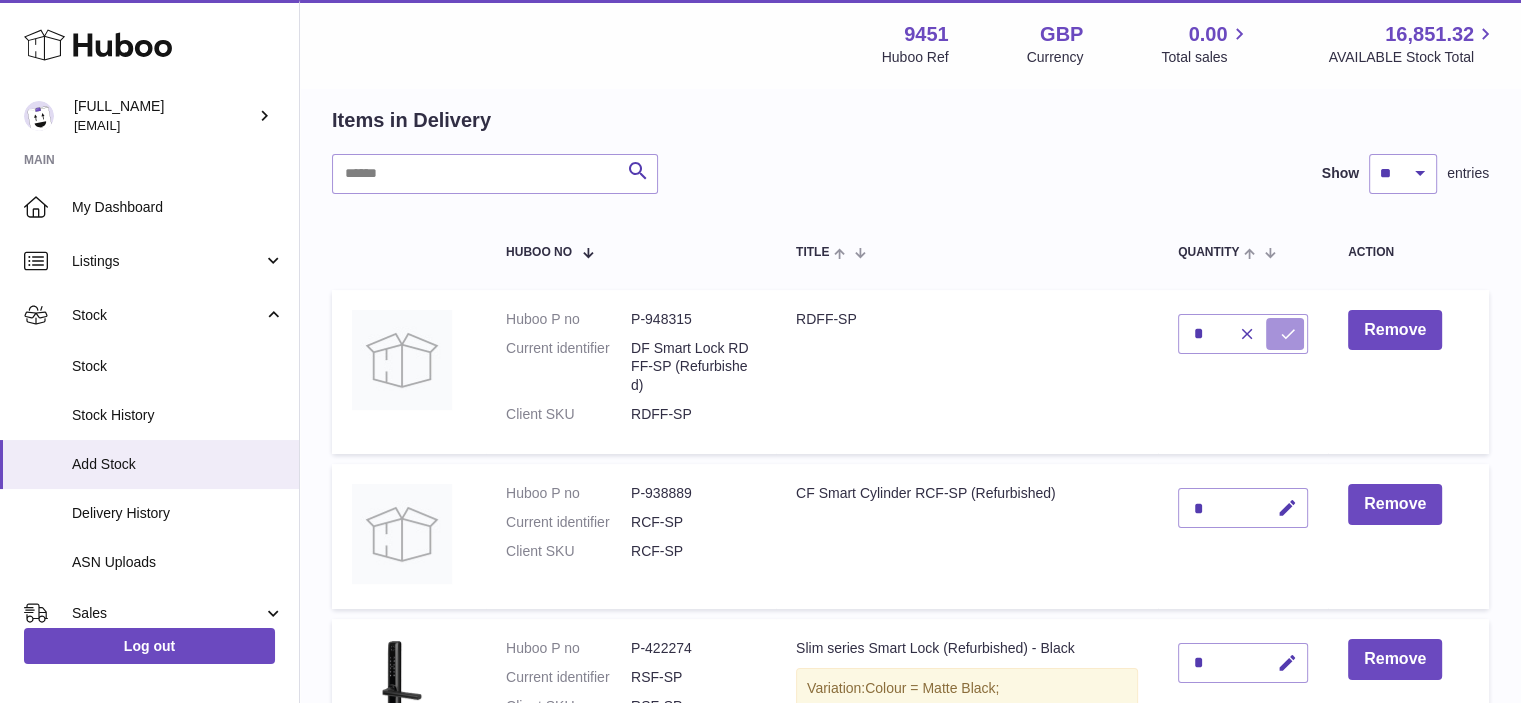 click at bounding box center (1288, 334) 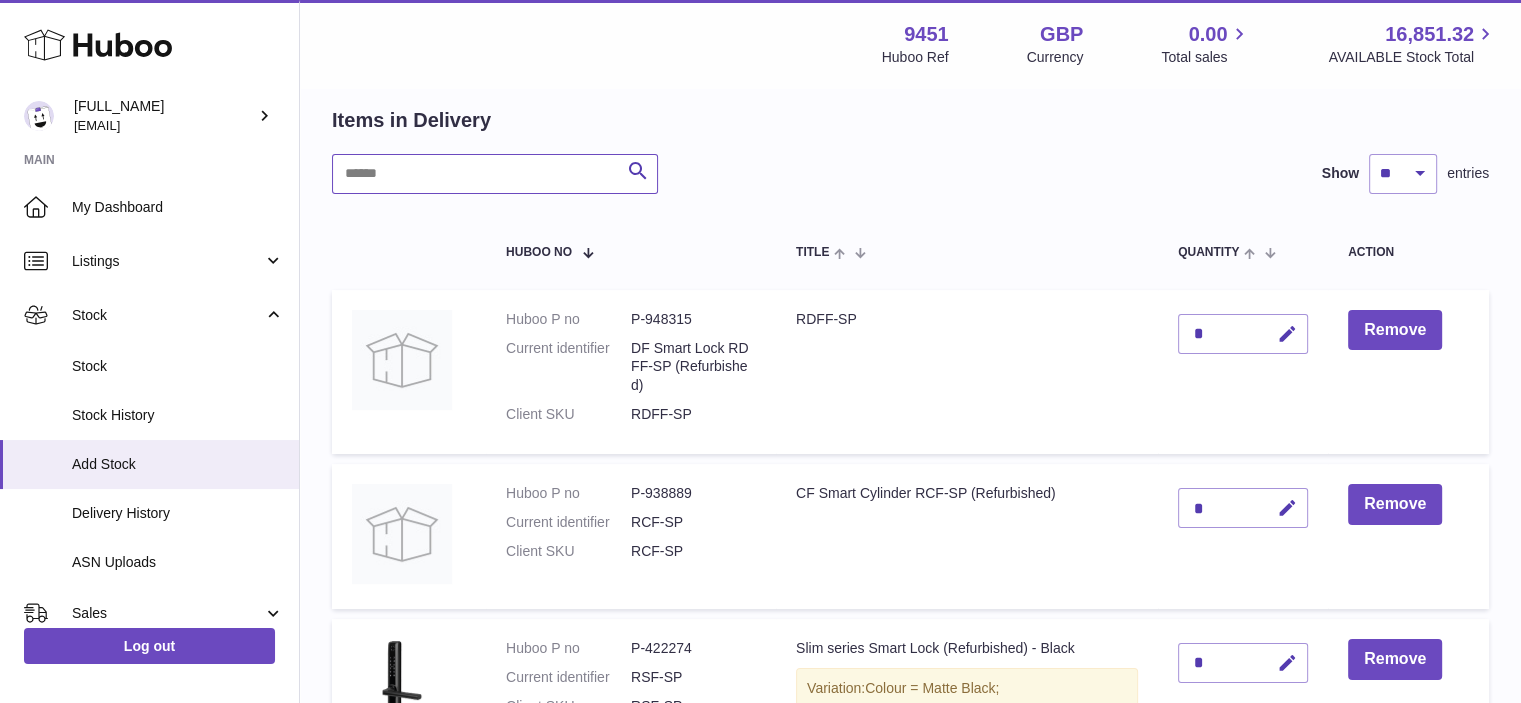 click at bounding box center [495, 174] 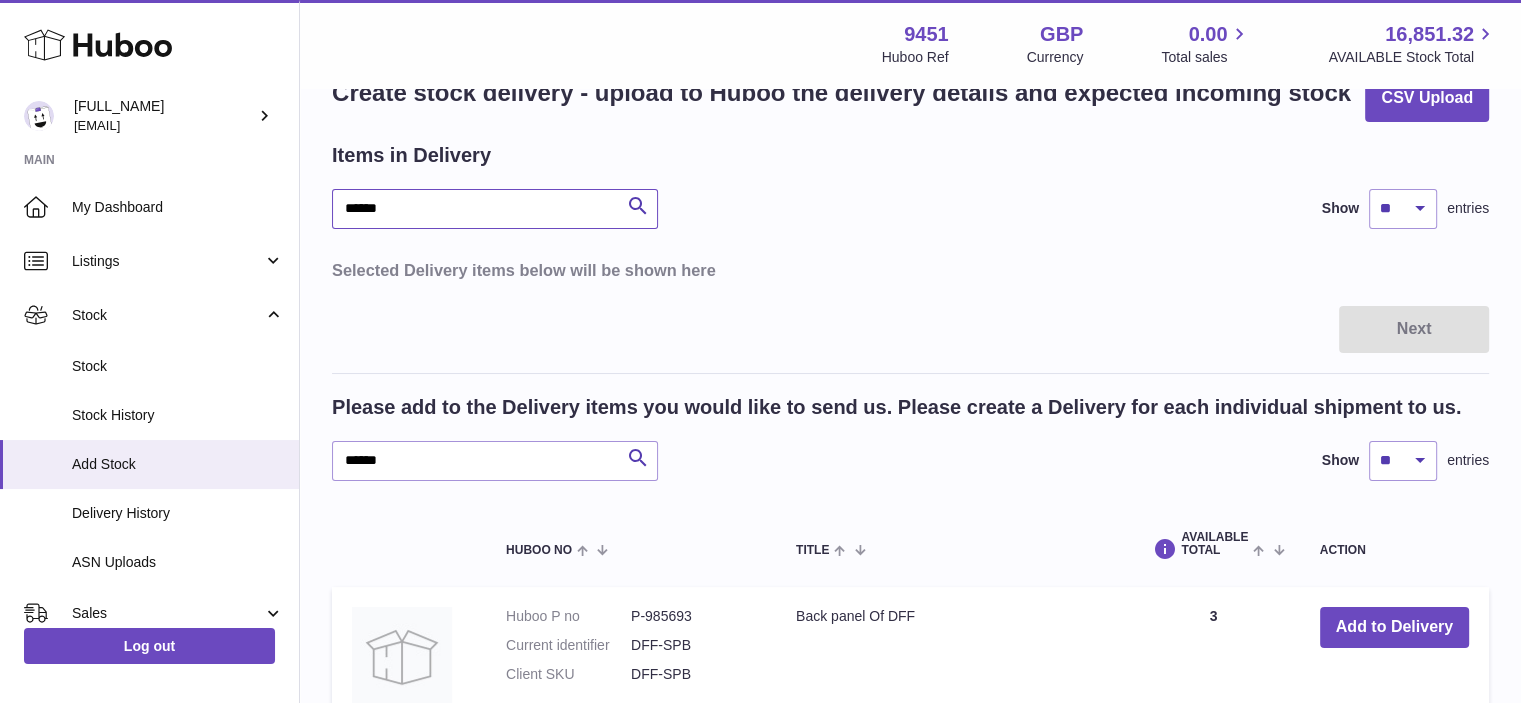 scroll, scrollTop: 0, scrollLeft: 0, axis: both 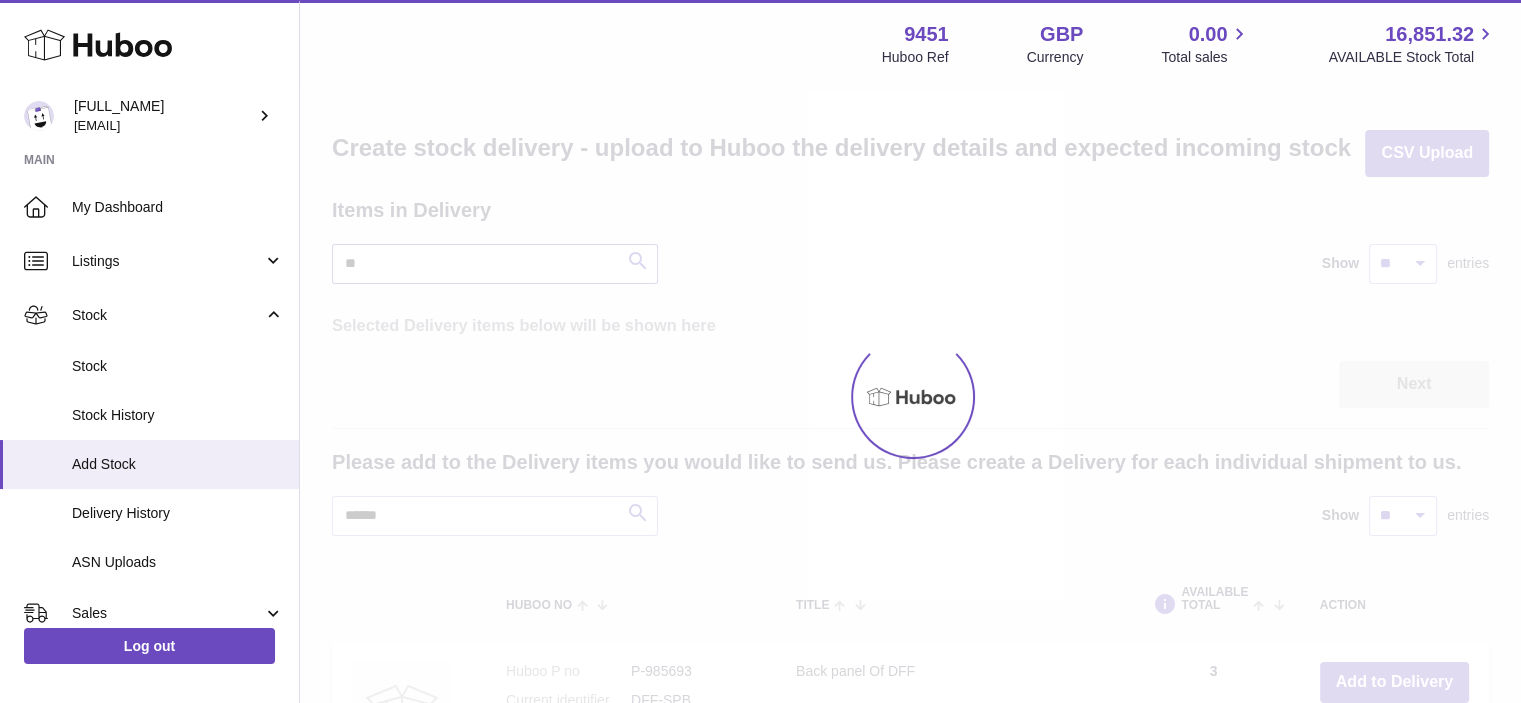 type on "*" 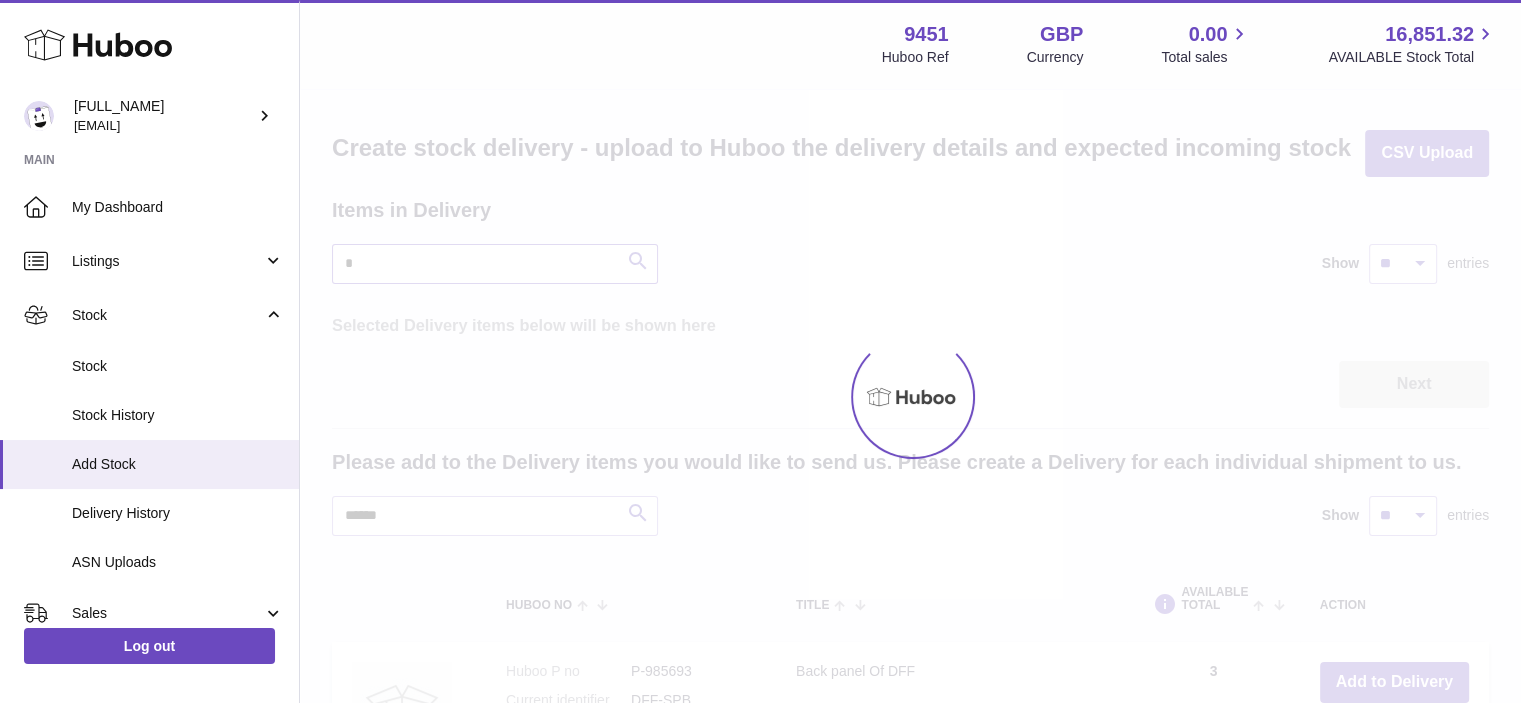 type 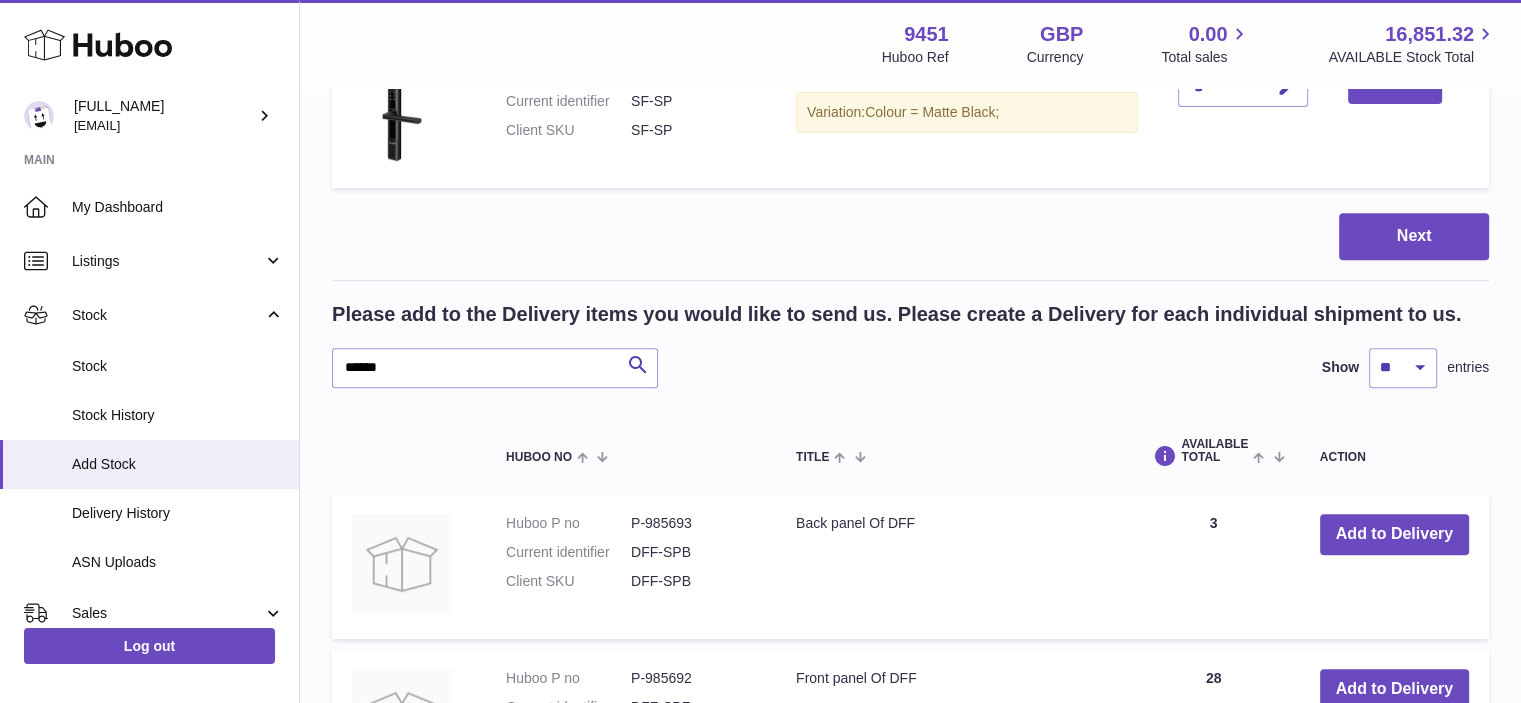scroll, scrollTop: 824, scrollLeft: 0, axis: vertical 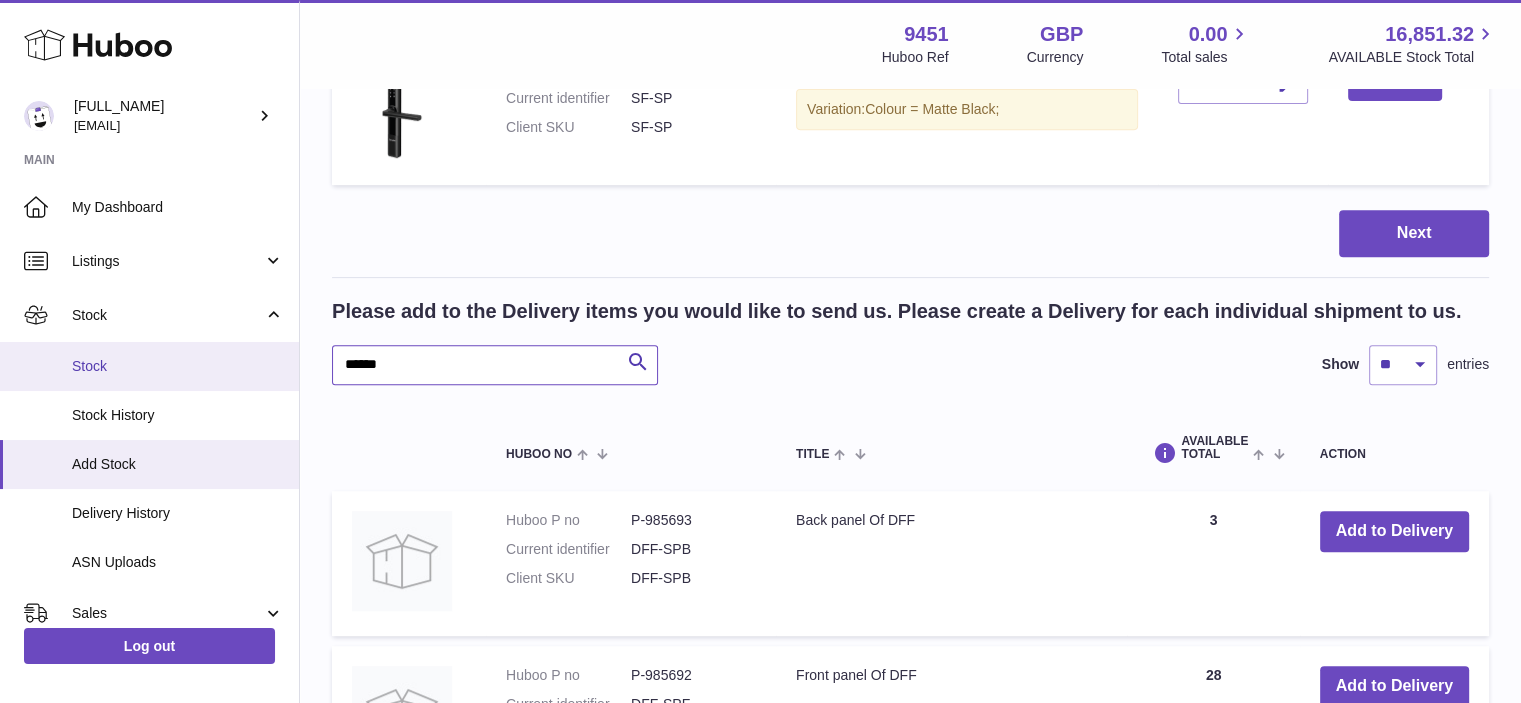 drag, startPoint x: 420, startPoint y: 371, endPoint x: 284, endPoint y: 373, distance: 136.01471 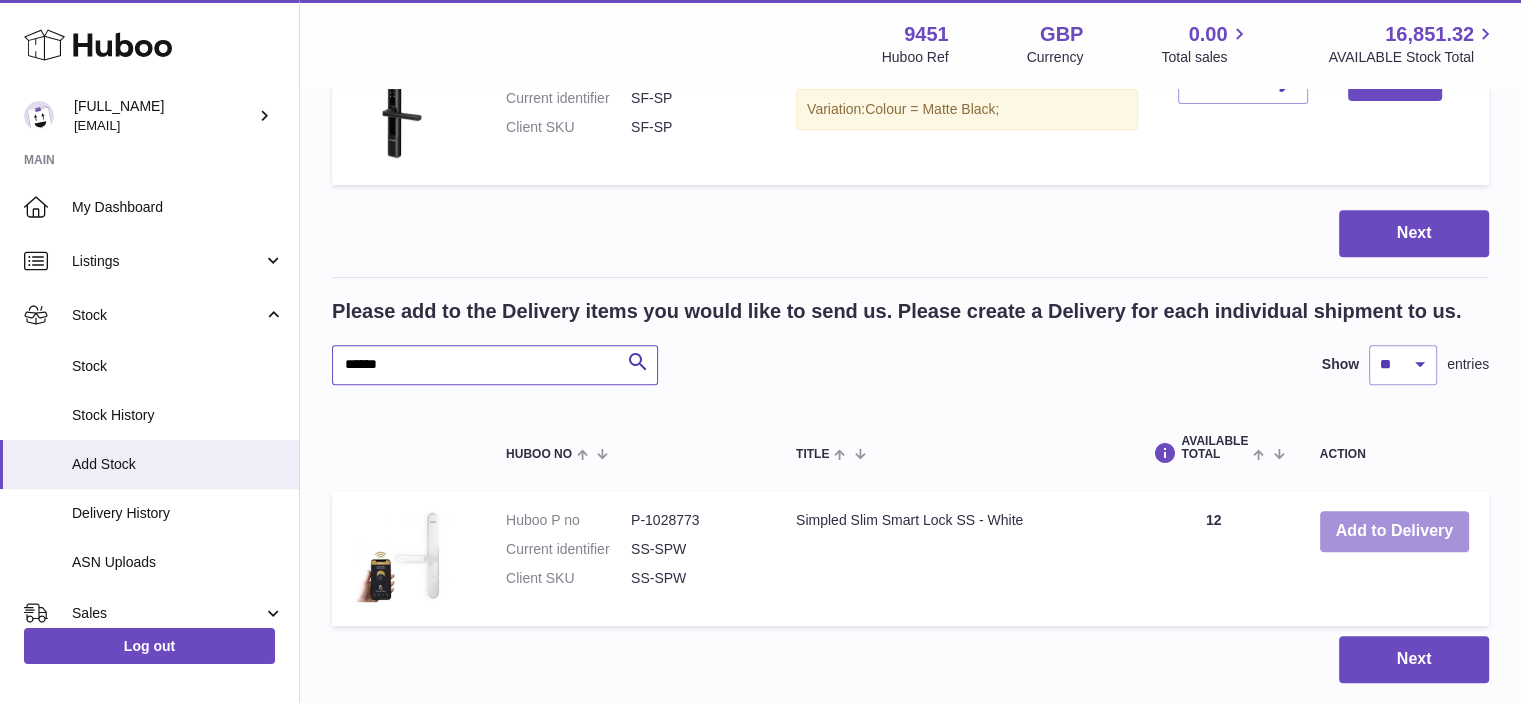 type on "******" 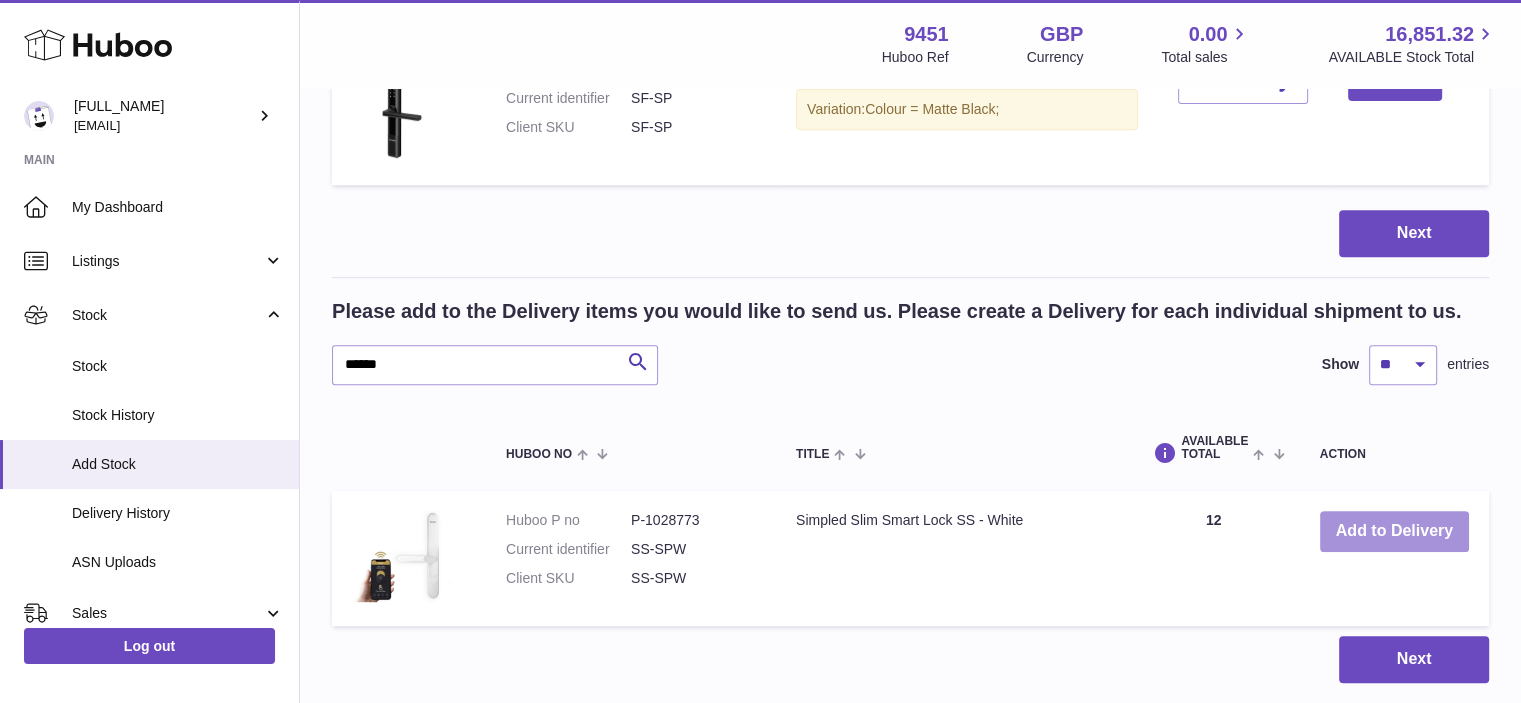click on "Add to Delivery" at bounding box center [1394, 531] 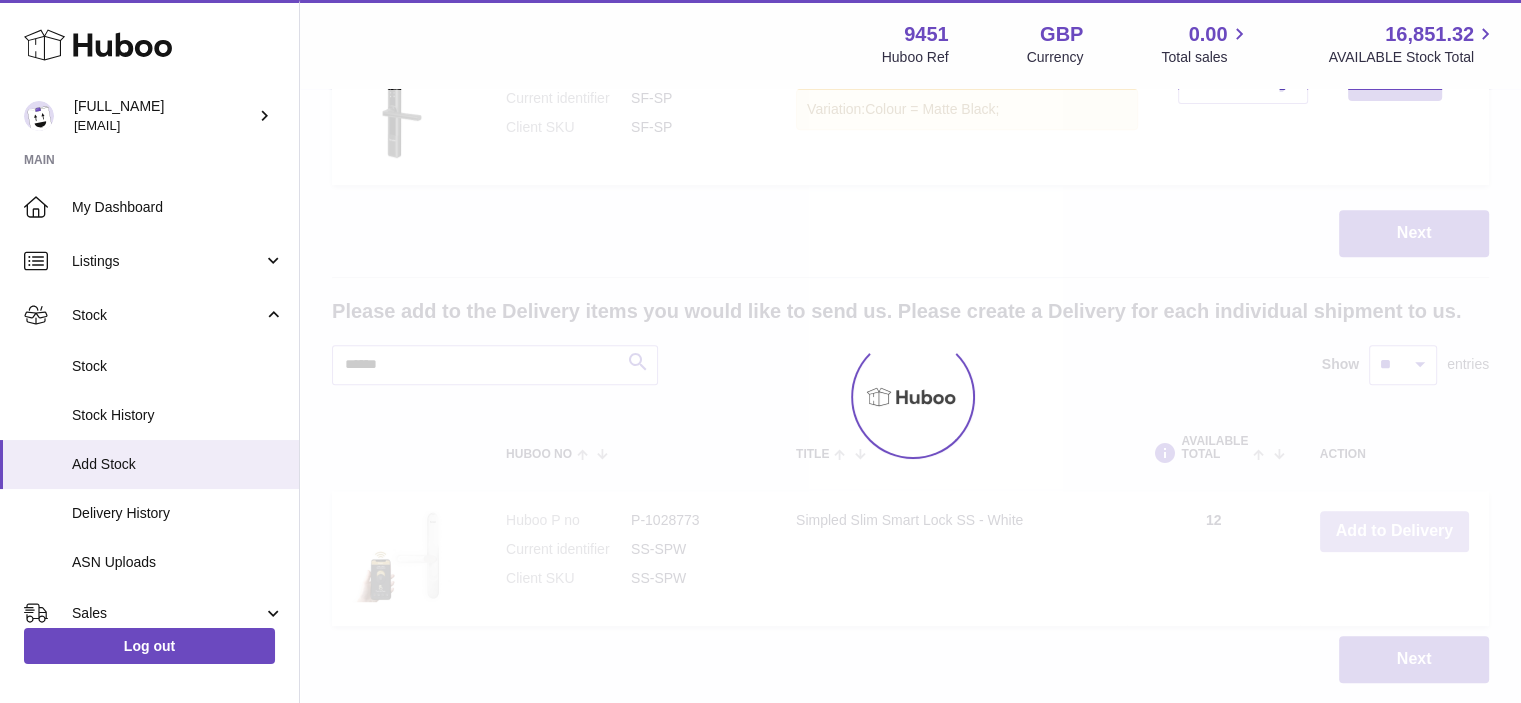 scroll, scrollTop: 969, scrollLeft: 0, axis: vertical 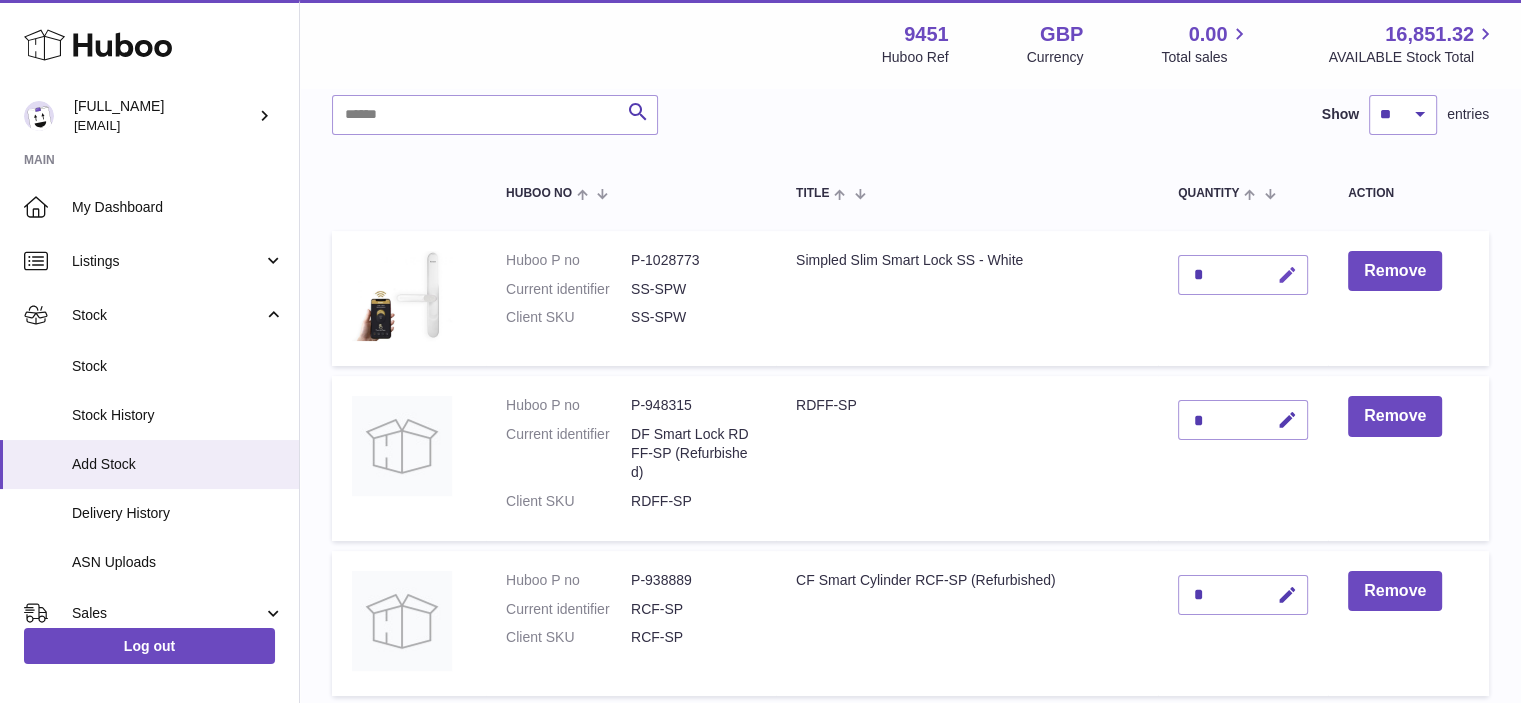 click at bounding box center [1287, 275] 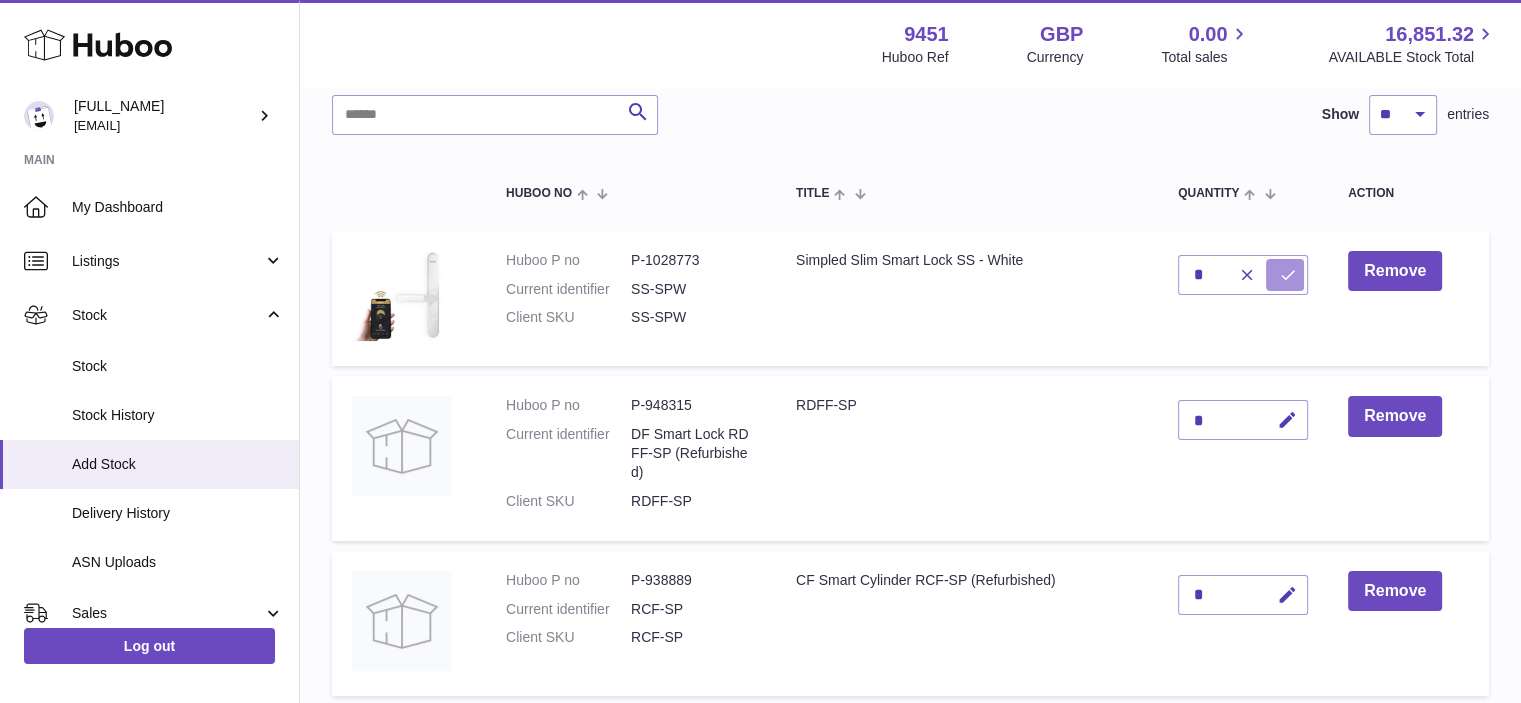 click at bounding box center [1288, 275] 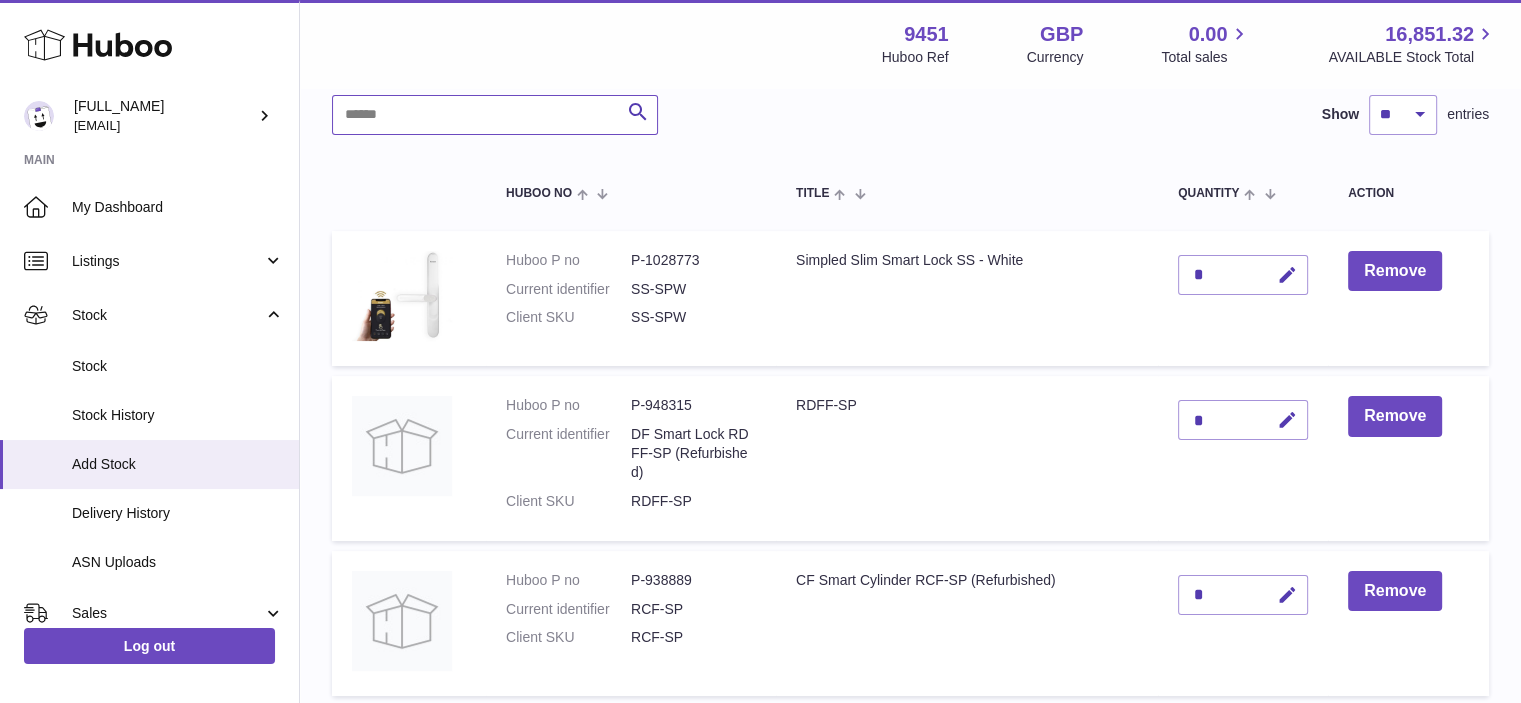 click at bounding box center [495, 115] 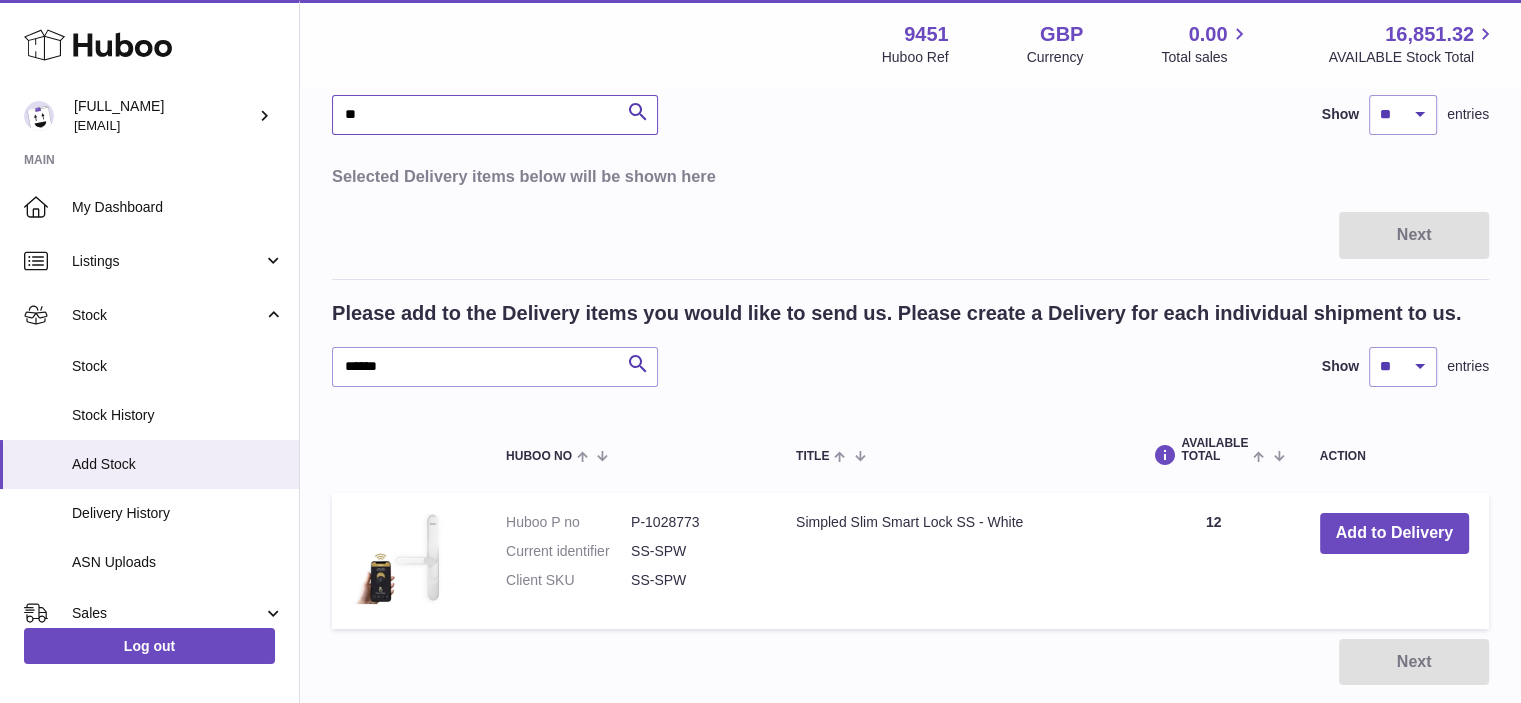 type on "*" 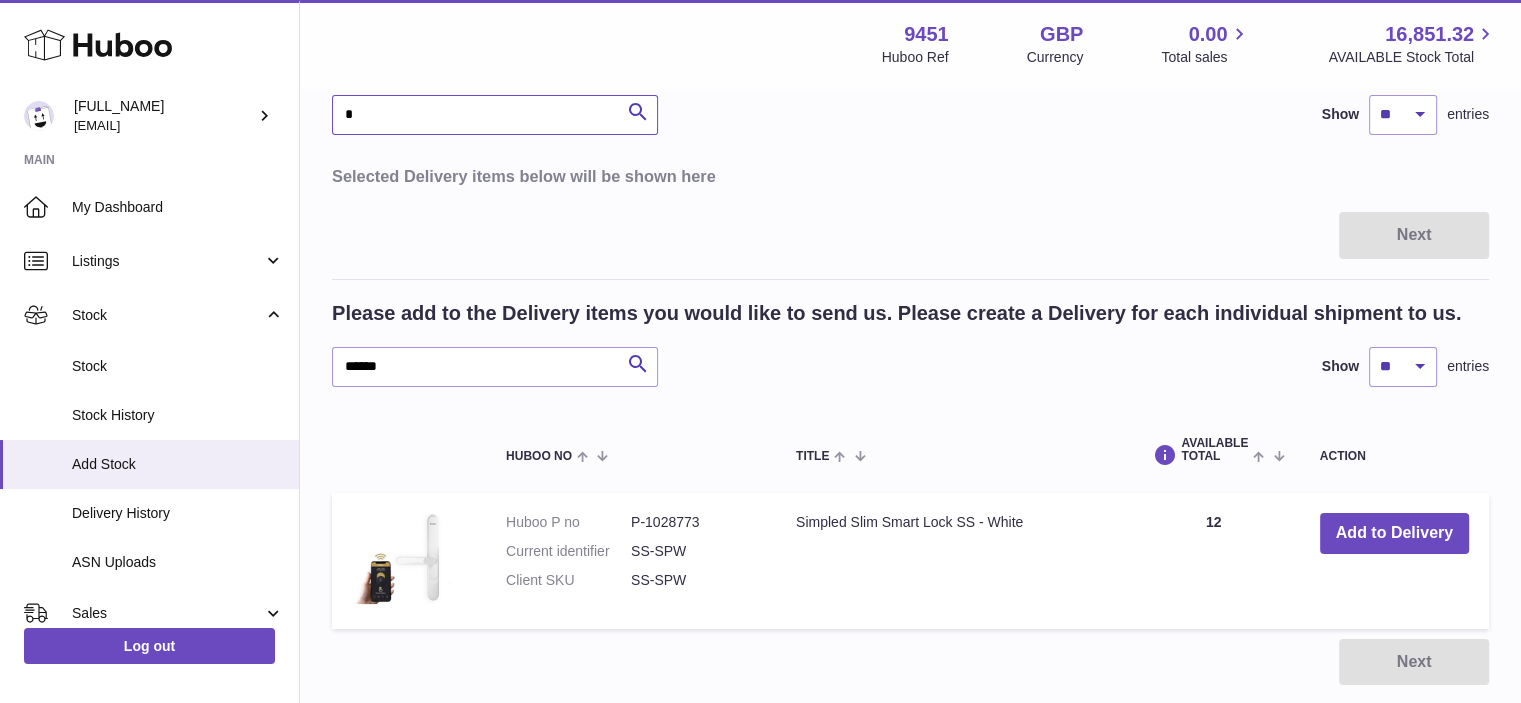 type 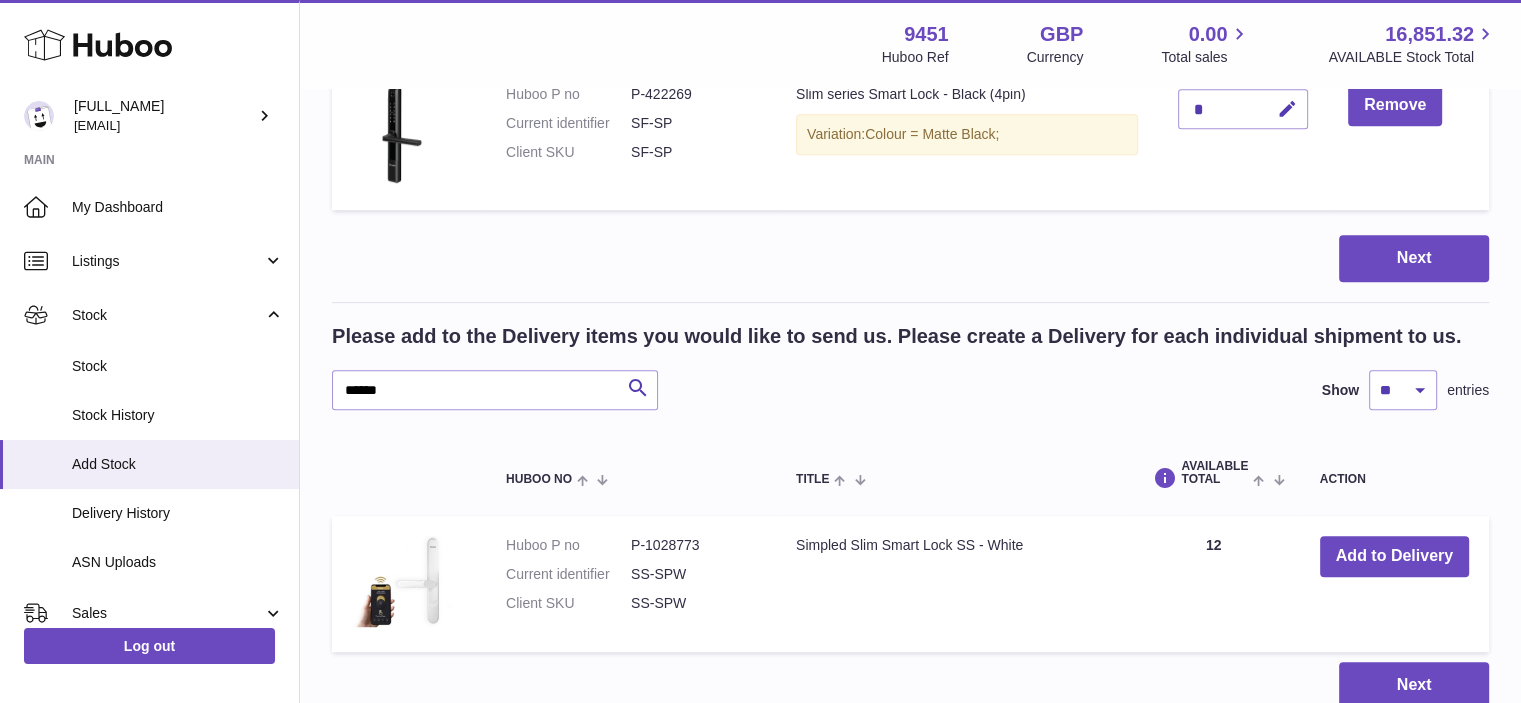 scroll, scrollTop: 951, scrollLeft: 0, axis: vertical 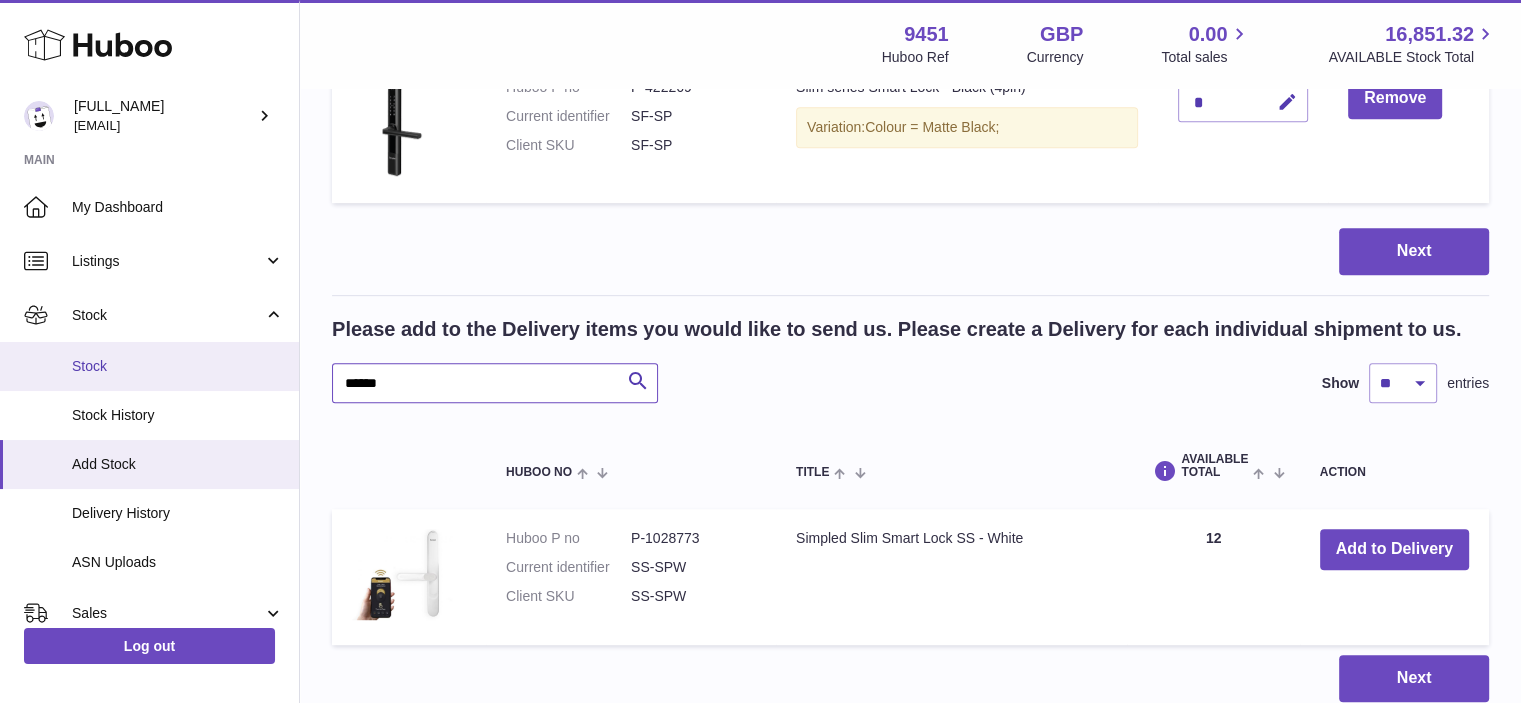 drag, startPoint x: 410, startPoint y: 382, endPoint x: 269, endPoint y: 383, distance: 141.00354 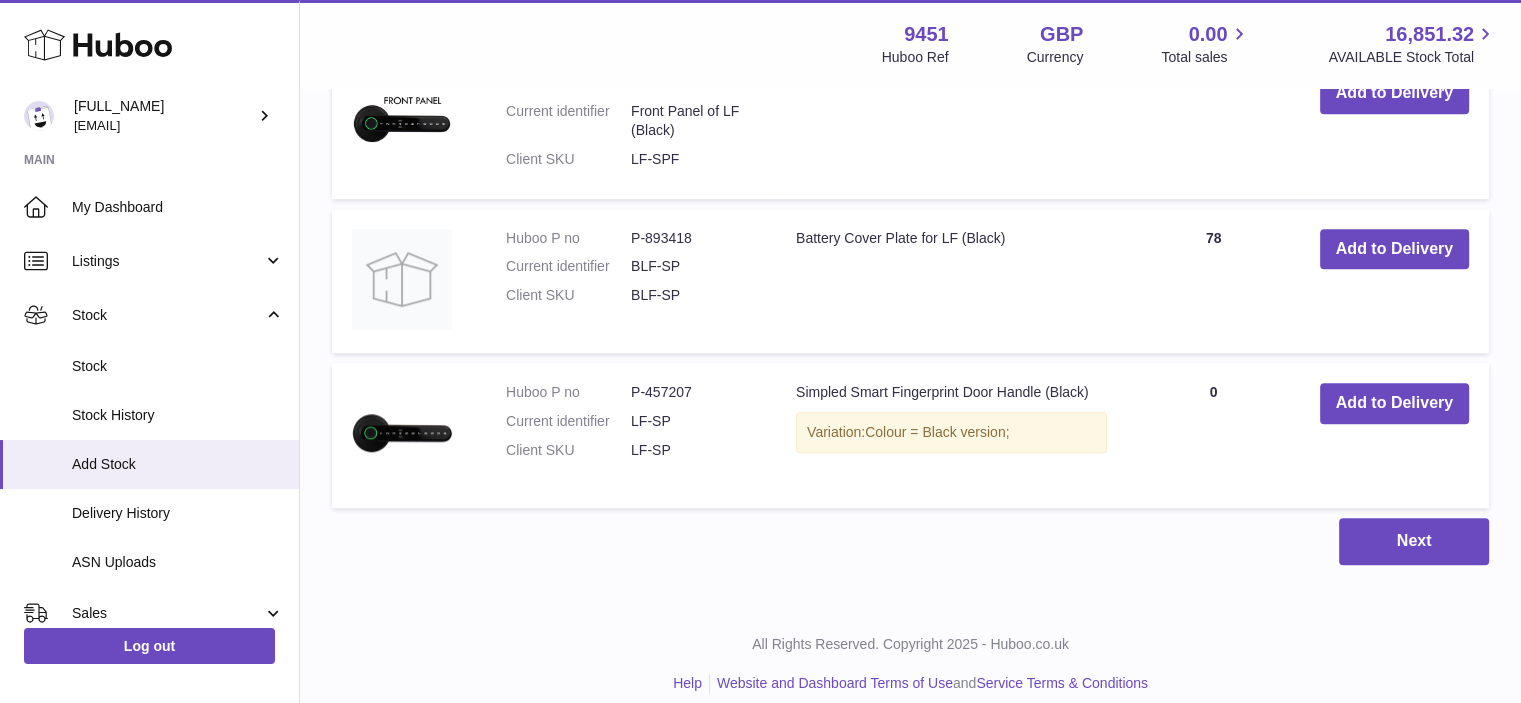 scroll, scrollTop: 1735, scrollLeft: 0, axis: vertical 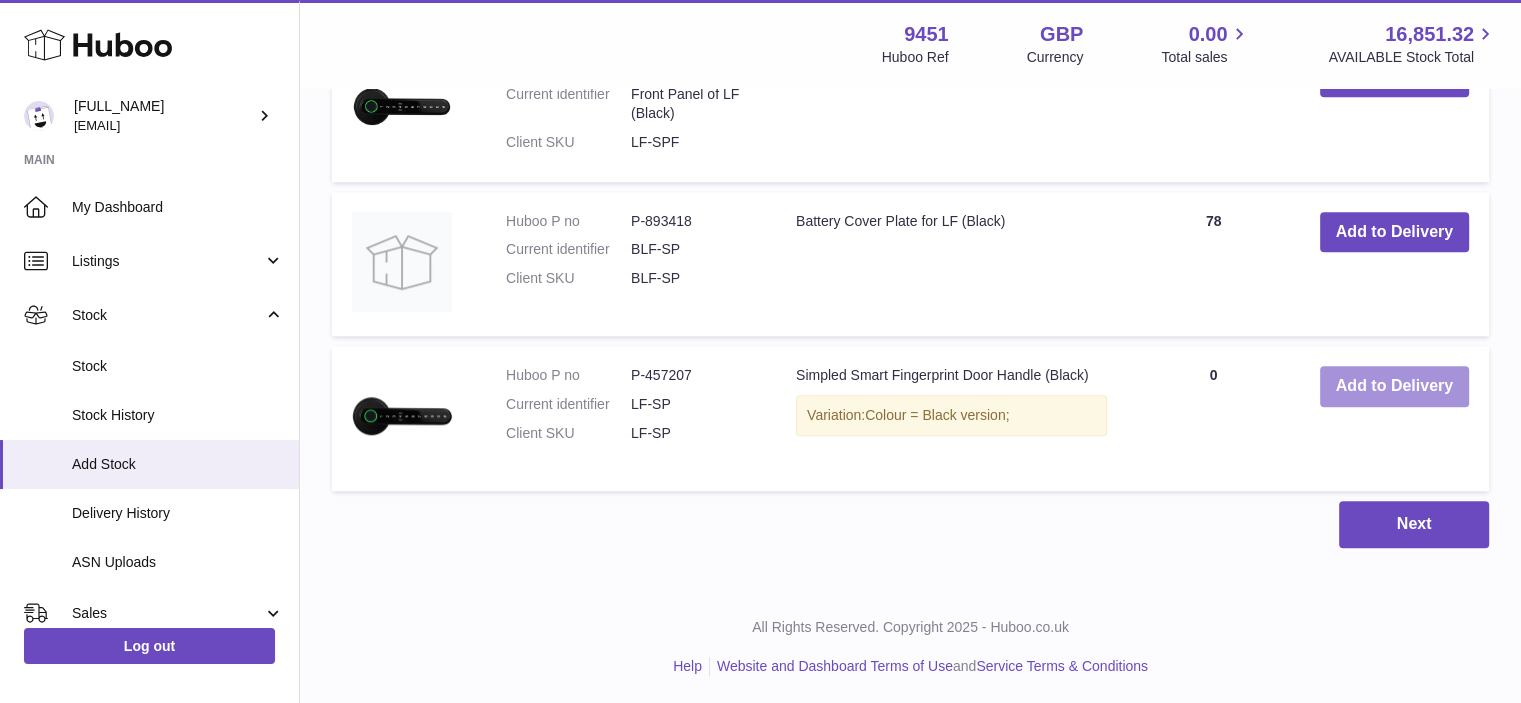 type on "*****" 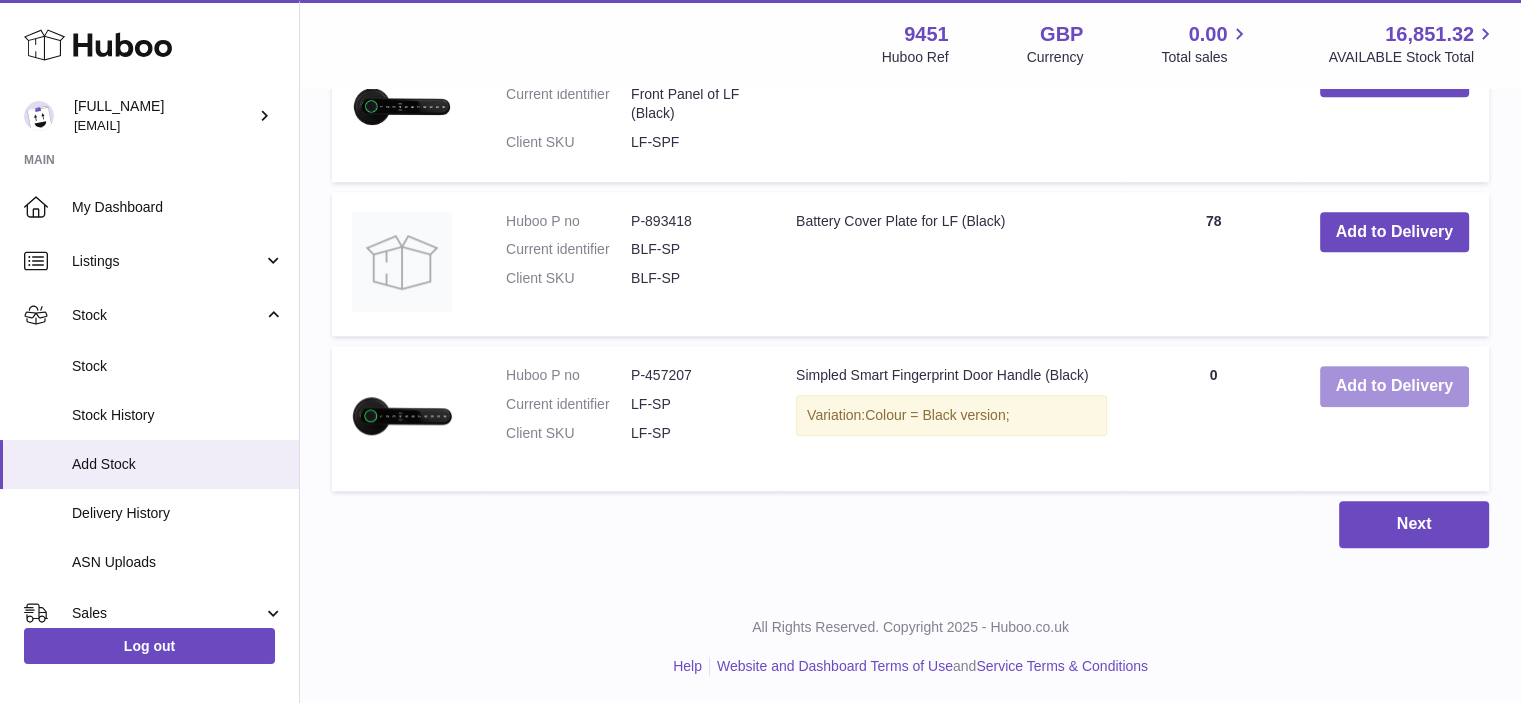 click on "Add to Delivery" at bounding box center [1394, 386] 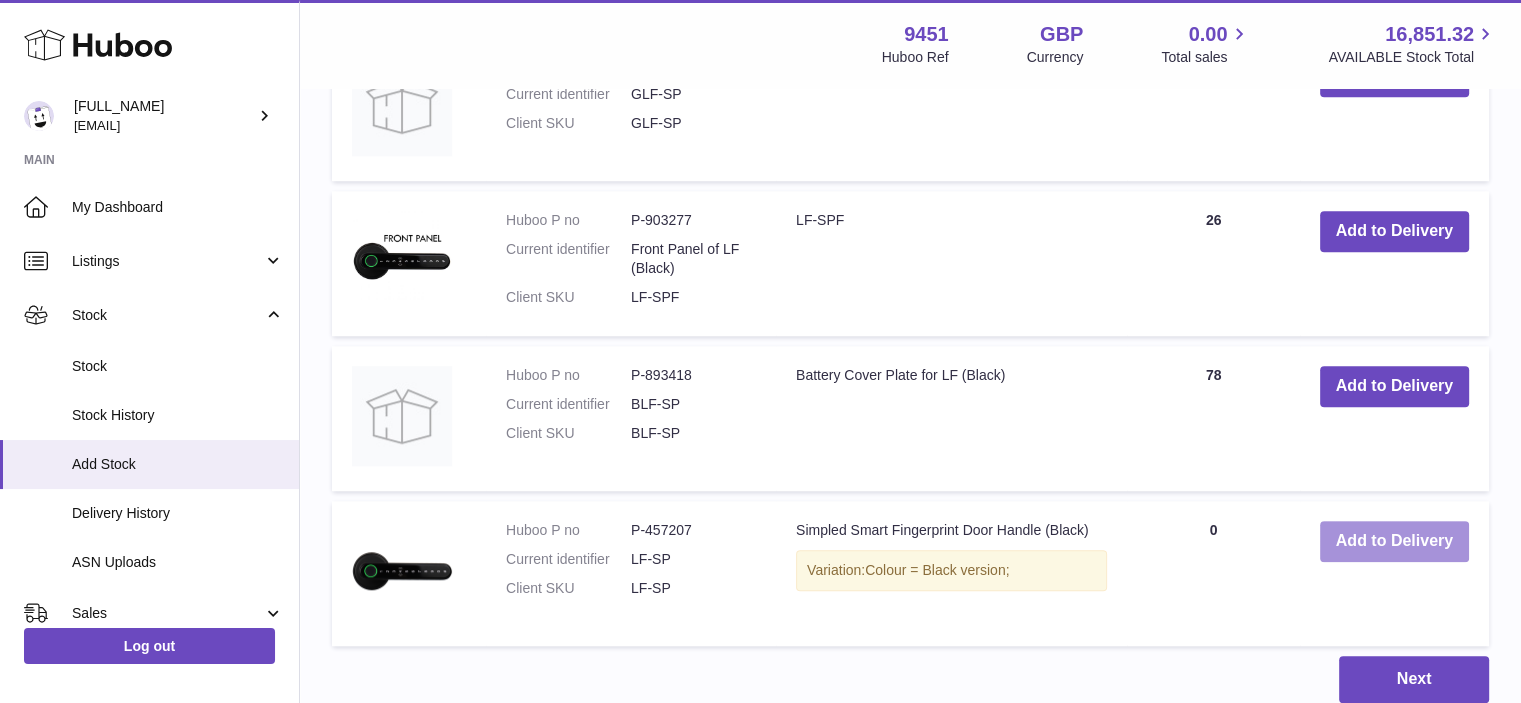 scroll, scrollTop: 1889, scrollLeft: 0, axis: vertical 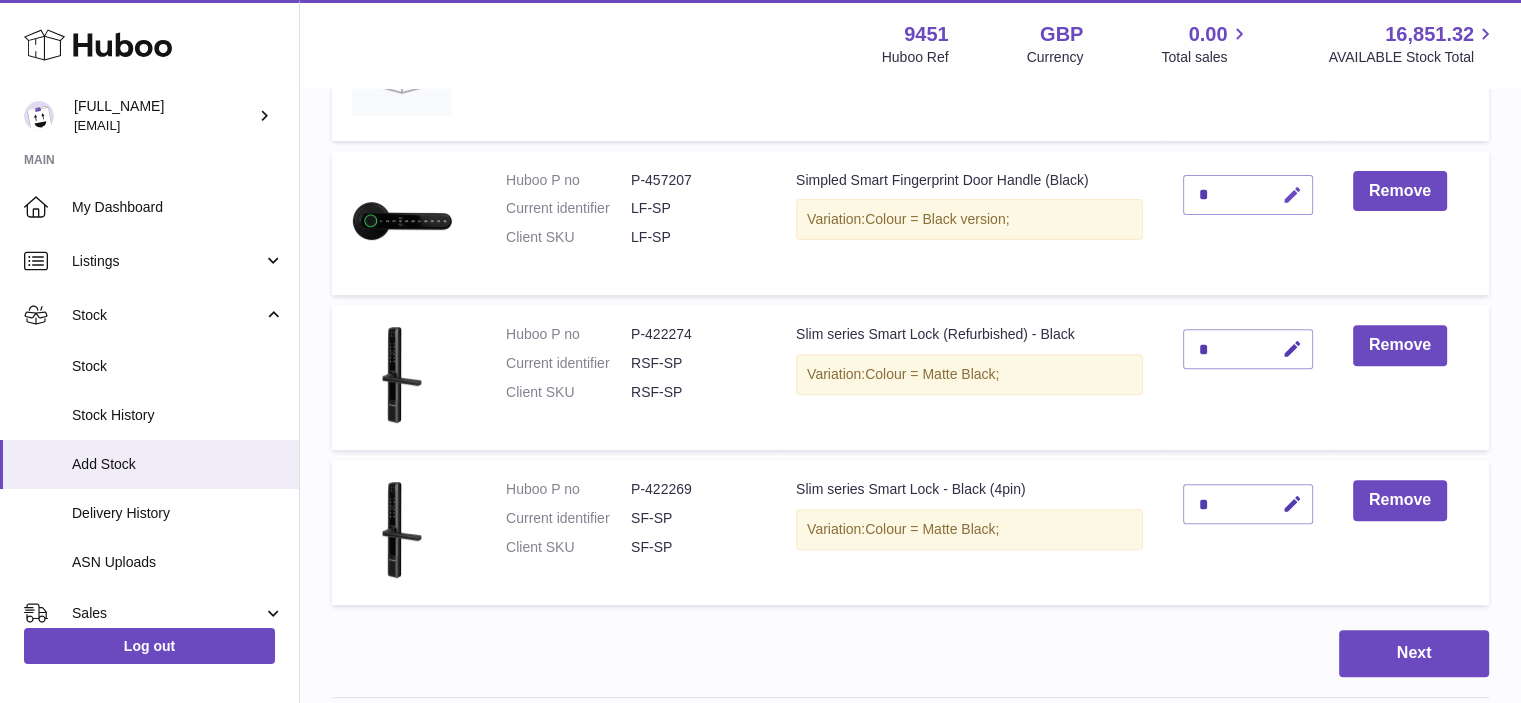 click at bounding box center (1292, 195) 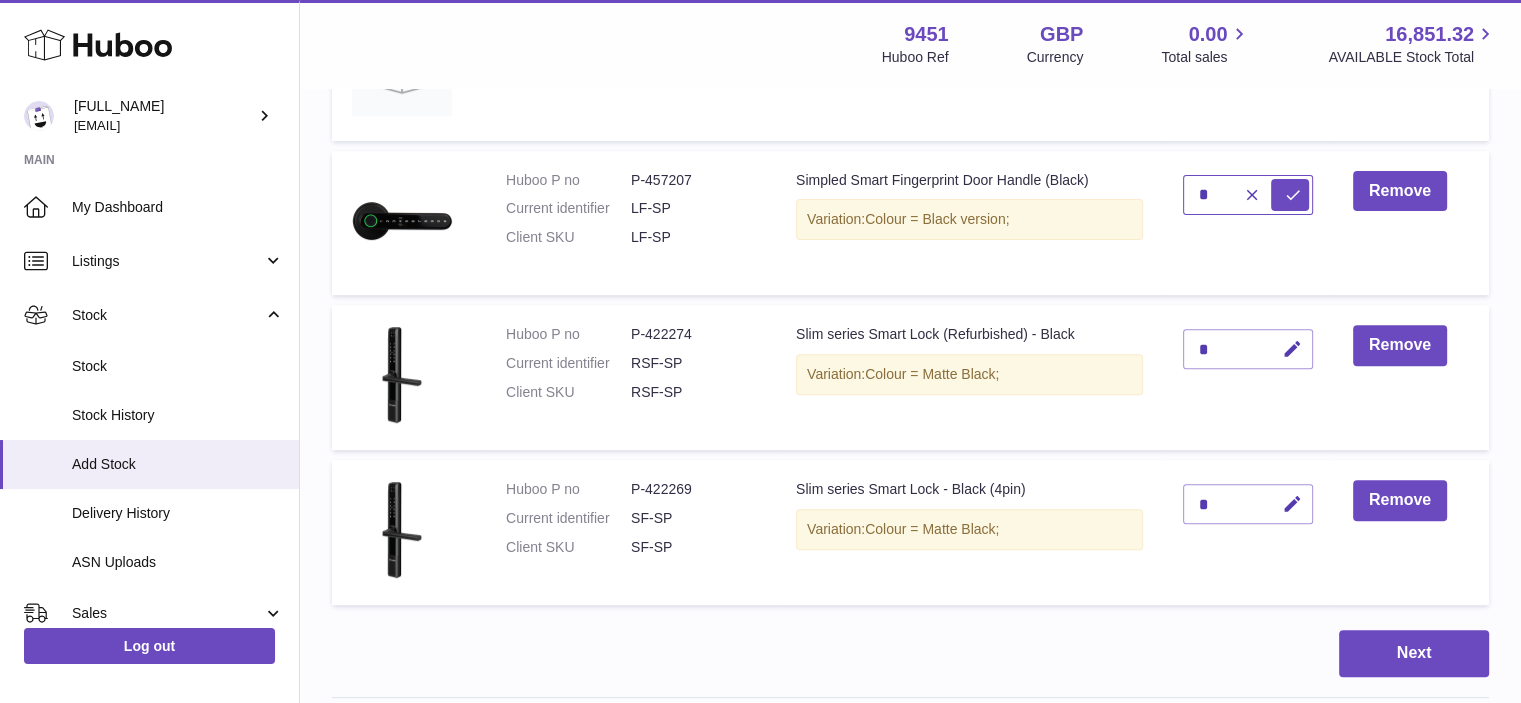type on "*" 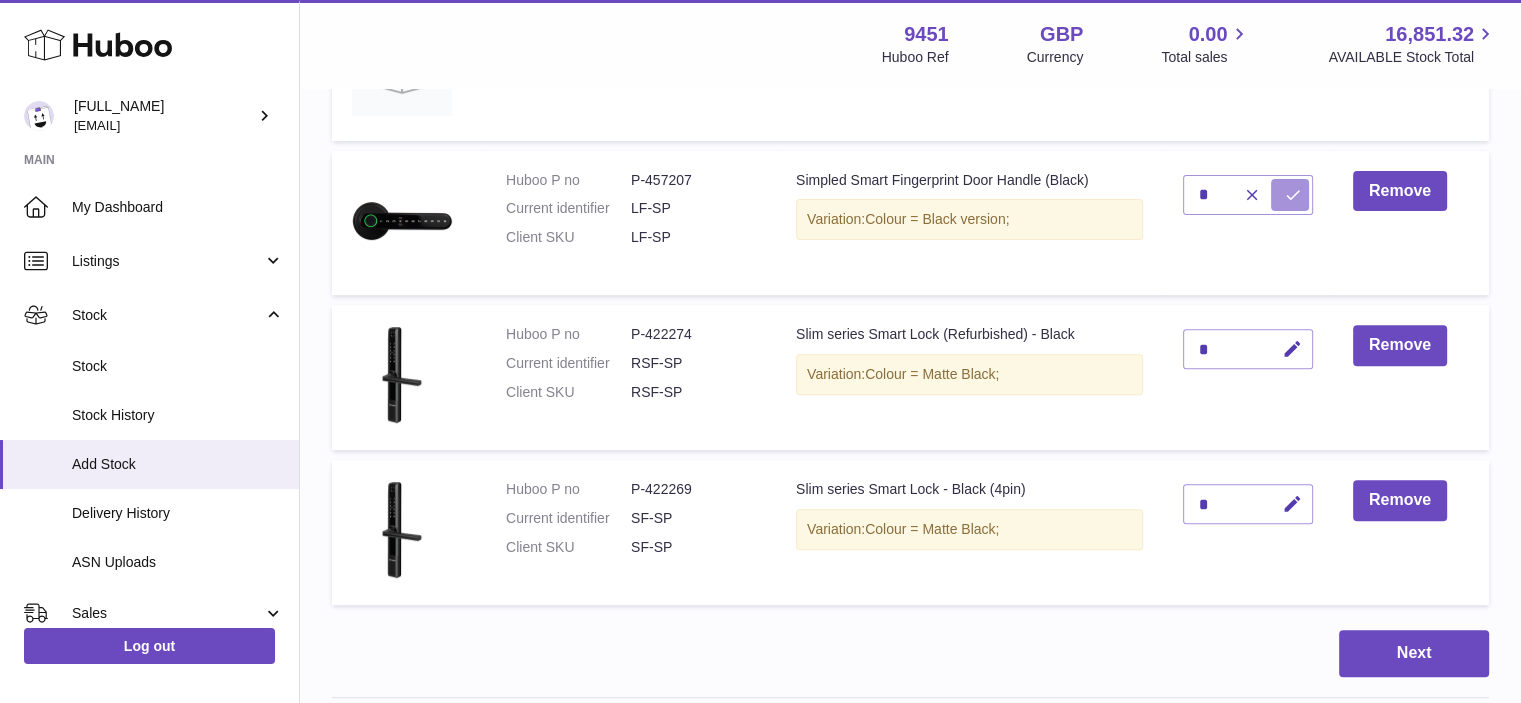 click at bounding box center (1293, 195) 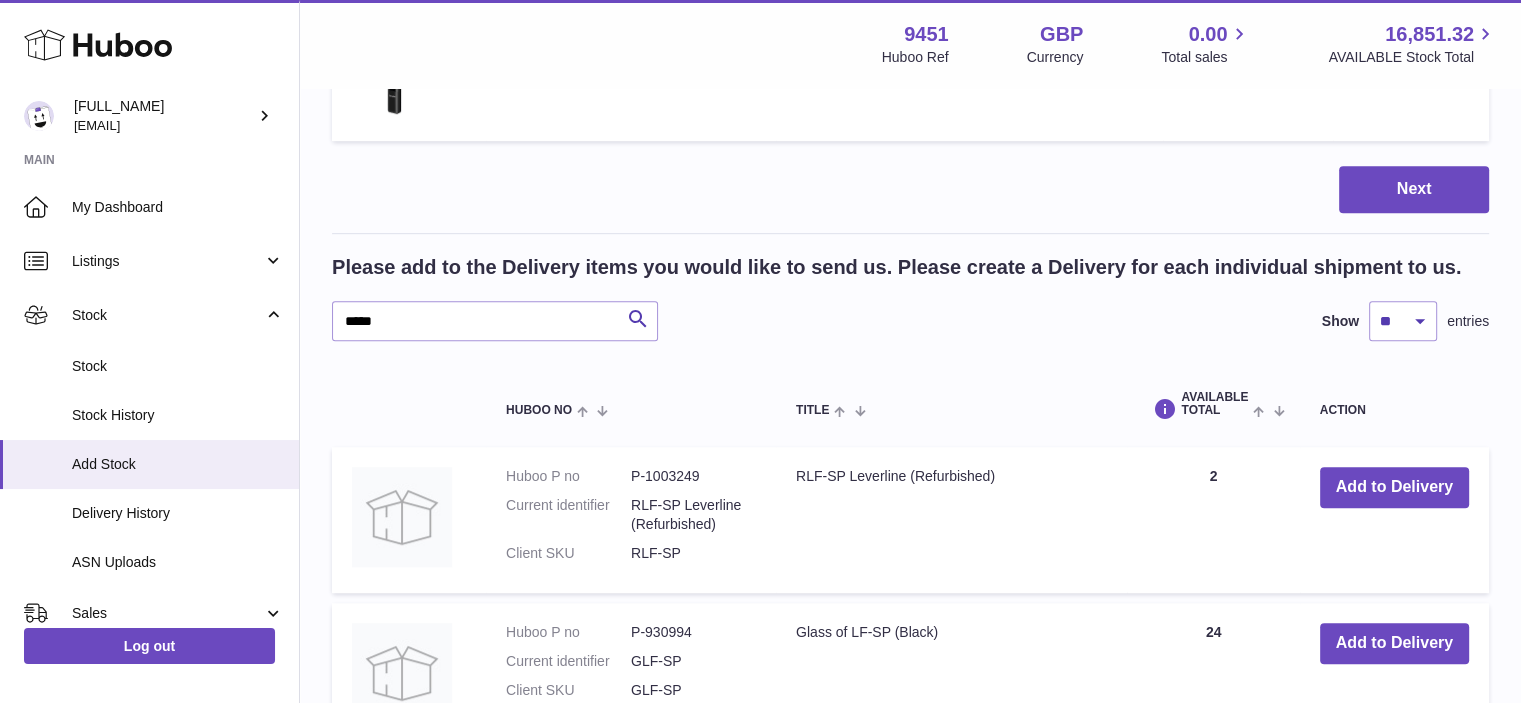 scroll, scrollTop: 1206, scrollLeft: 0, axis: vertical 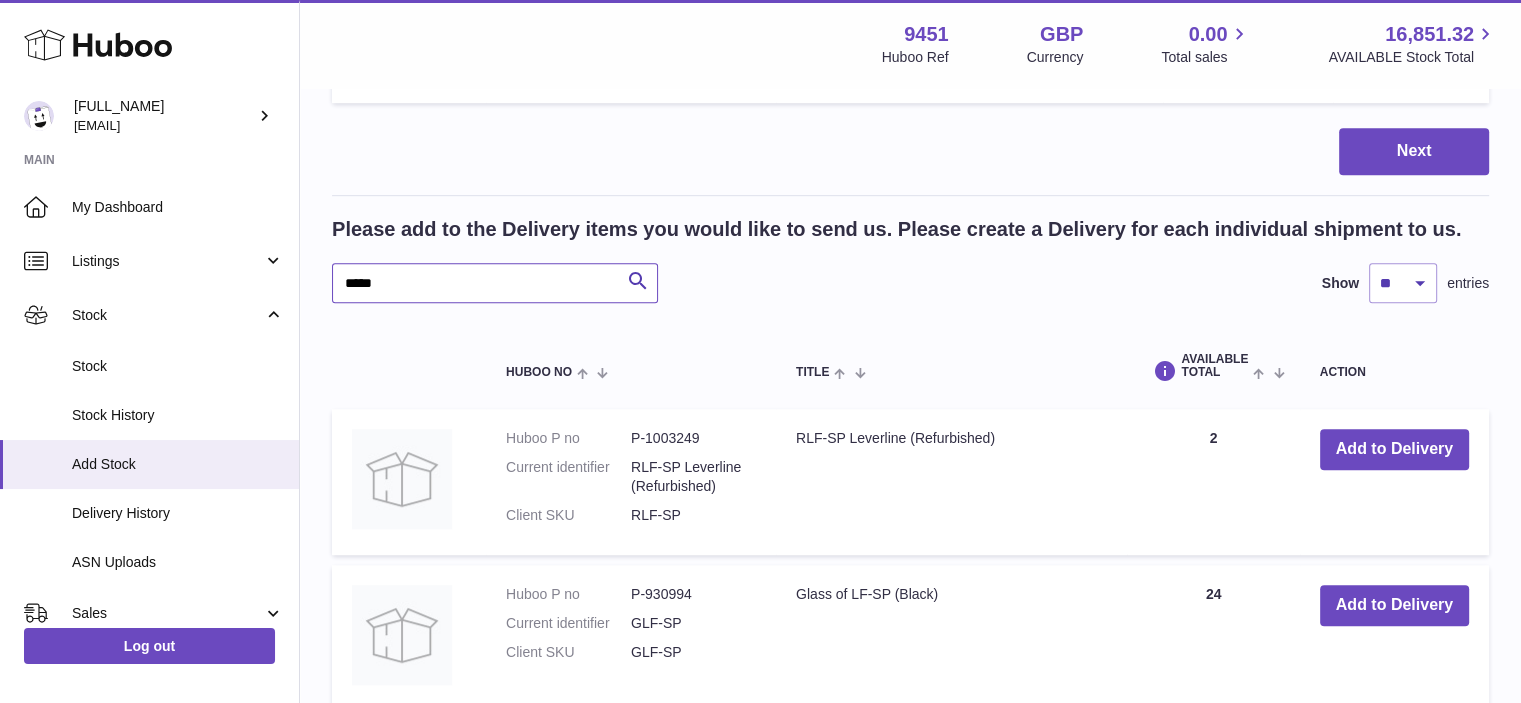 drag, startPoint x: 354, startPoint y: 281, endPoint x: 338, endPoint y: 279, distance: 16.124516 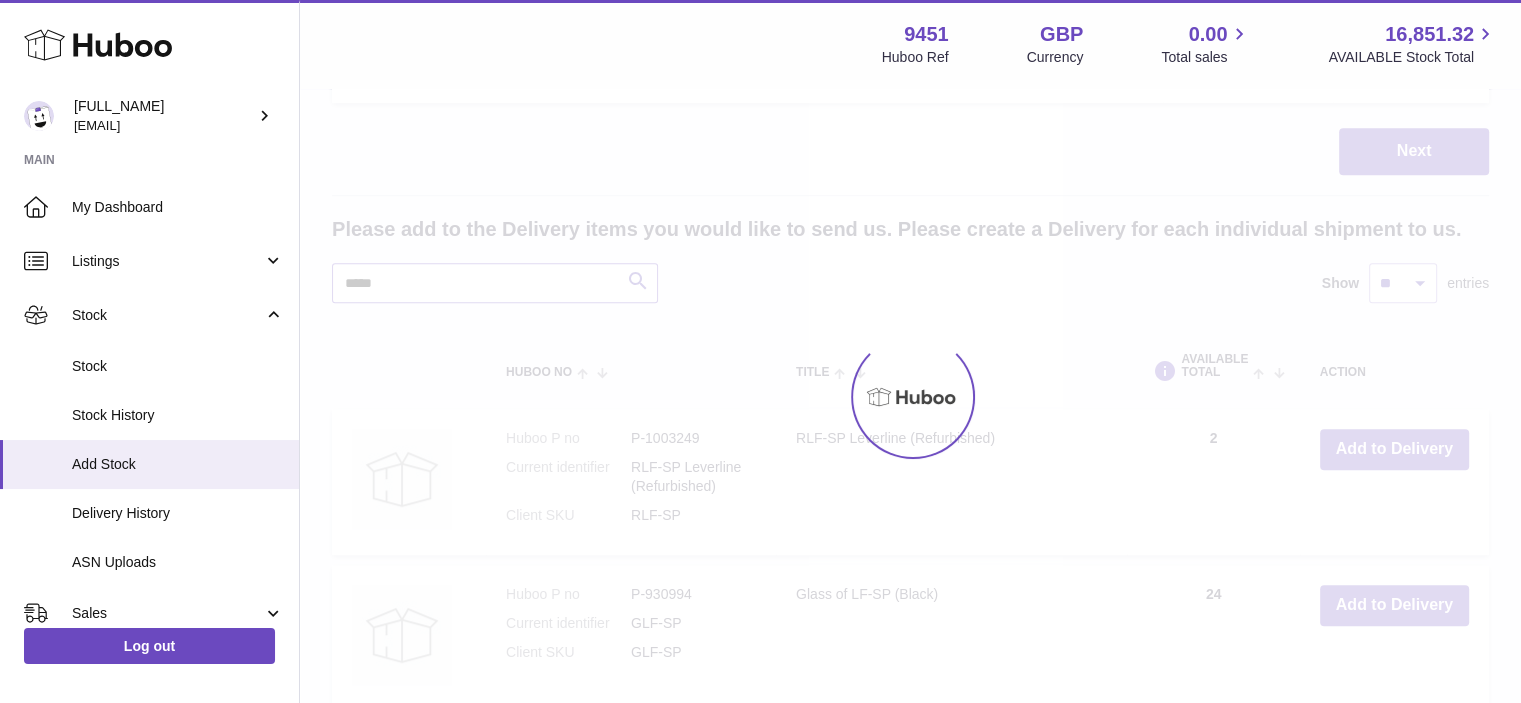 scroll, scrollTop: 1107, scrollLeft: 0, axis: vertical 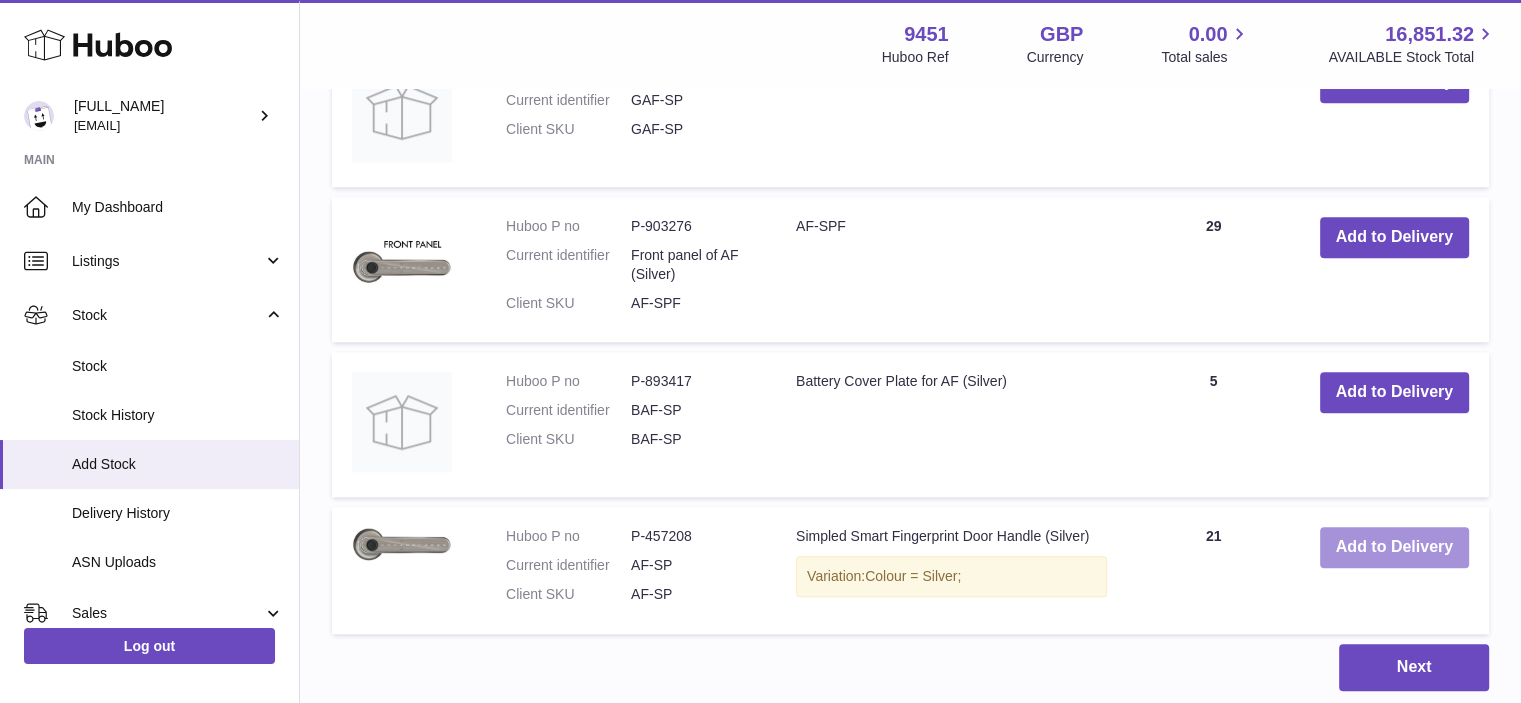 type on "*****" 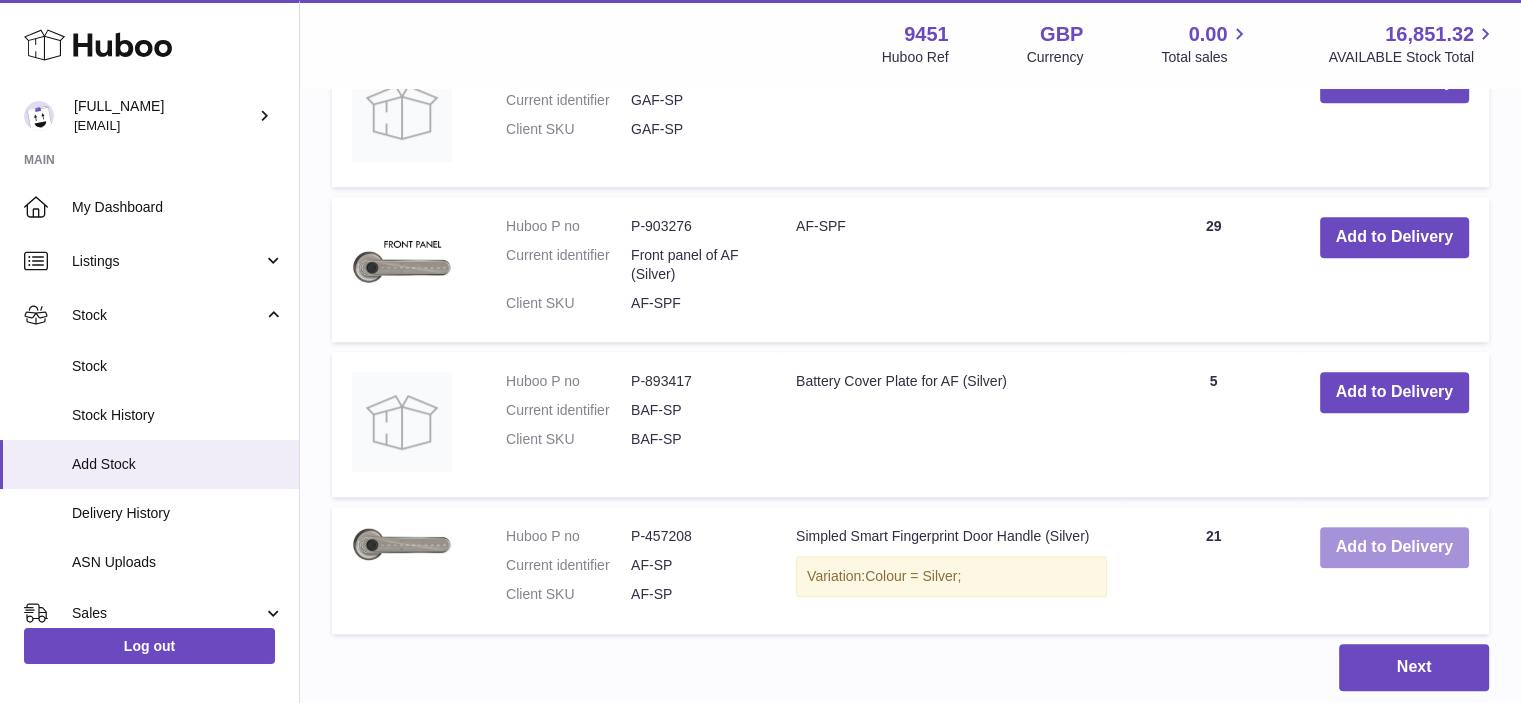 click on "Add to Delivery" at bounding box center (1394, 547) 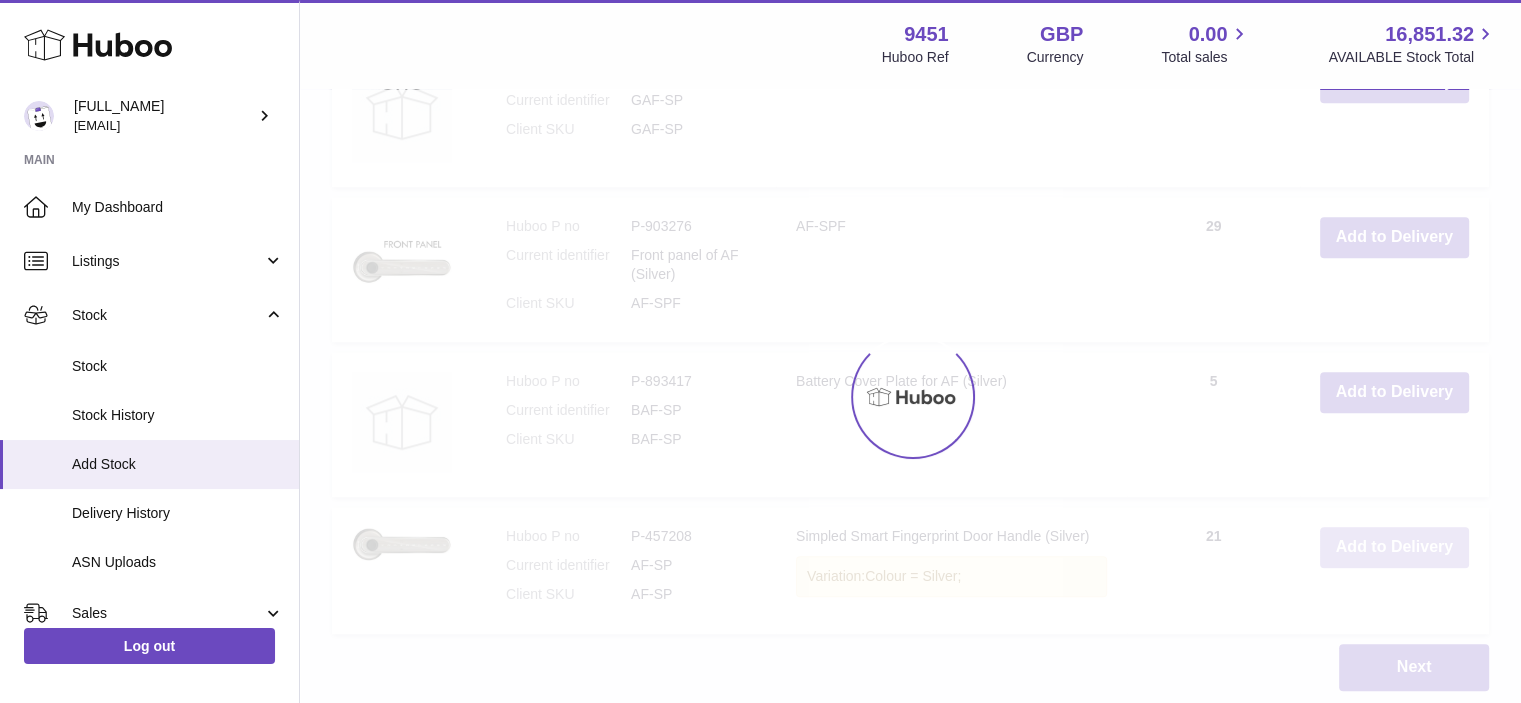scroll, scrollTop: 1865, scrollLeft: 0, axis: vertical 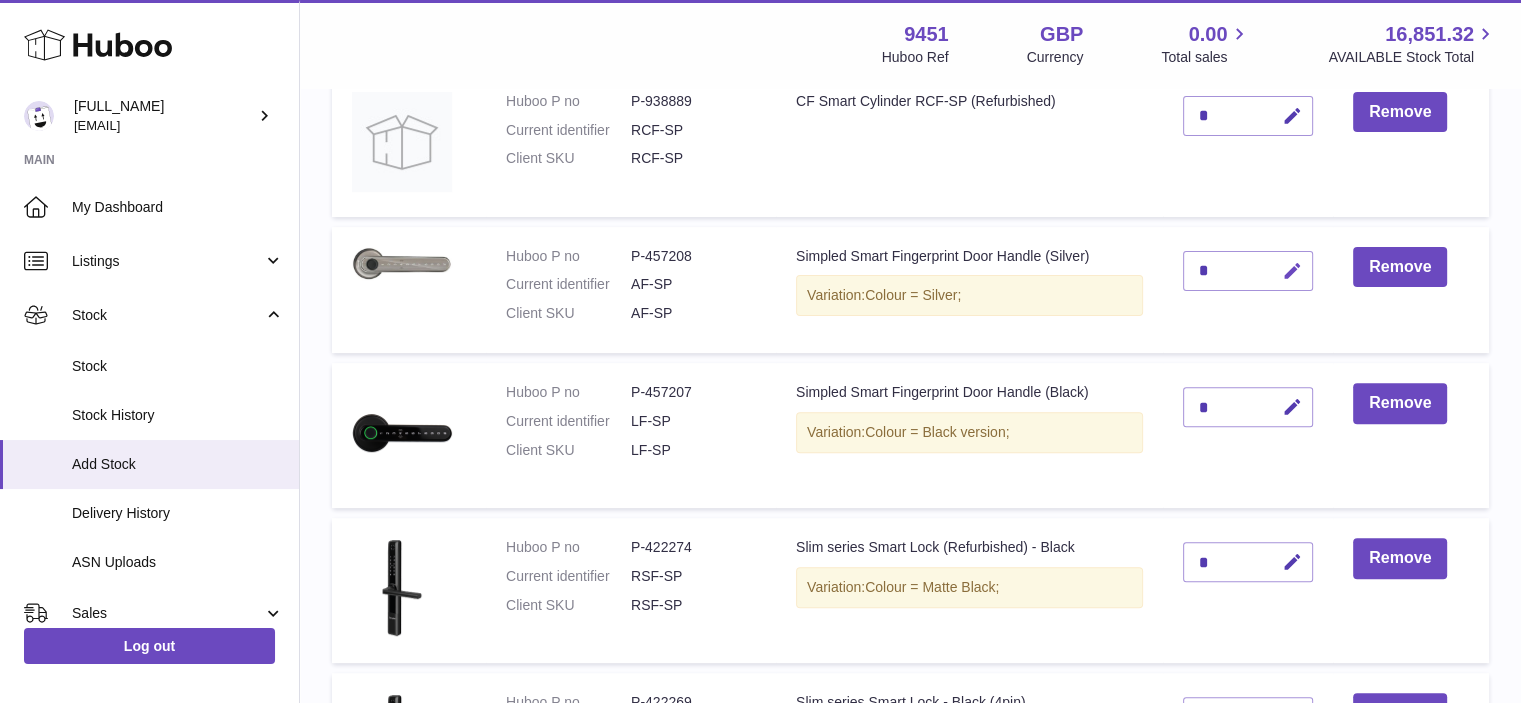 click at bounding box center (1289, 271) 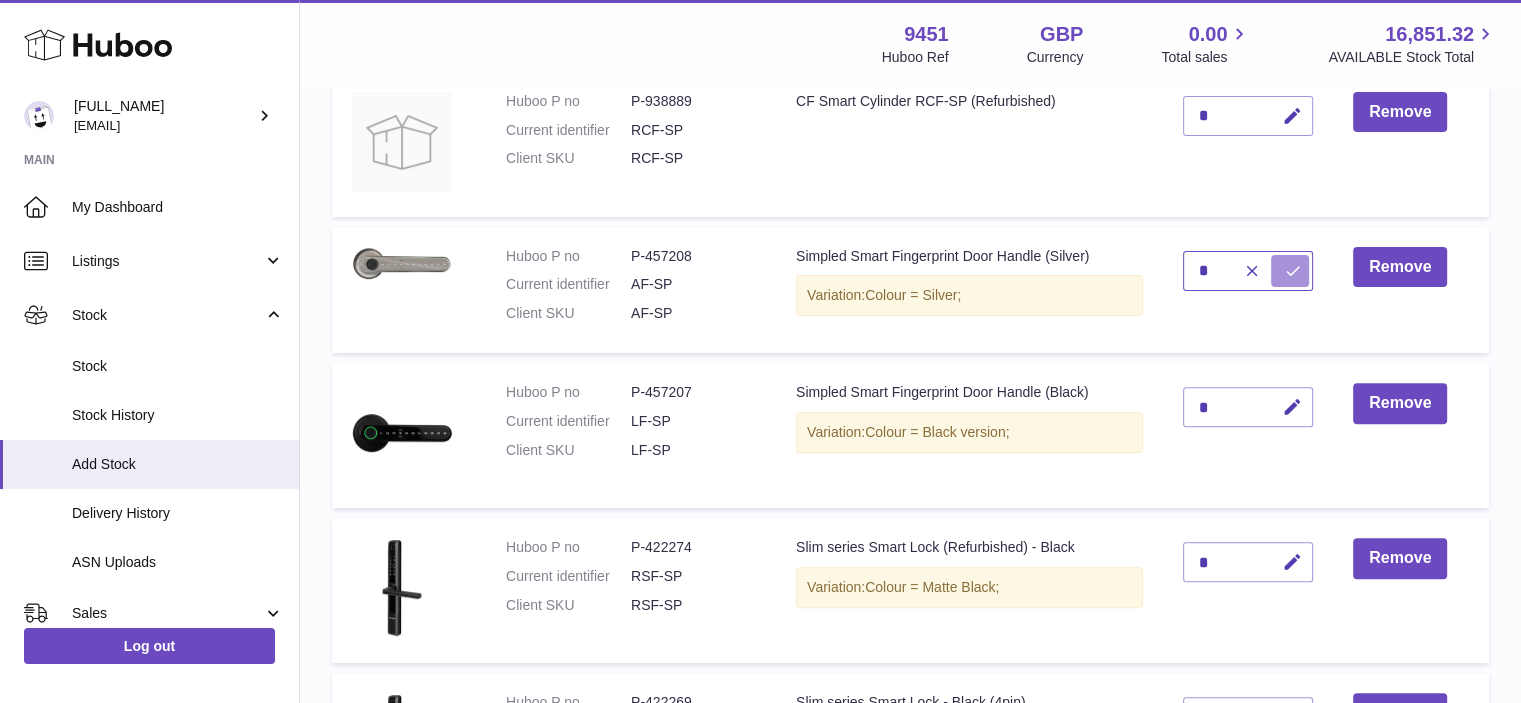 type on "*" 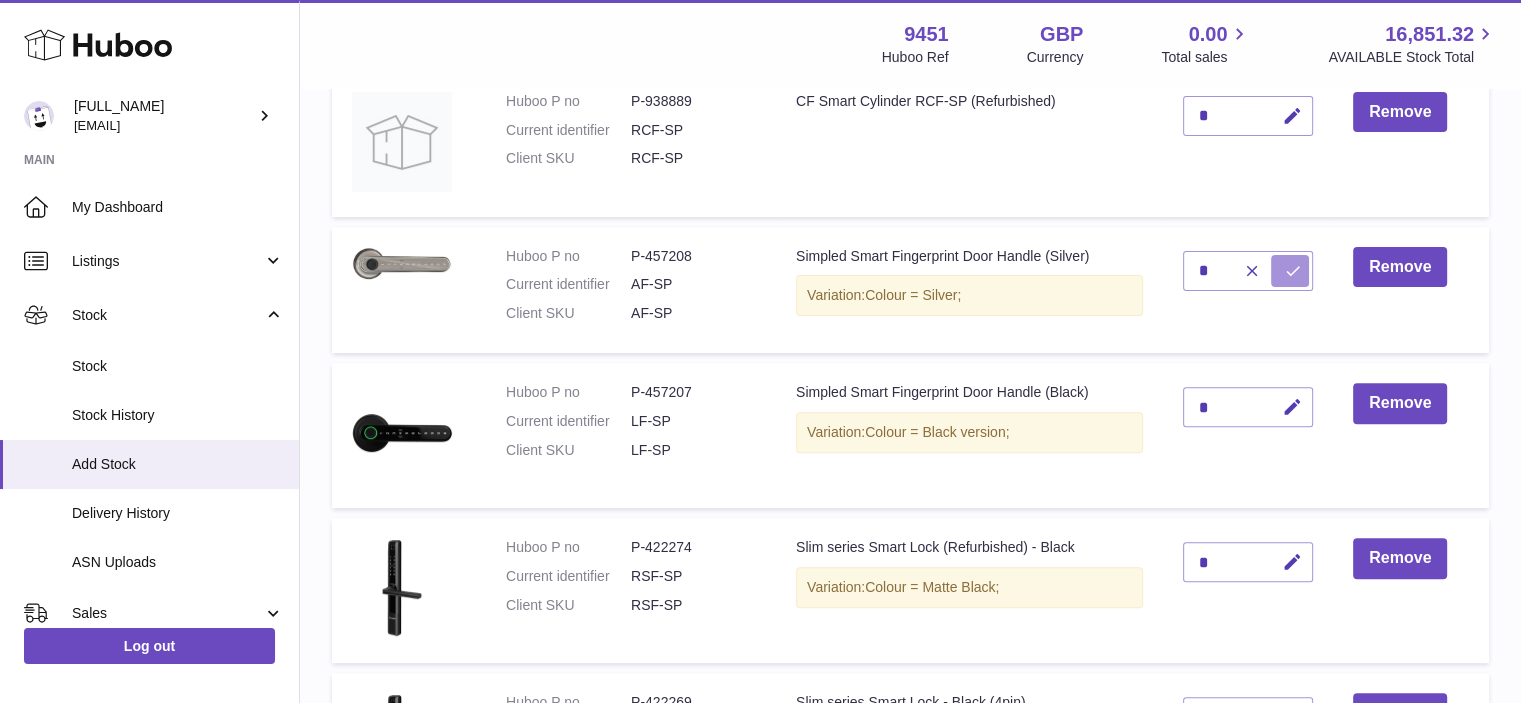 click at bounding box center (1293, 271) 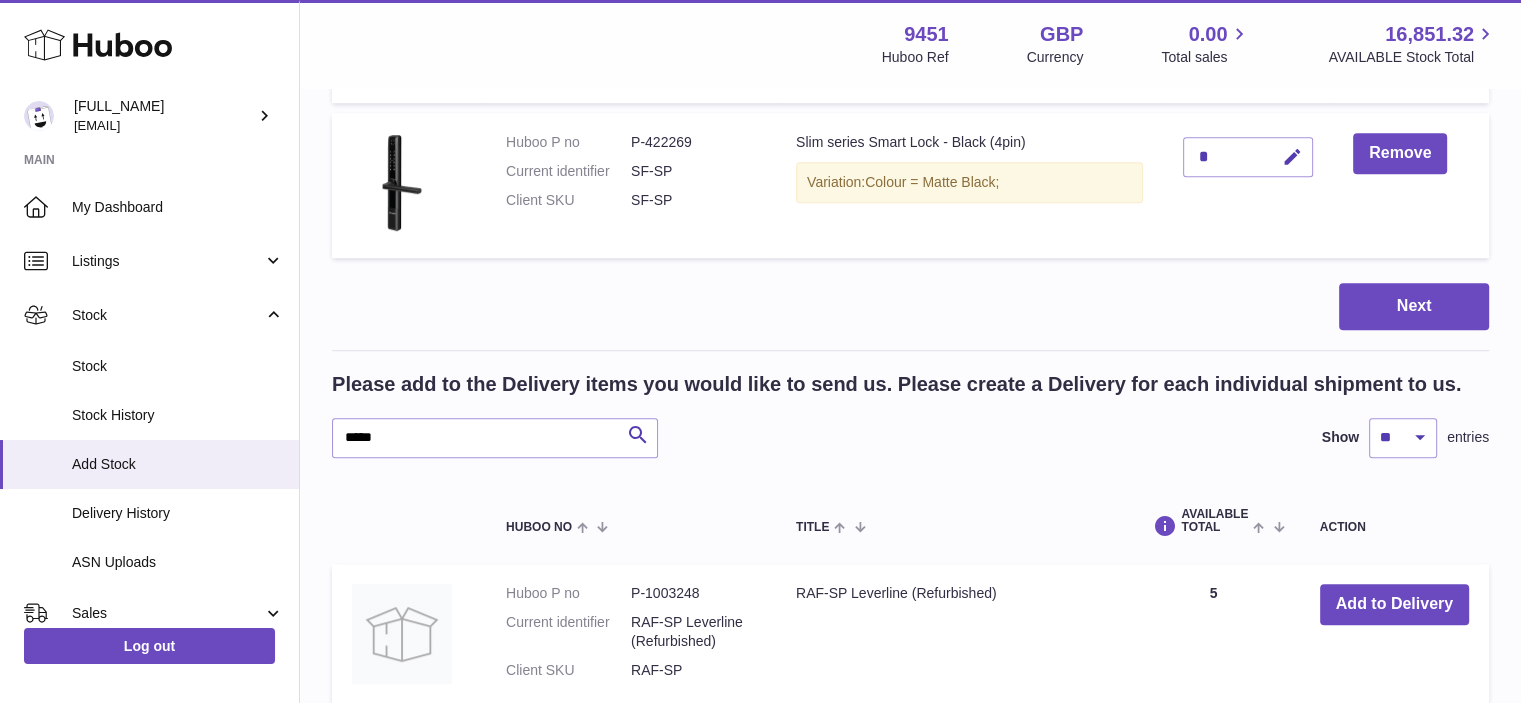 scroll, scrollTop: 1215, scrollLeft: 0, axis: vertical 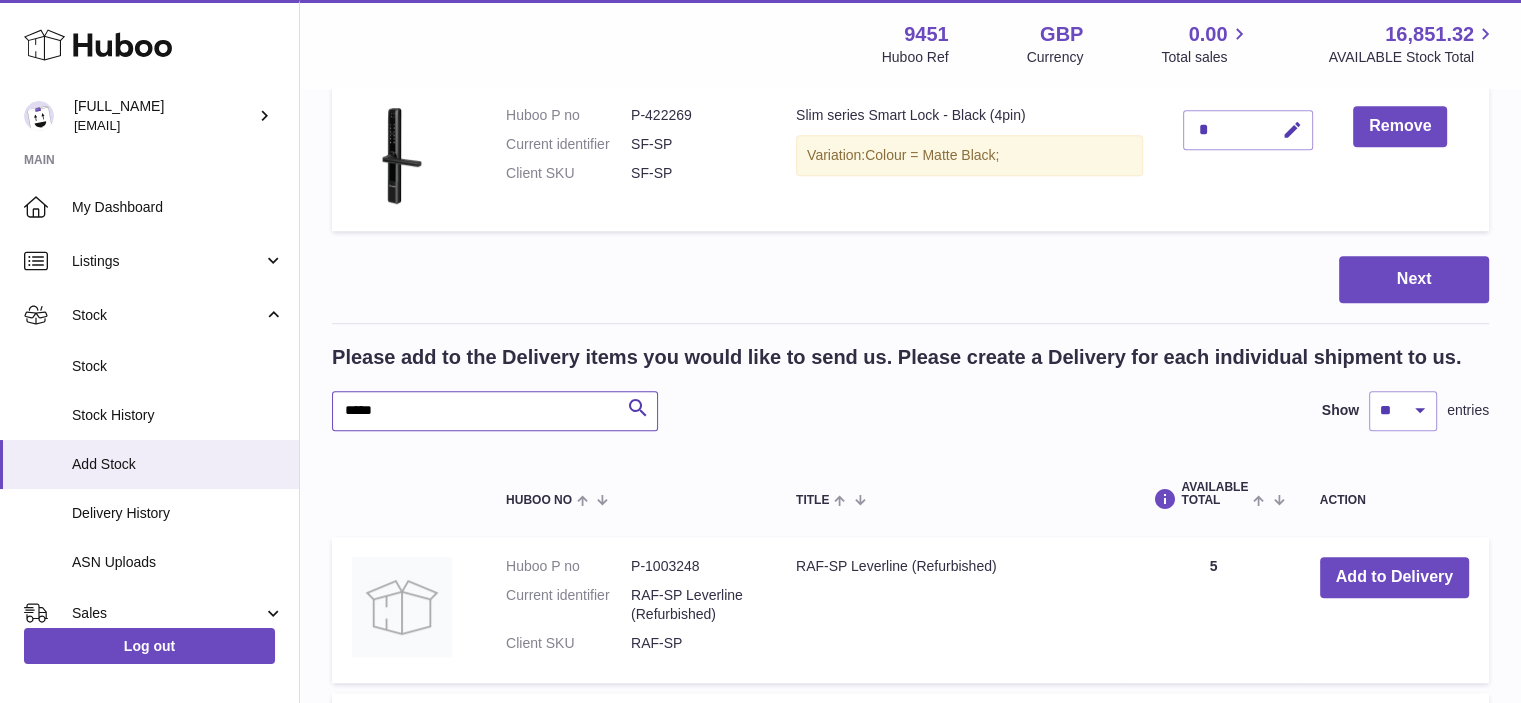 drag, startPoint x: 354, startPoint y: 404, endPoint x: 305, endPoint y: 403, distance: 49.010204 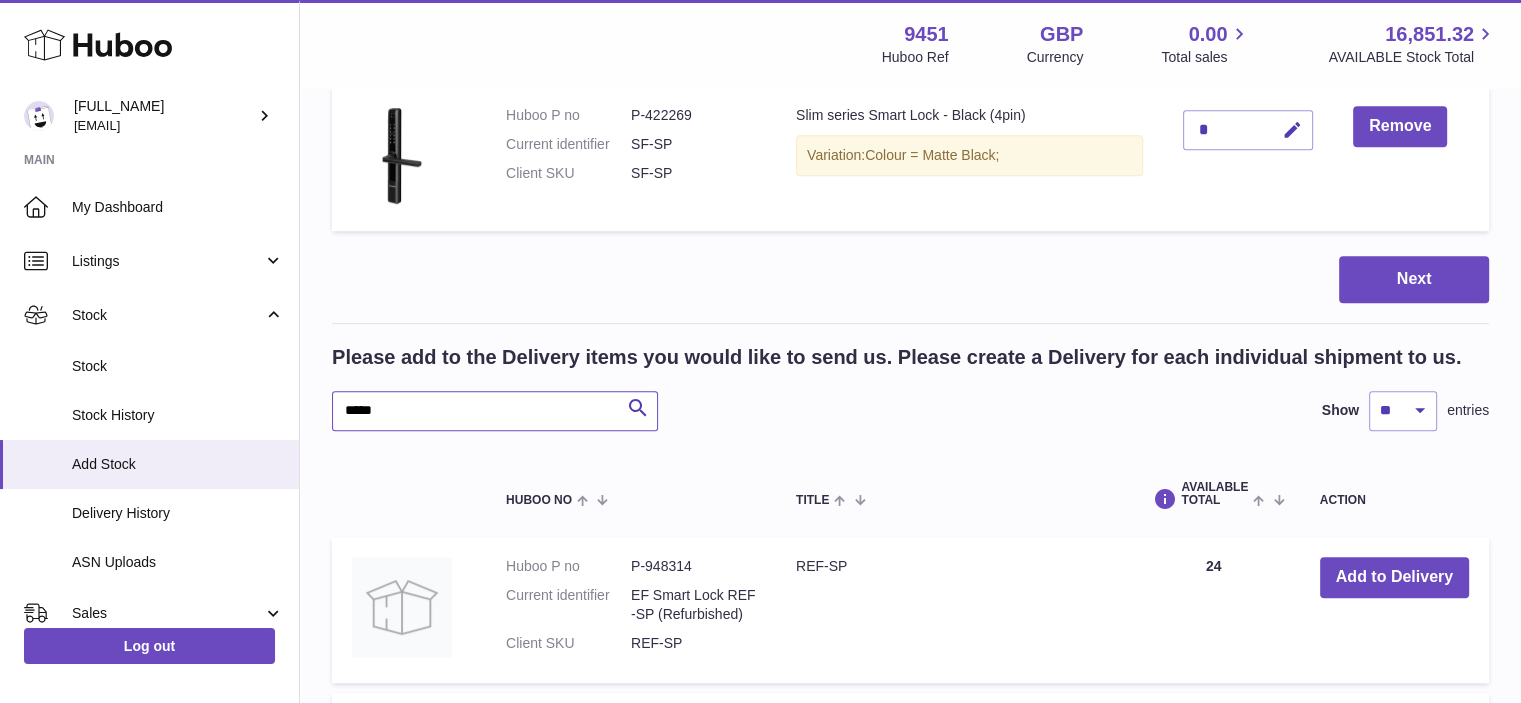 scroll, scrollTop: 1704, scrollLeft: 0, axis: vertical 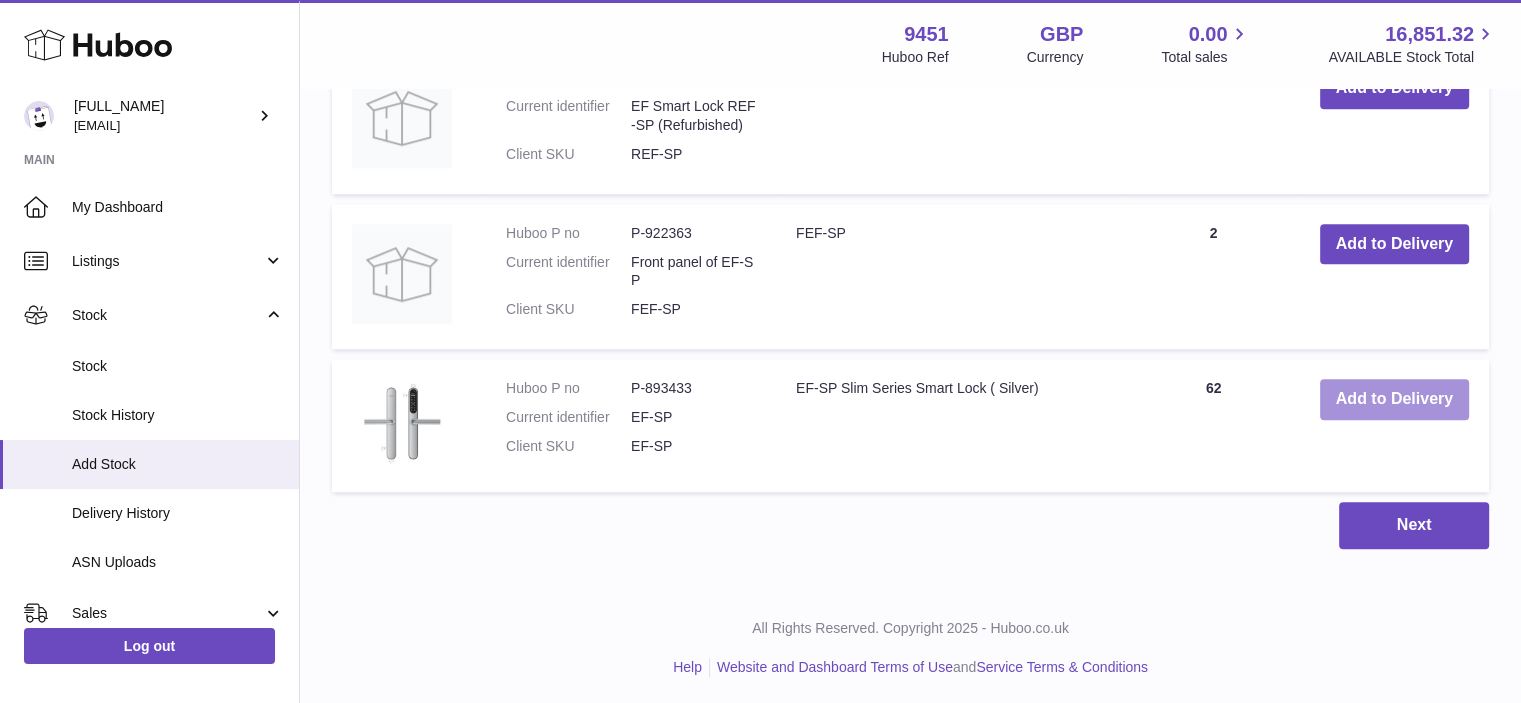 type on "*****" 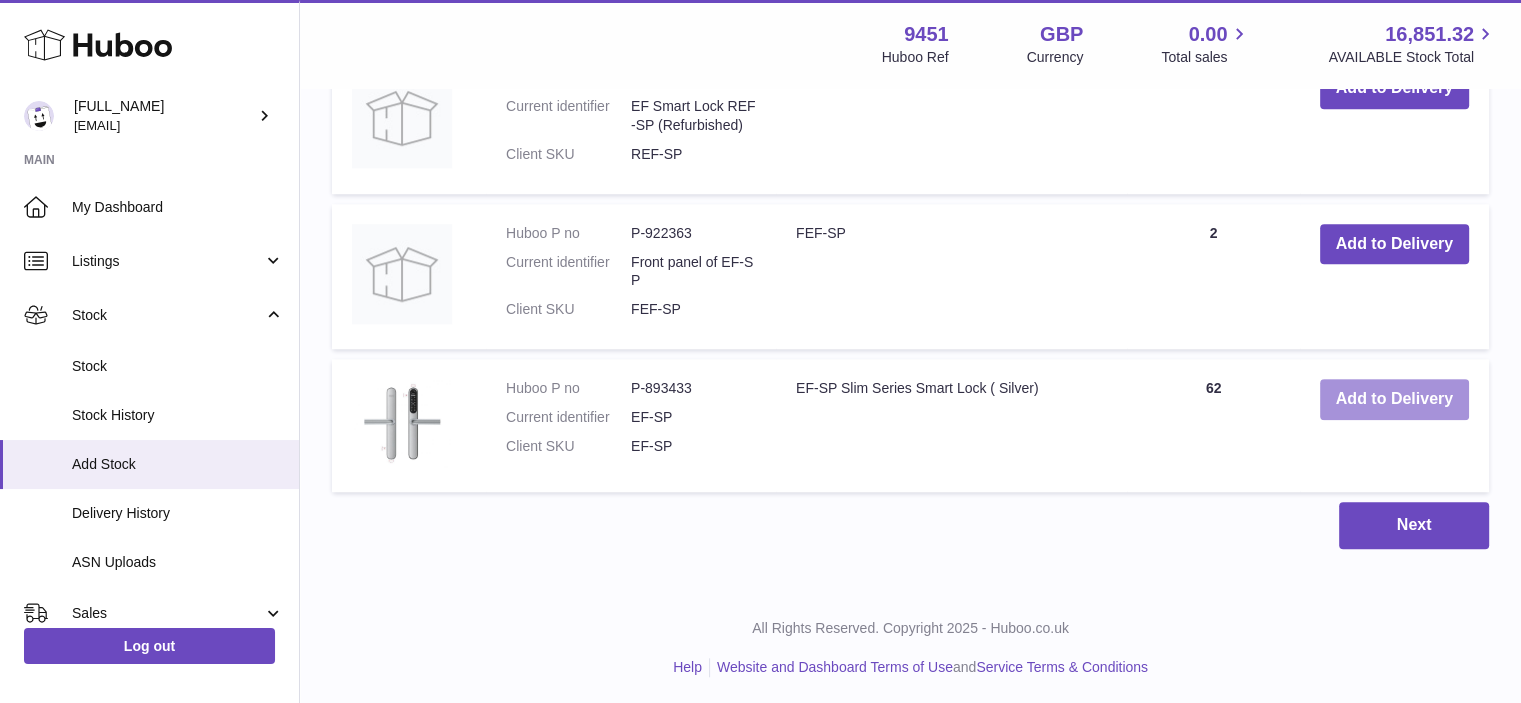 click on "Add to Delivery" at bounding box center (1394, 399) 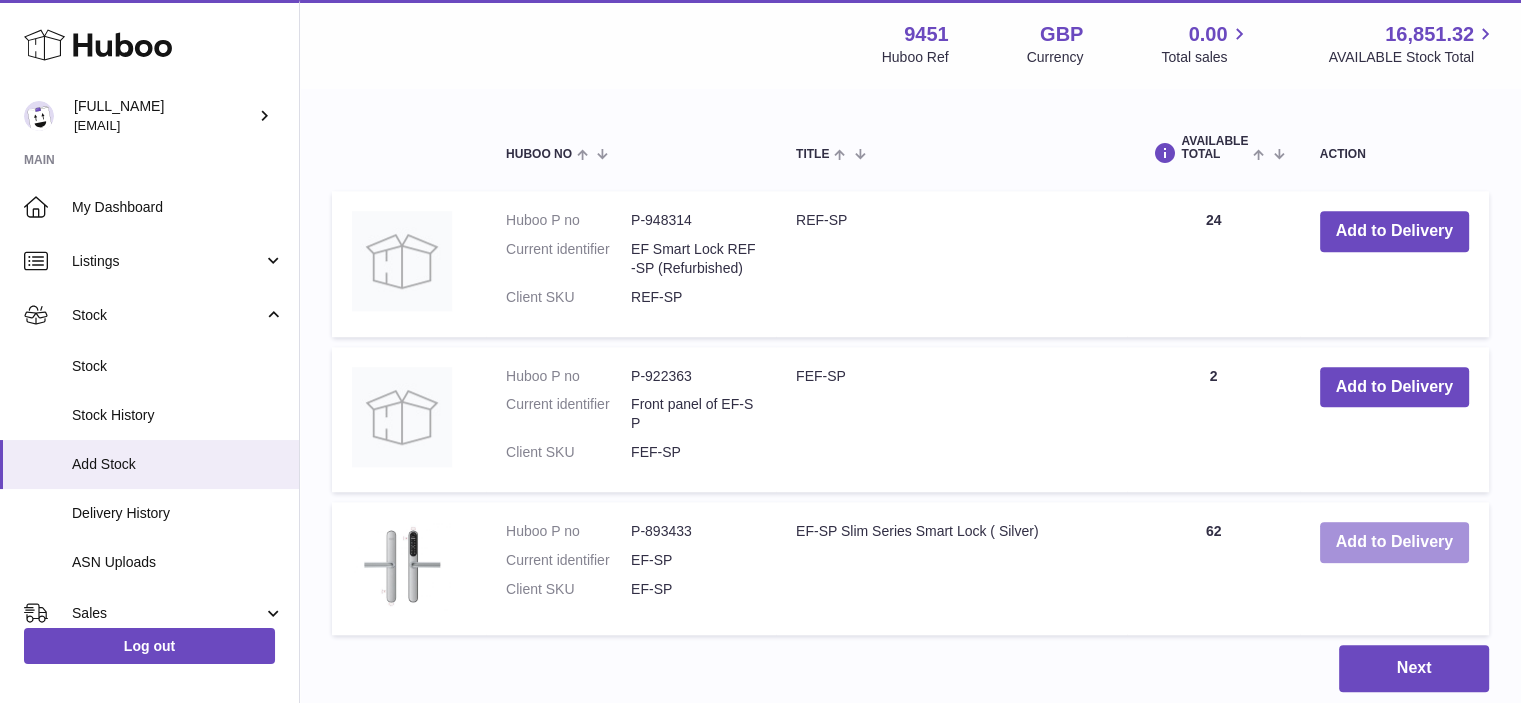scroll, scrollTop: 1847, scrollLeft: 0, axis: vertical 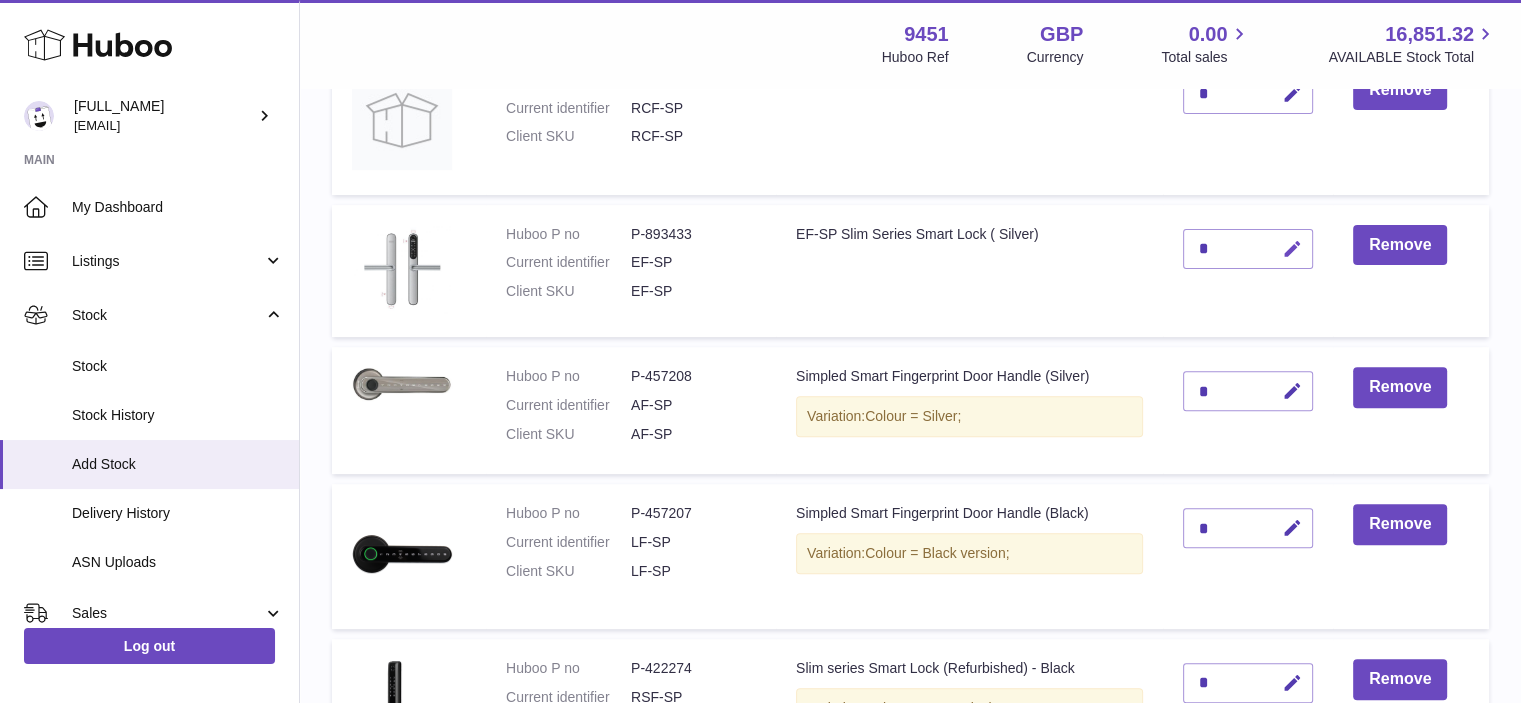 click at bounding box center [1292, 249] 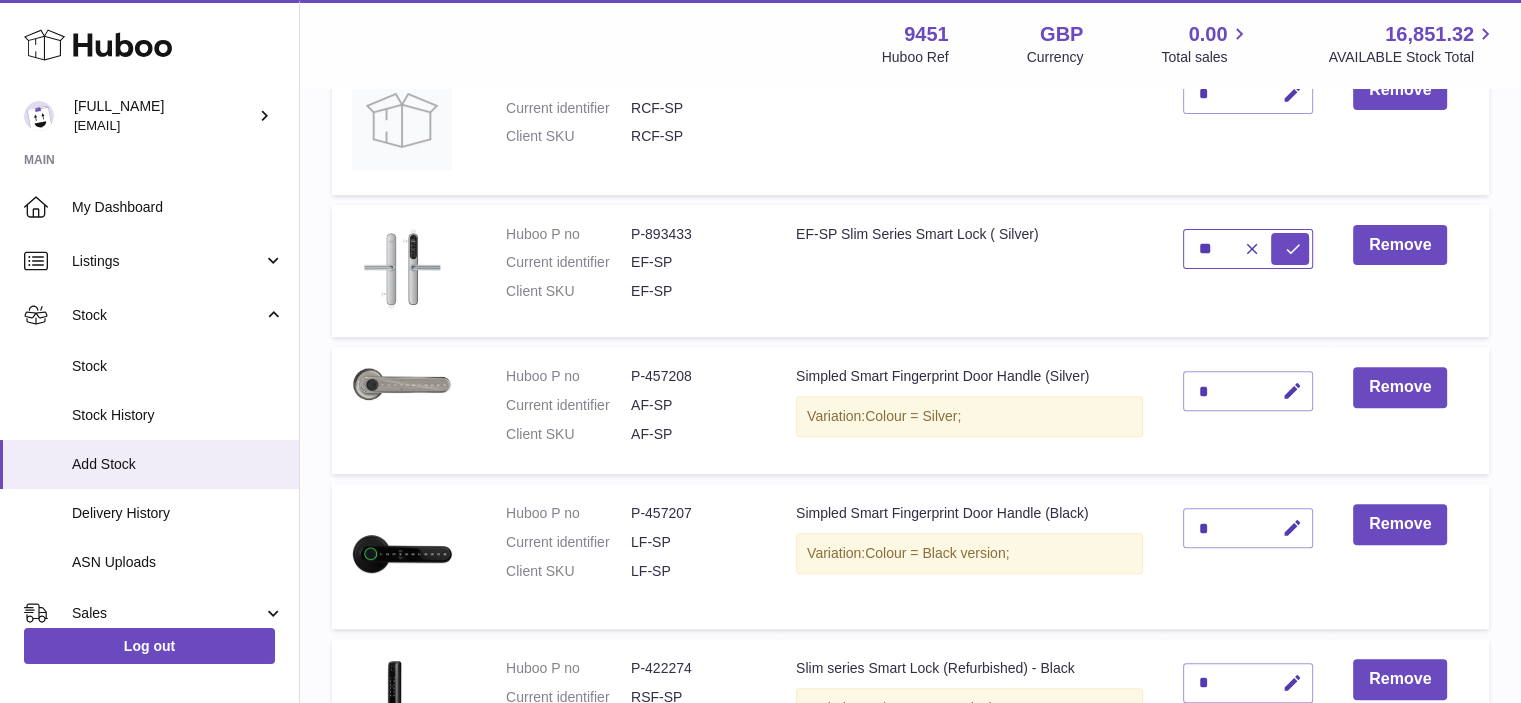 type on "**" 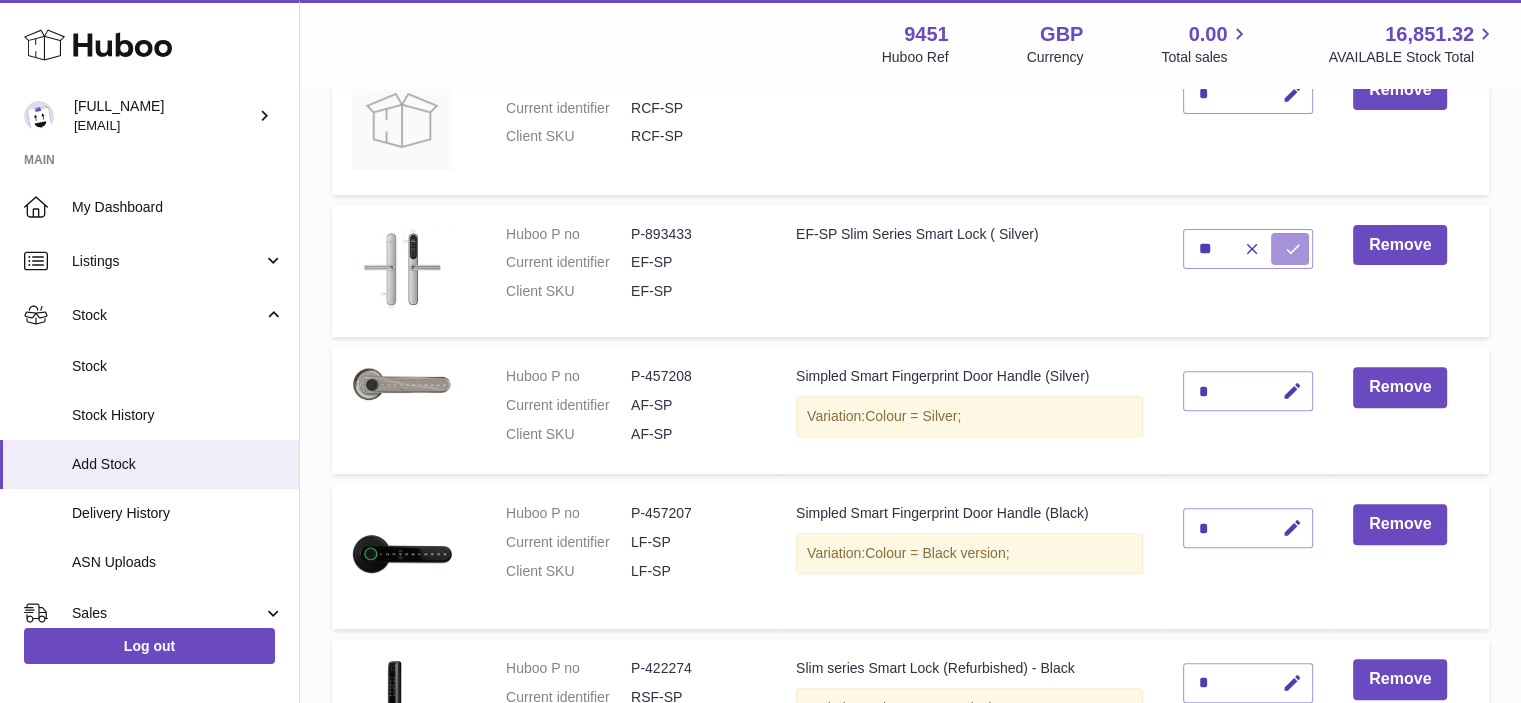 click at bounding box center (1293, 249) 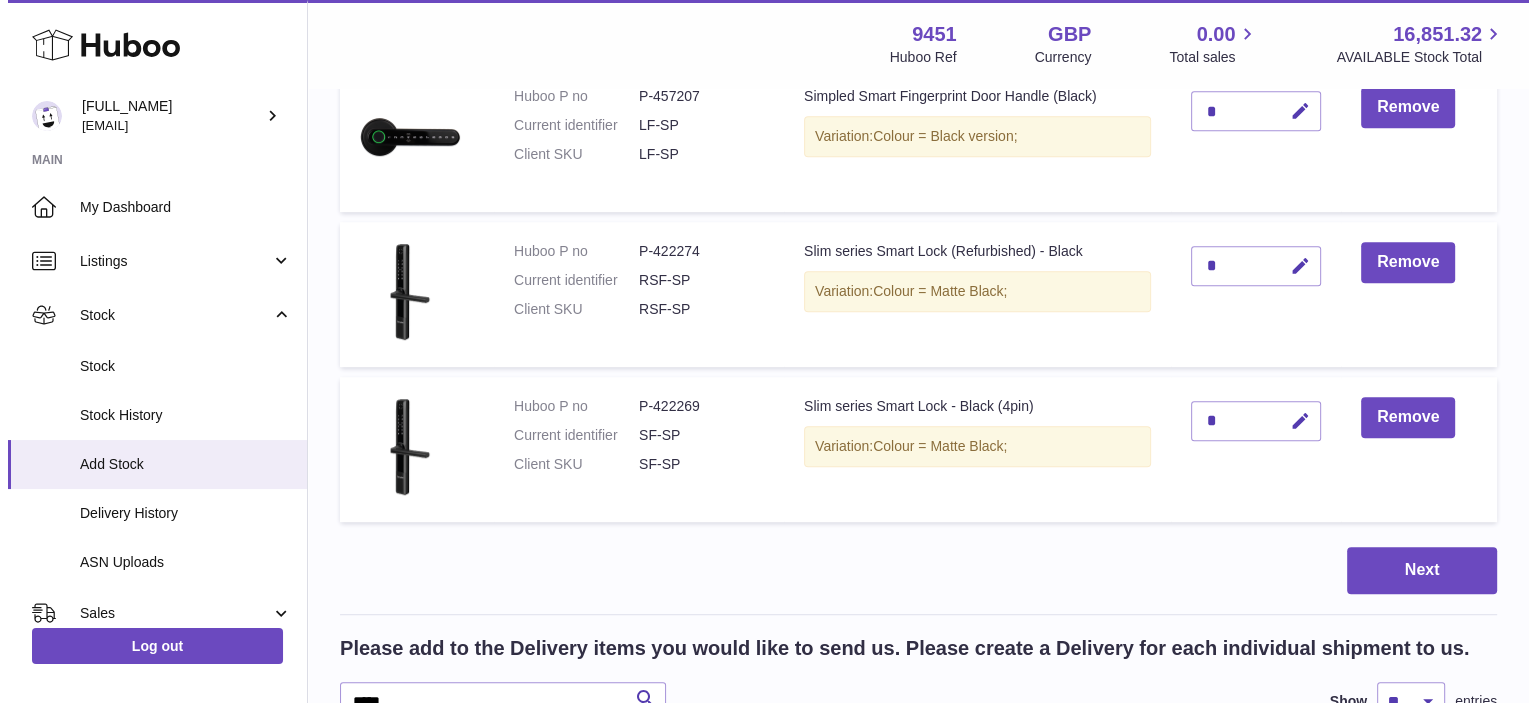 scroll, scrollTop: 1070, scrollLeft: 0, axis: vertical 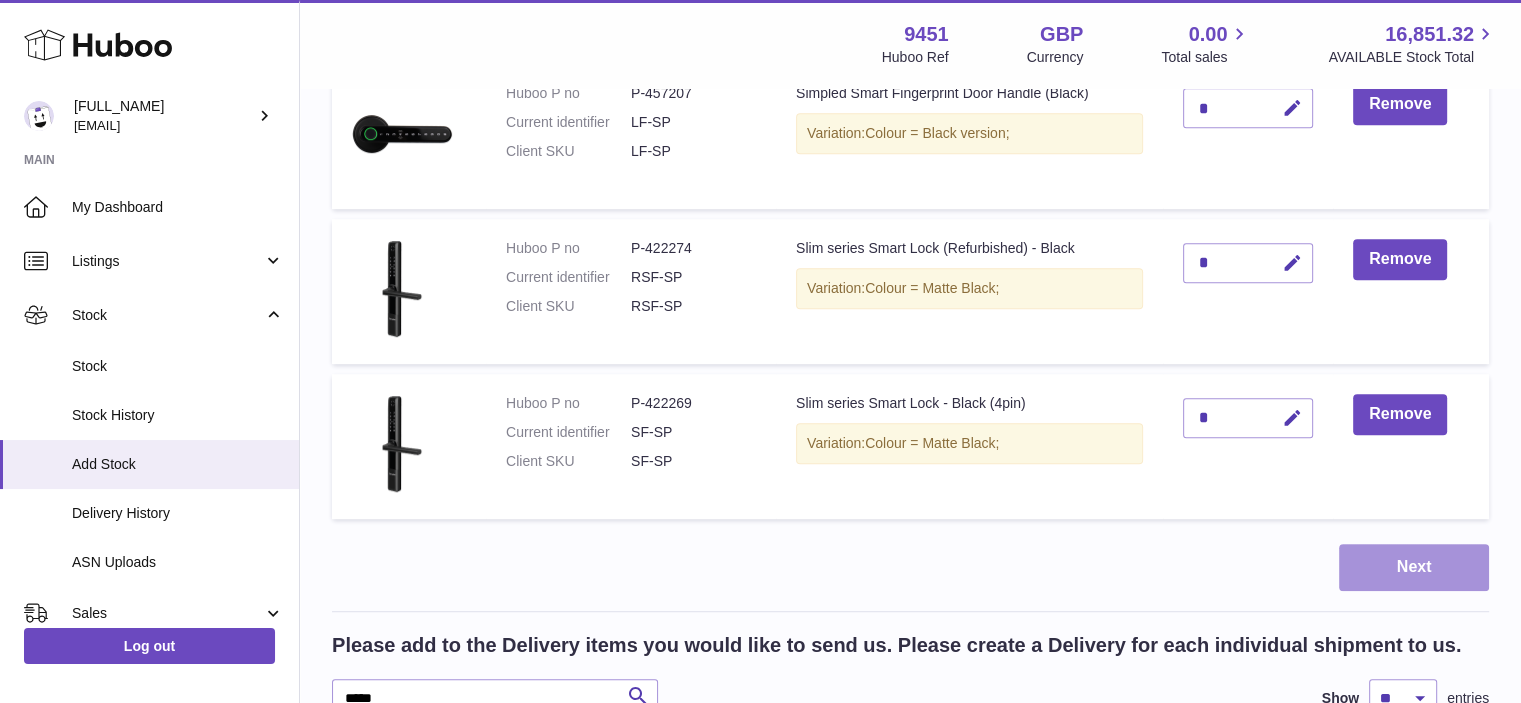 click on "Next" at bounding box center [1414, 567] 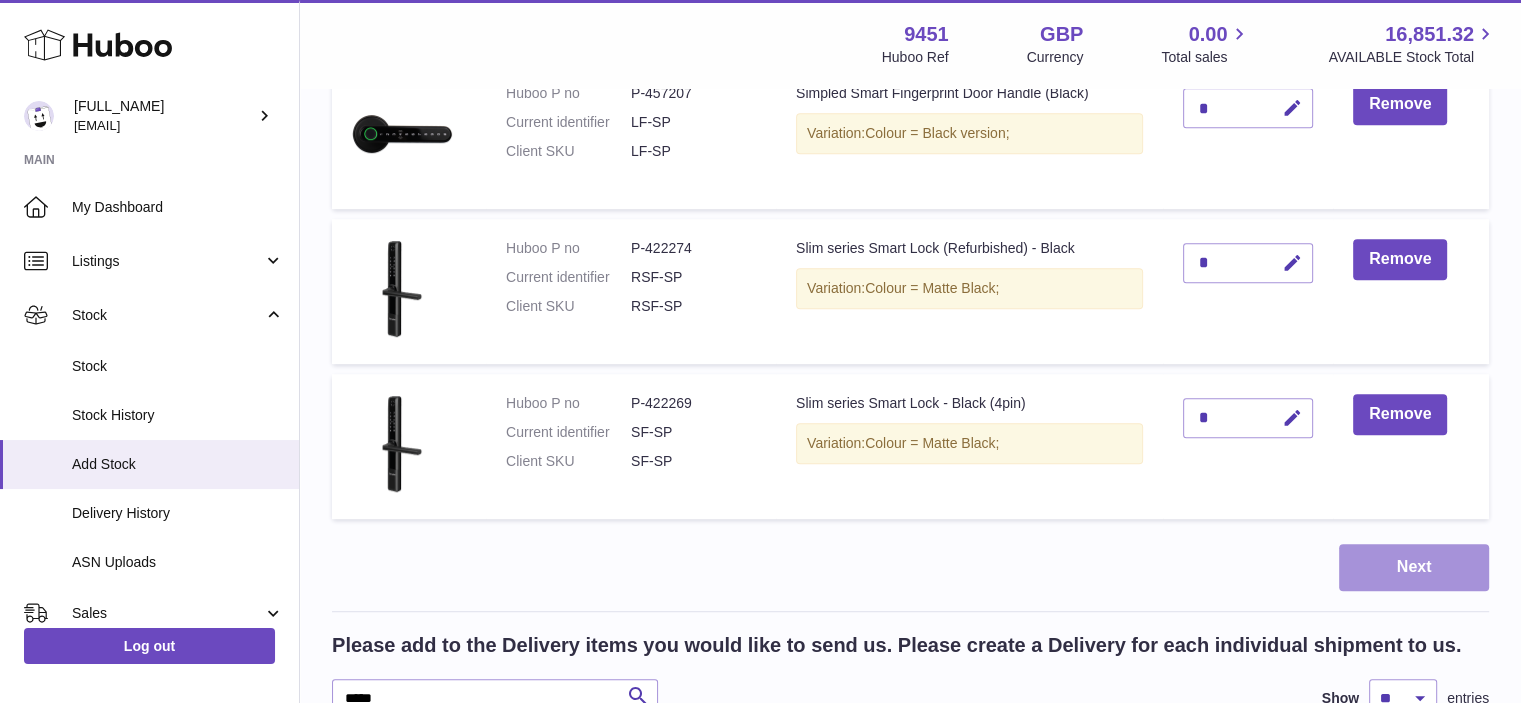 click at bounding box center [760, 351] 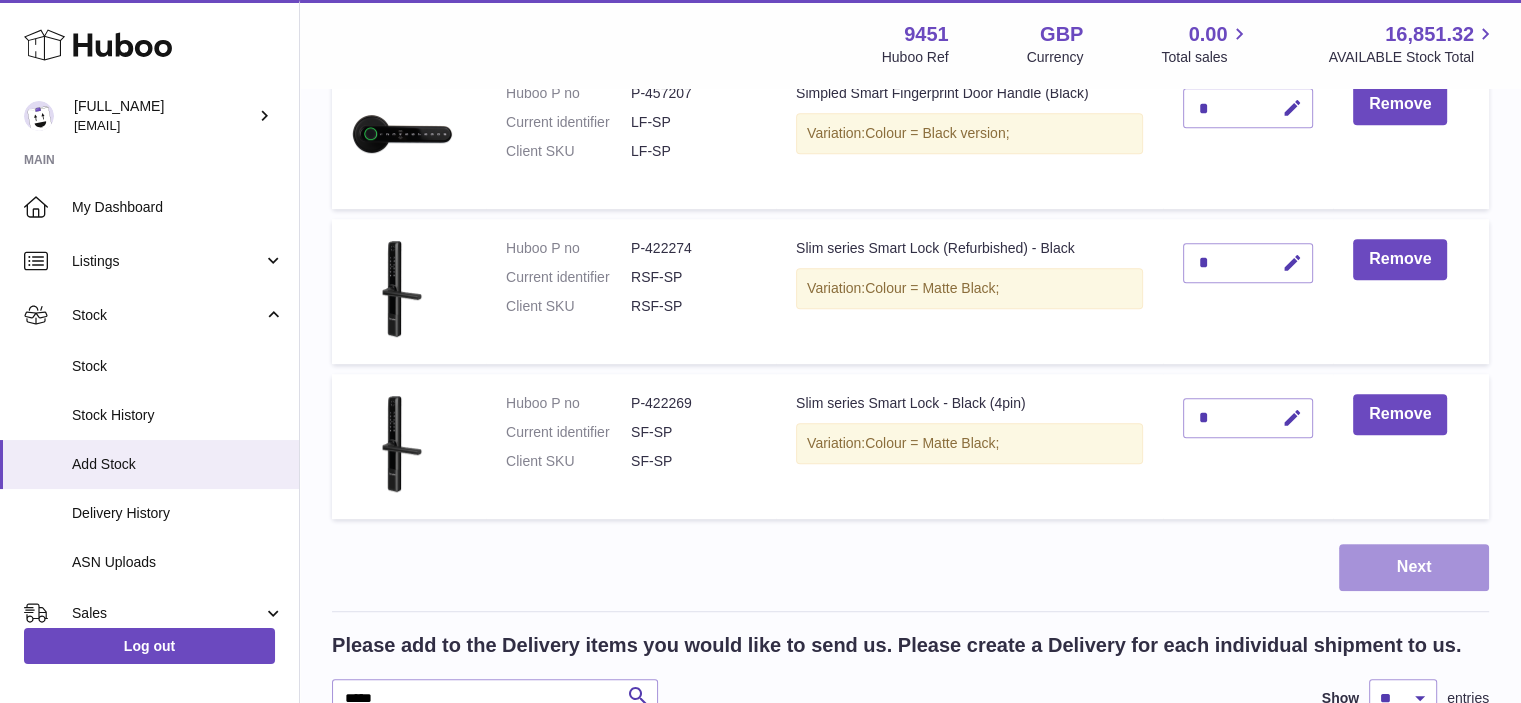 click on "Next" at bounding box center [1414, 567] 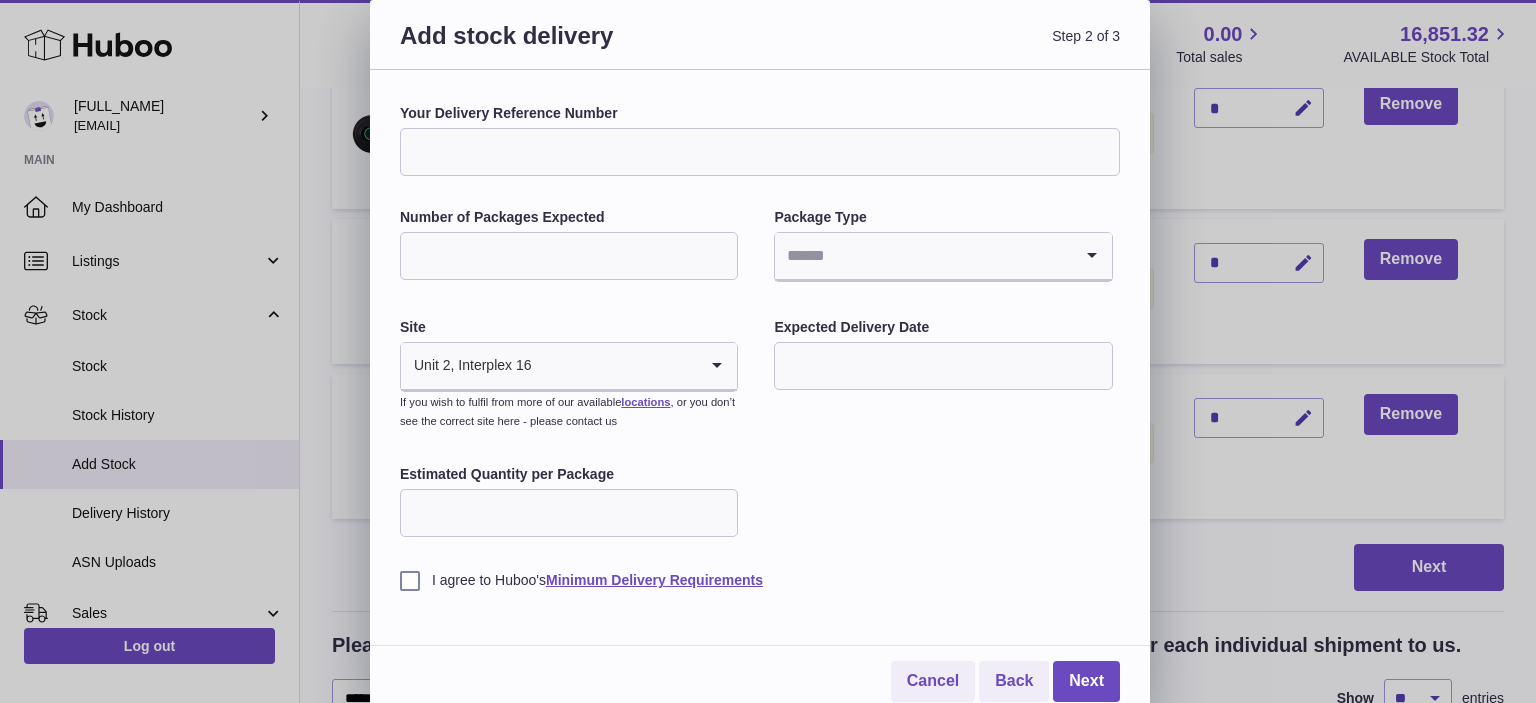 click on "Number of Packages Expected" at bounding box center (569, 256) 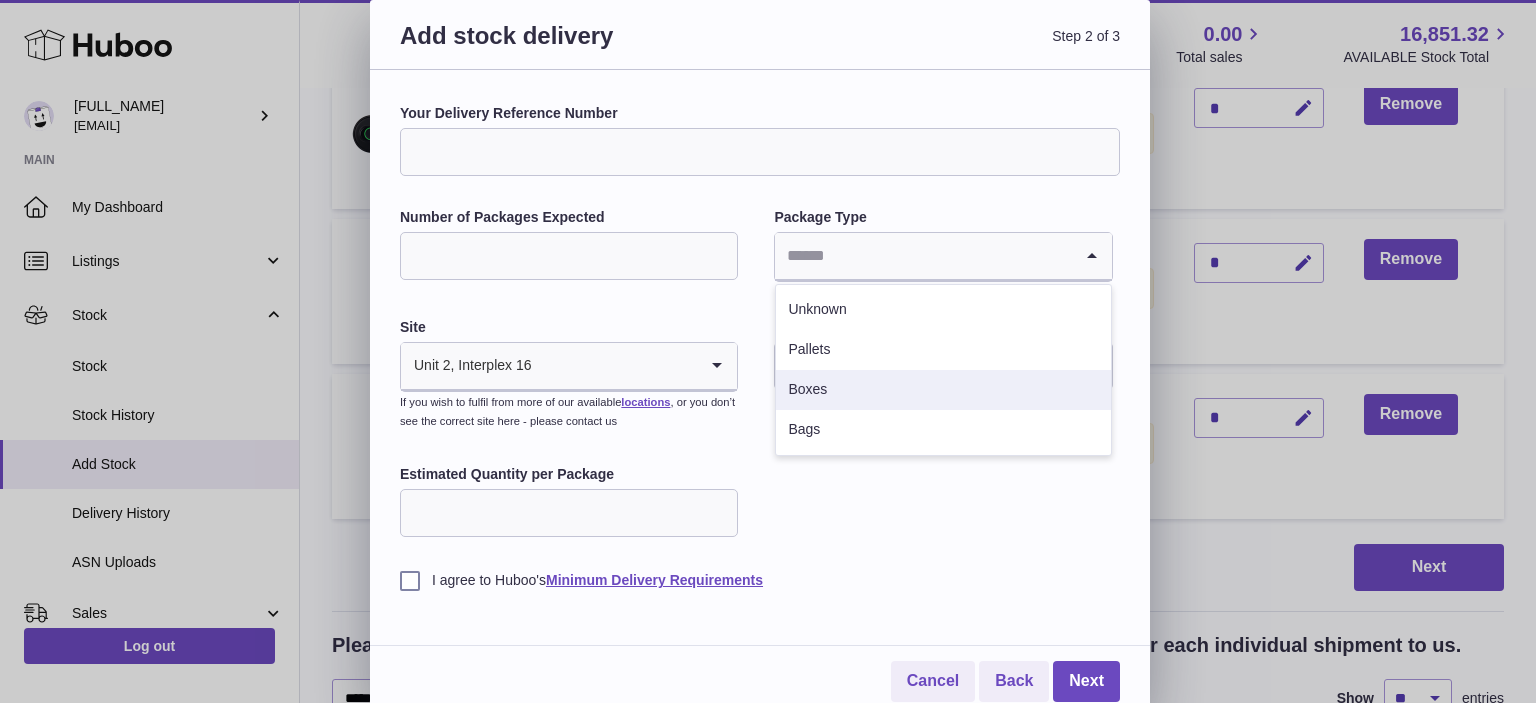 click on "Boxes" at bounding box center (943, 390) 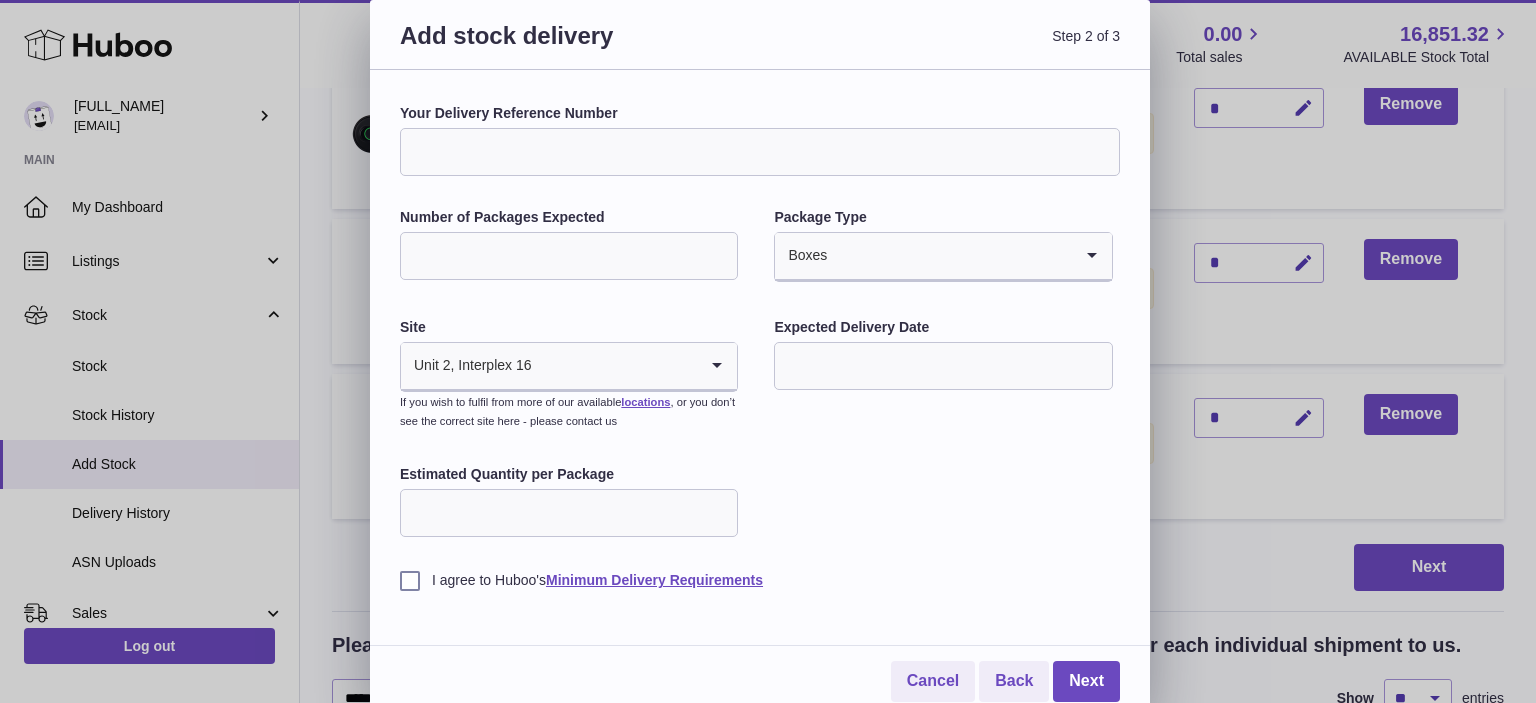 click at bounding box center [943, 366] 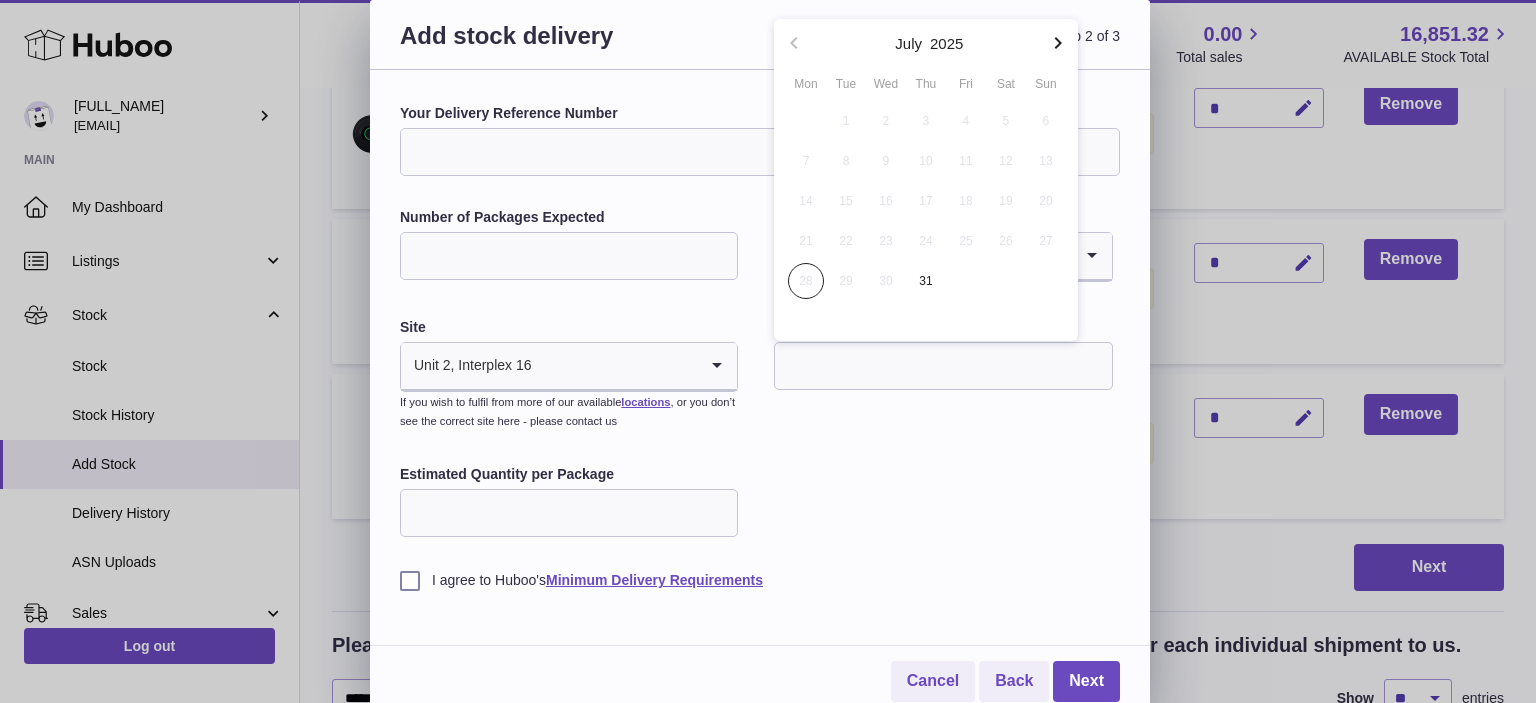 click 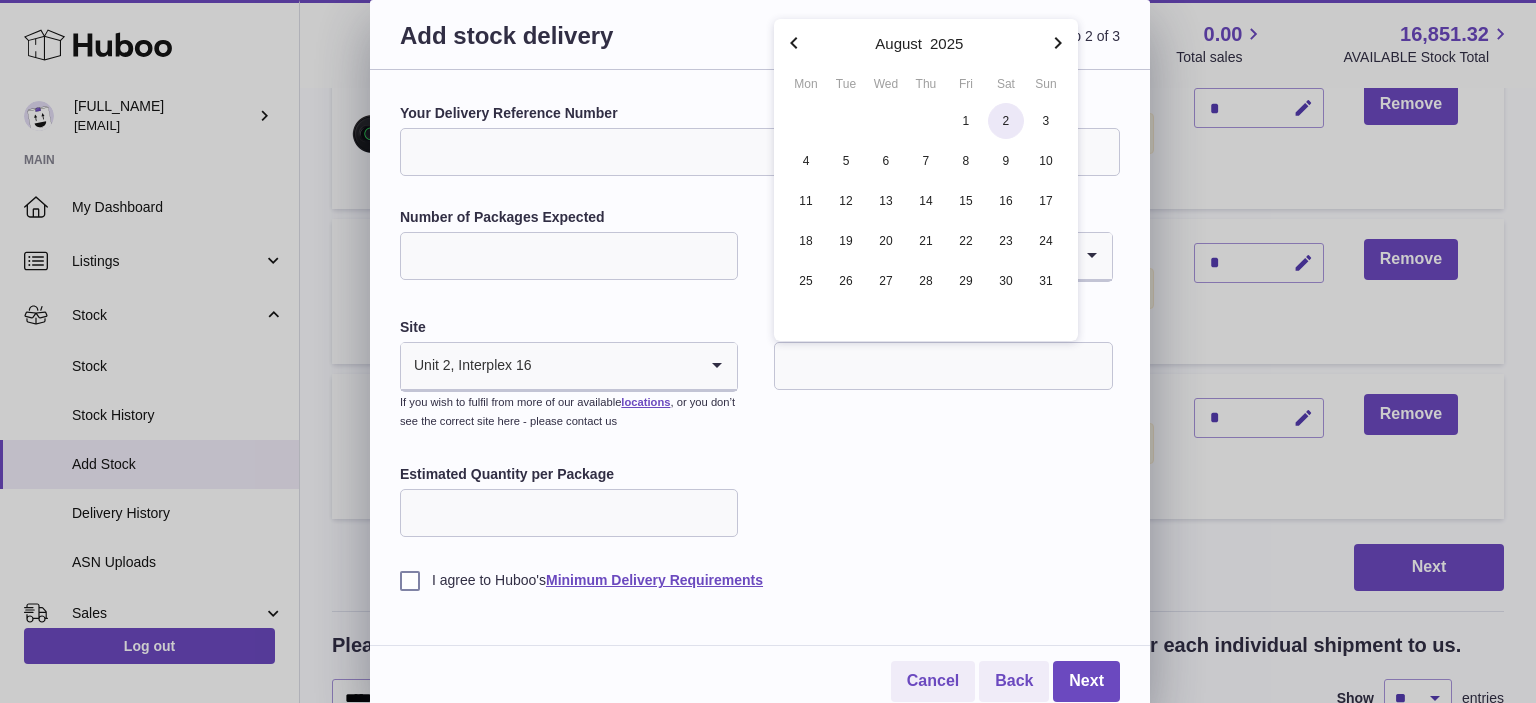 click on "2" at bounding box center [1006, 121] 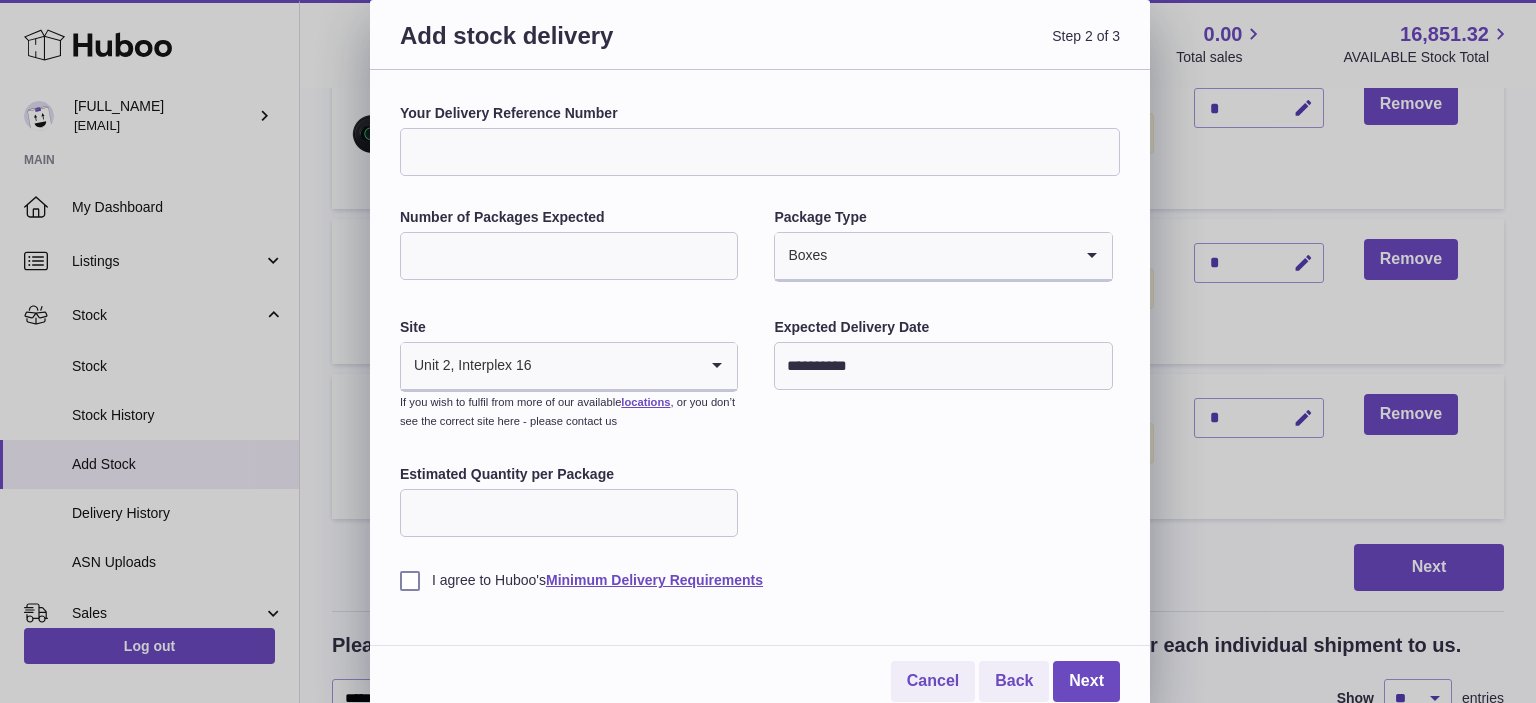 click on "I agree to Huboo's
Minimum Delivery Requirements" at bounding box center (760, 580) 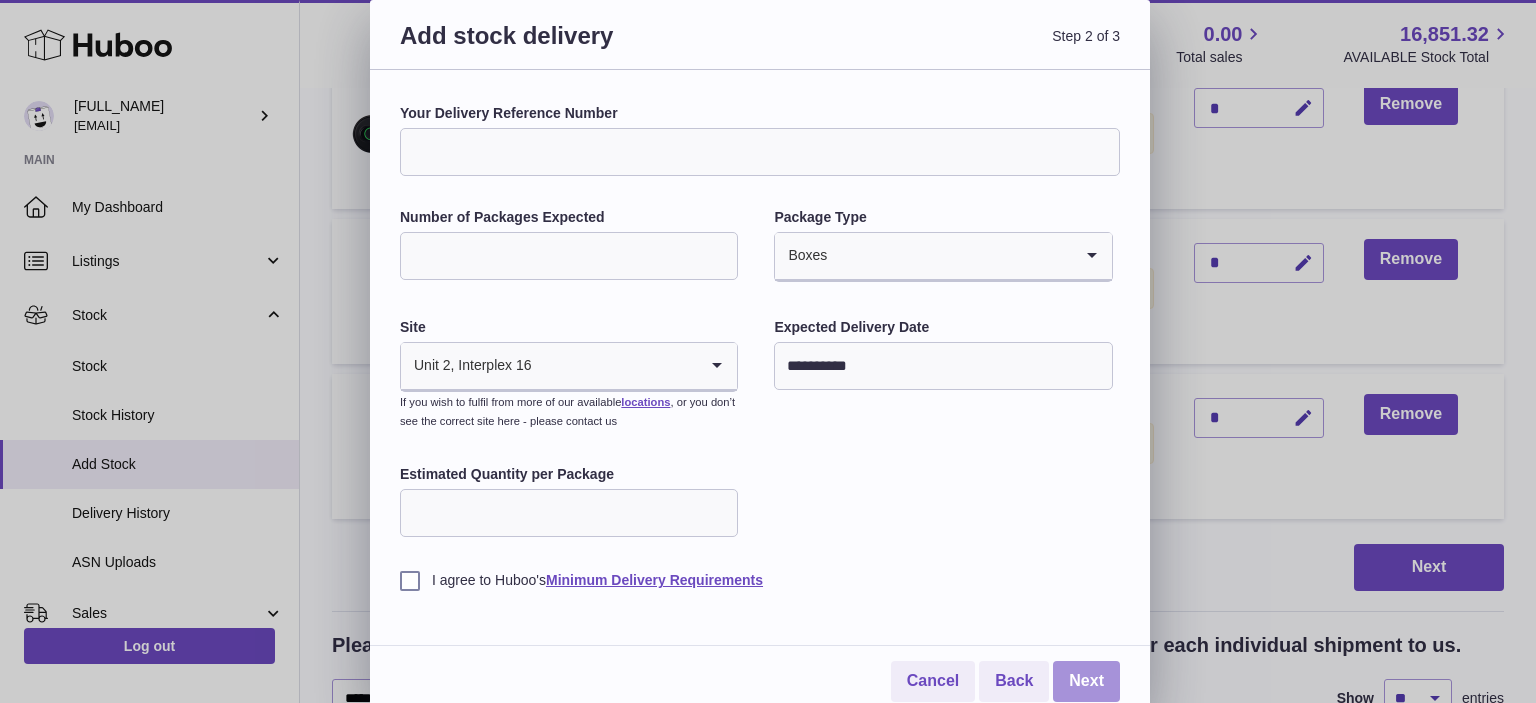 click on "Next" at bounding box center (1086, 681) 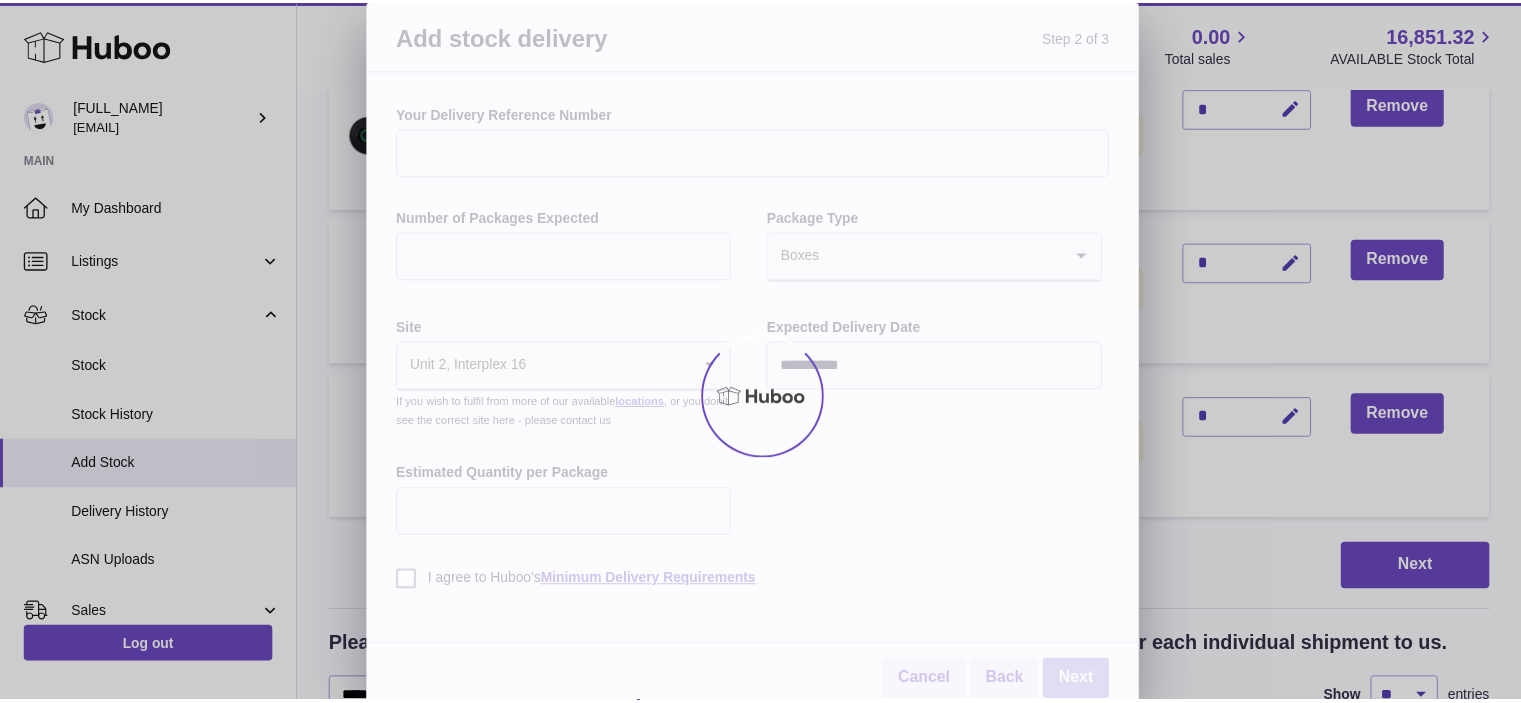 scroll, scrollTop: 595, scrollLeft: 0, axis: vertical 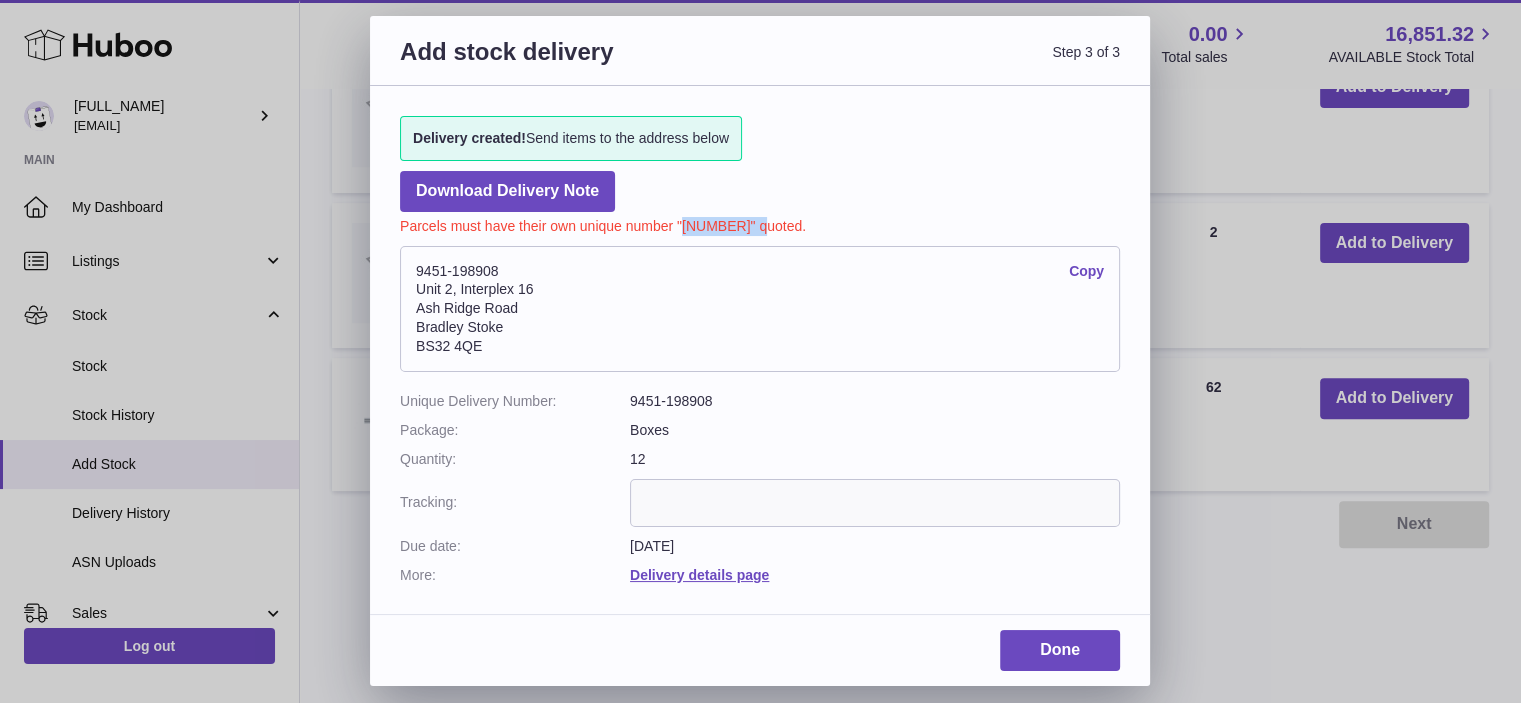 drag, startPoint x: 763, startPoint y: 220, endPoint x: 684, endPoint y: 219, distance: 79.00633 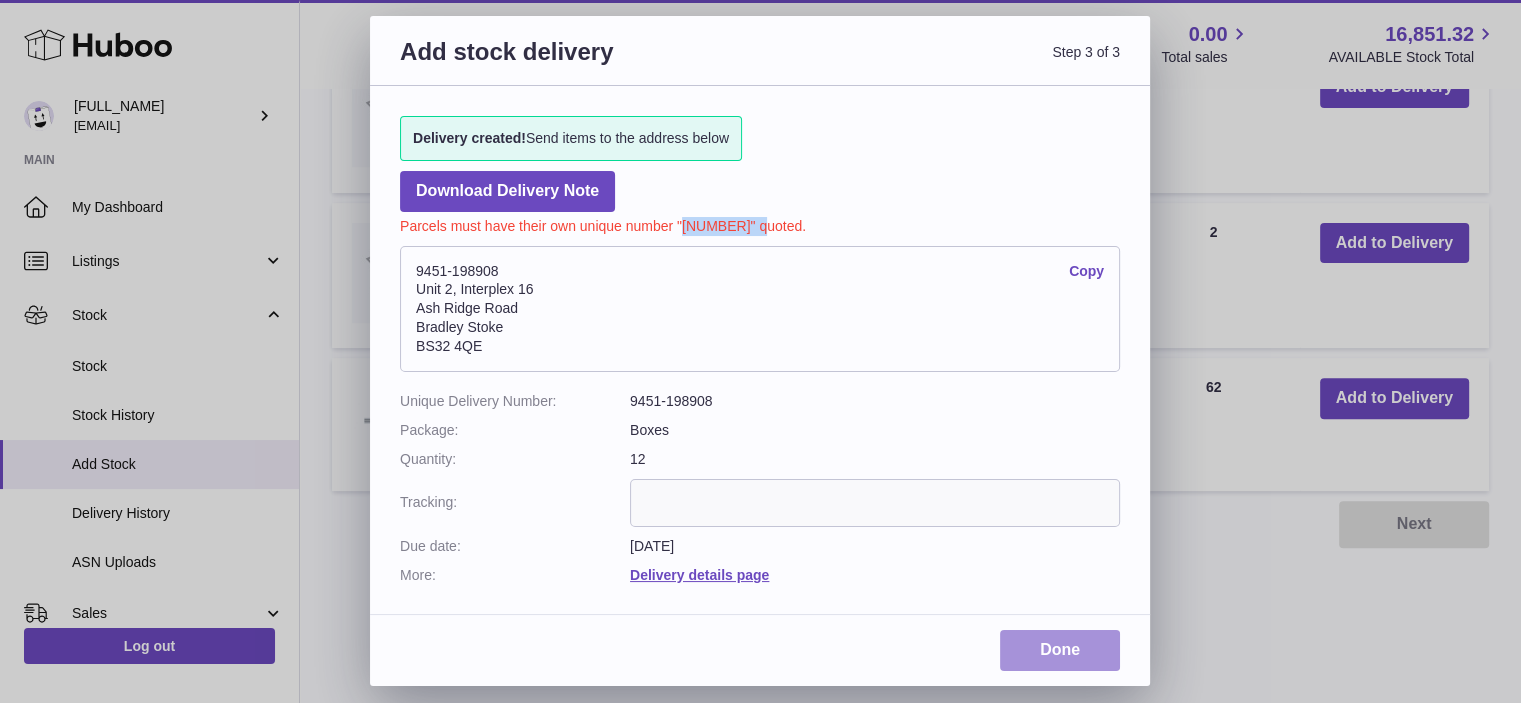 click on "Done" at bounding box center [1060, 650] 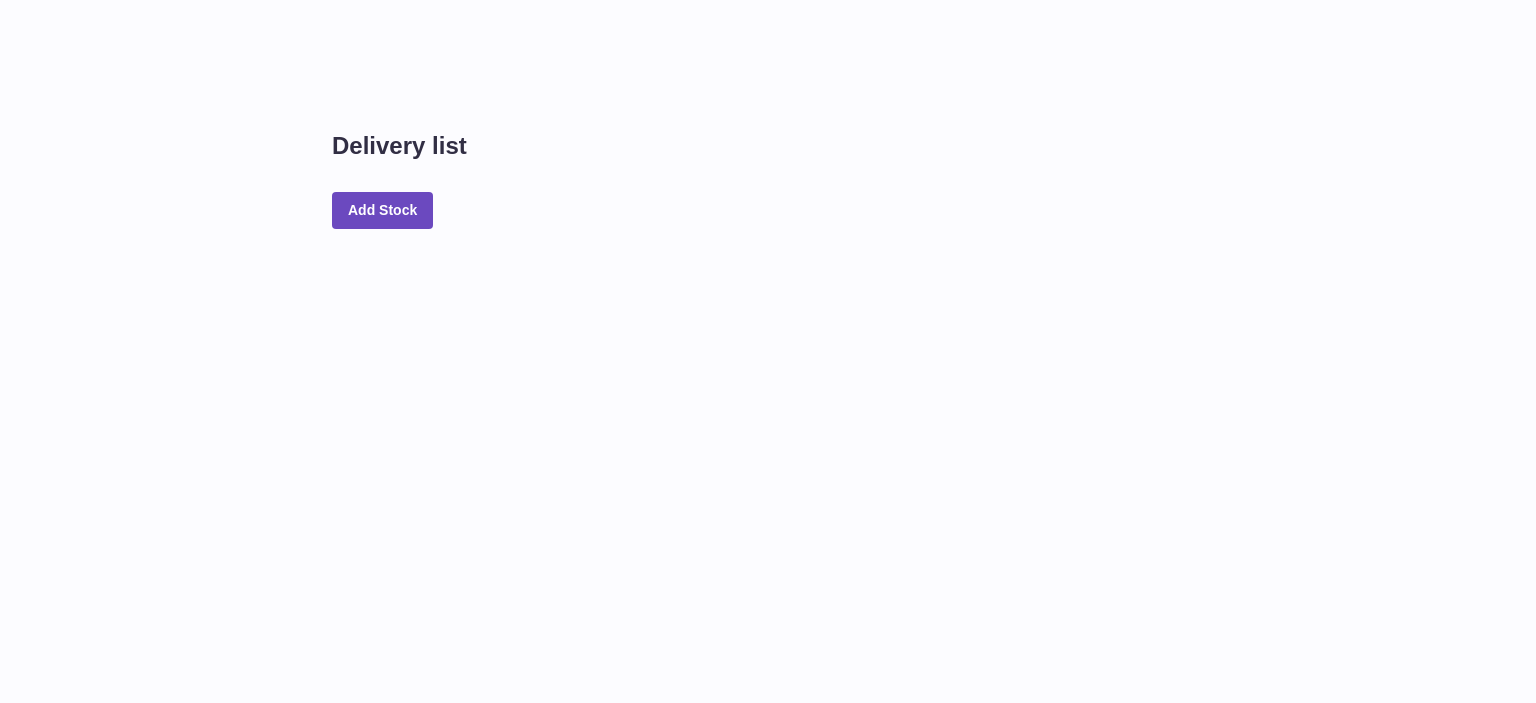 scroll, scrollTop: 0, scrollLeft: 0, axis: both 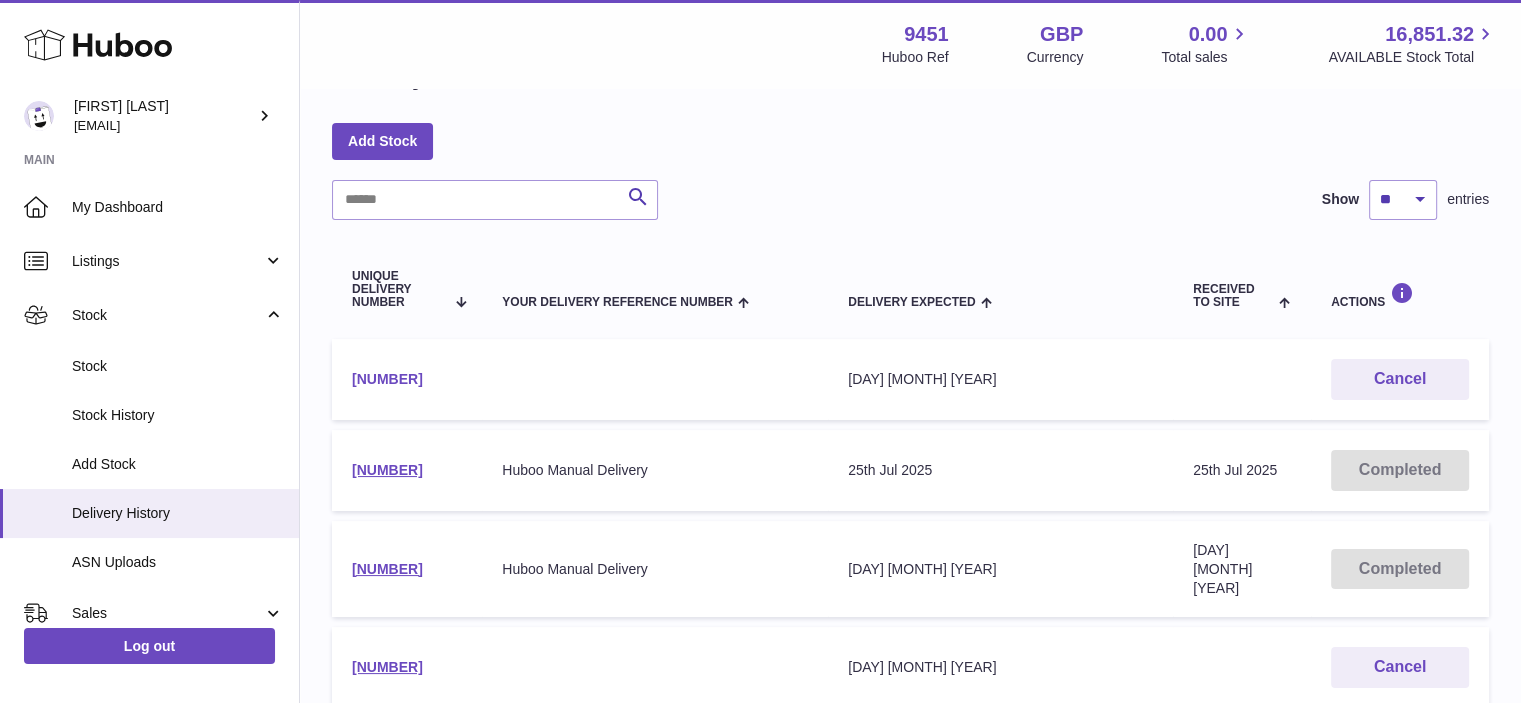 click on "[NUMBER]" at bounding box center (387, 379) 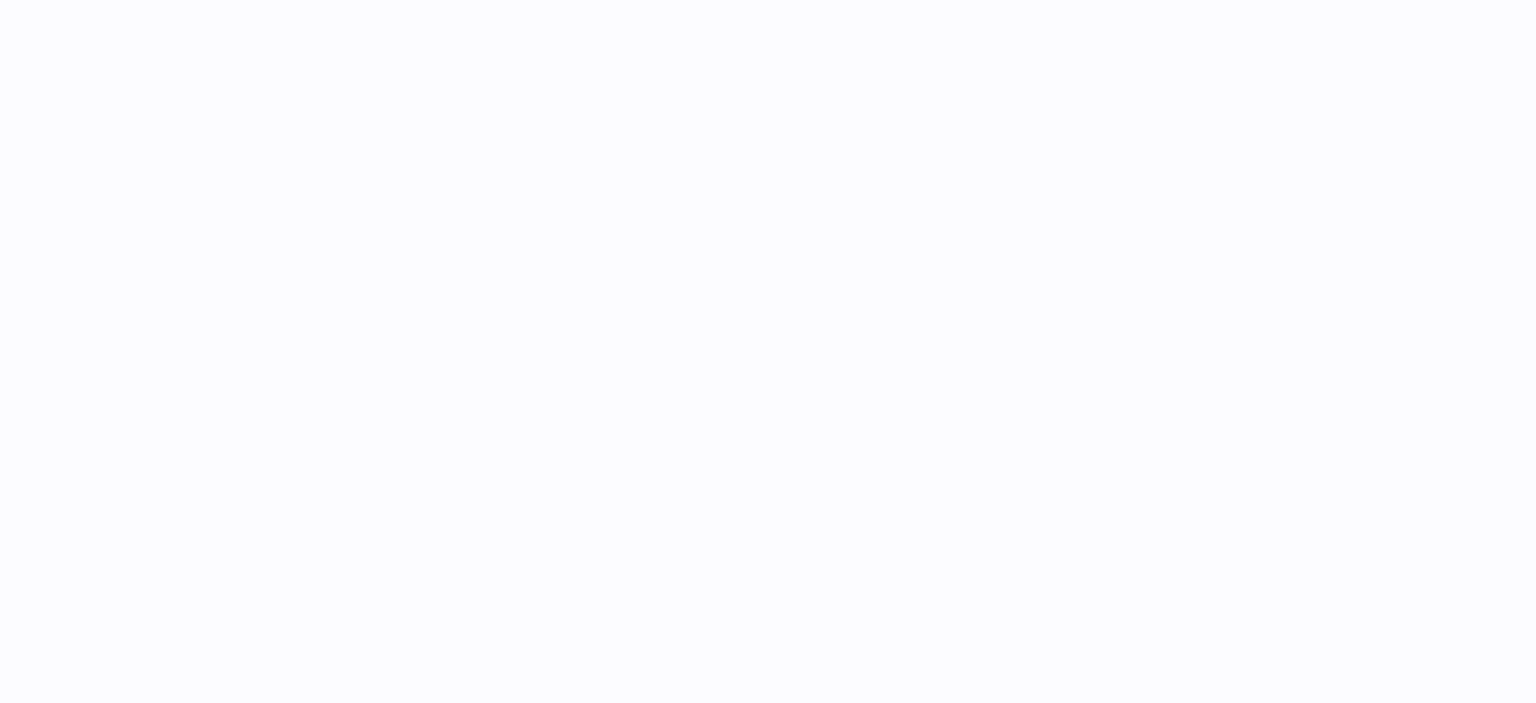 scroll, scrollTop: 0, scrollLeft: 0, axis: both 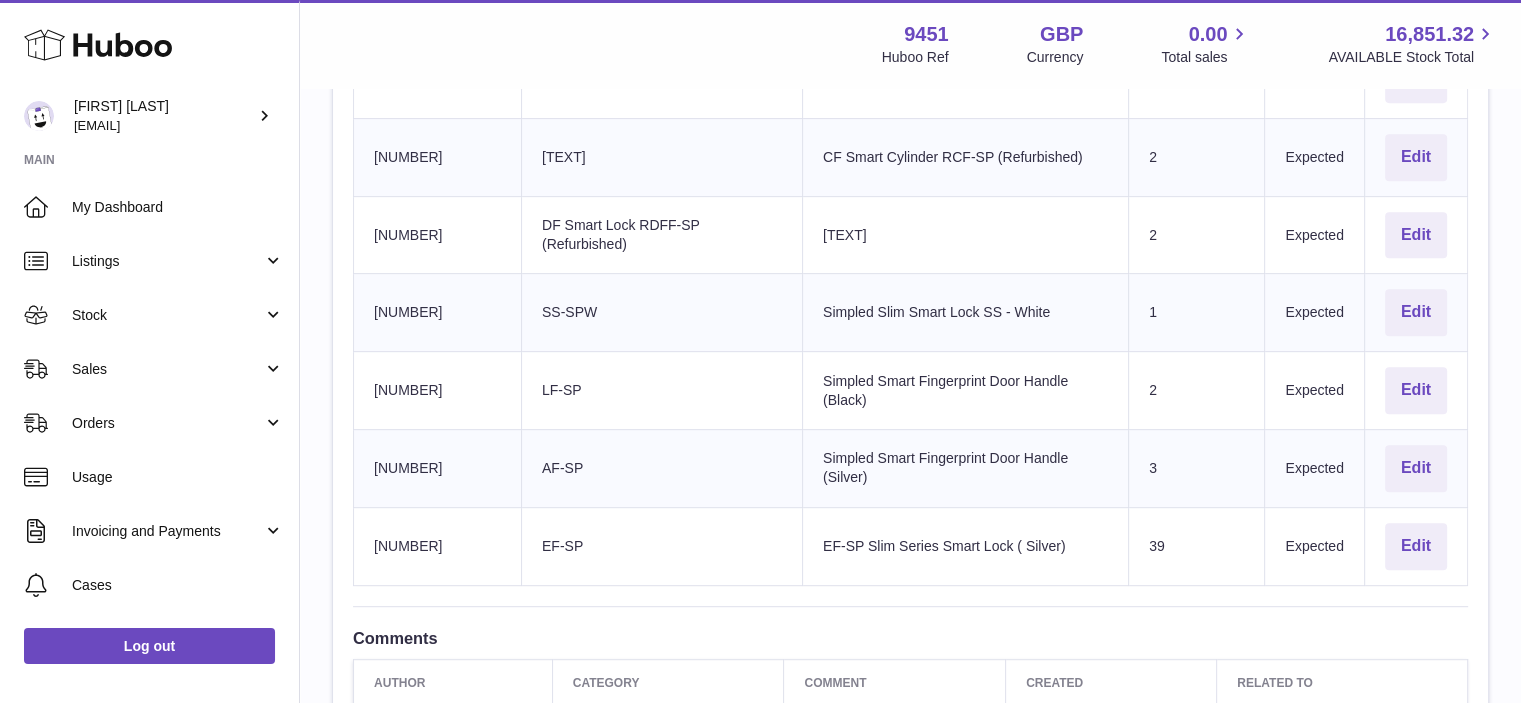 drag, startPoint x: 596, startPoint y: 543, endPoint x: 523, endPoint y: 536, distance: 73.33485 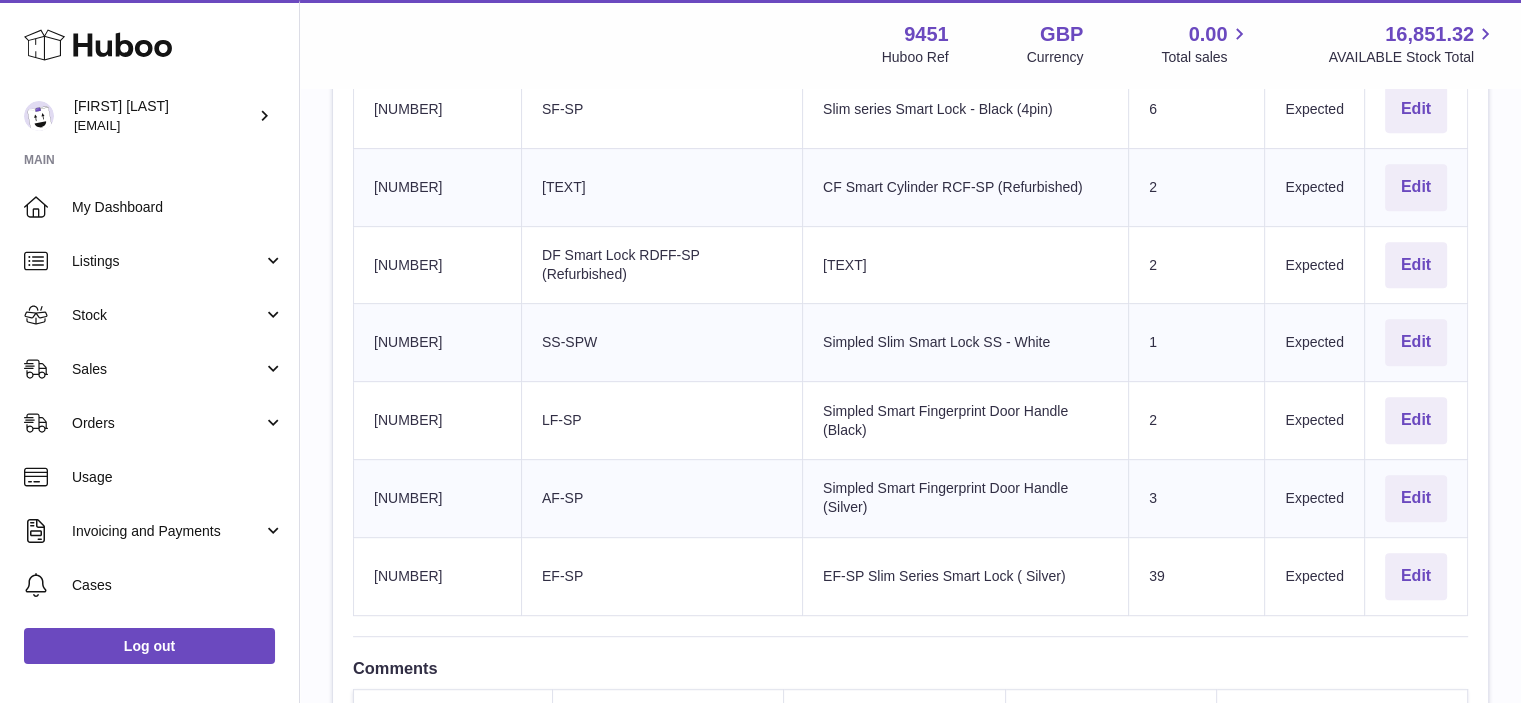 scroll, scrollTop: 823, scrollLeft: 0, axis: vertical 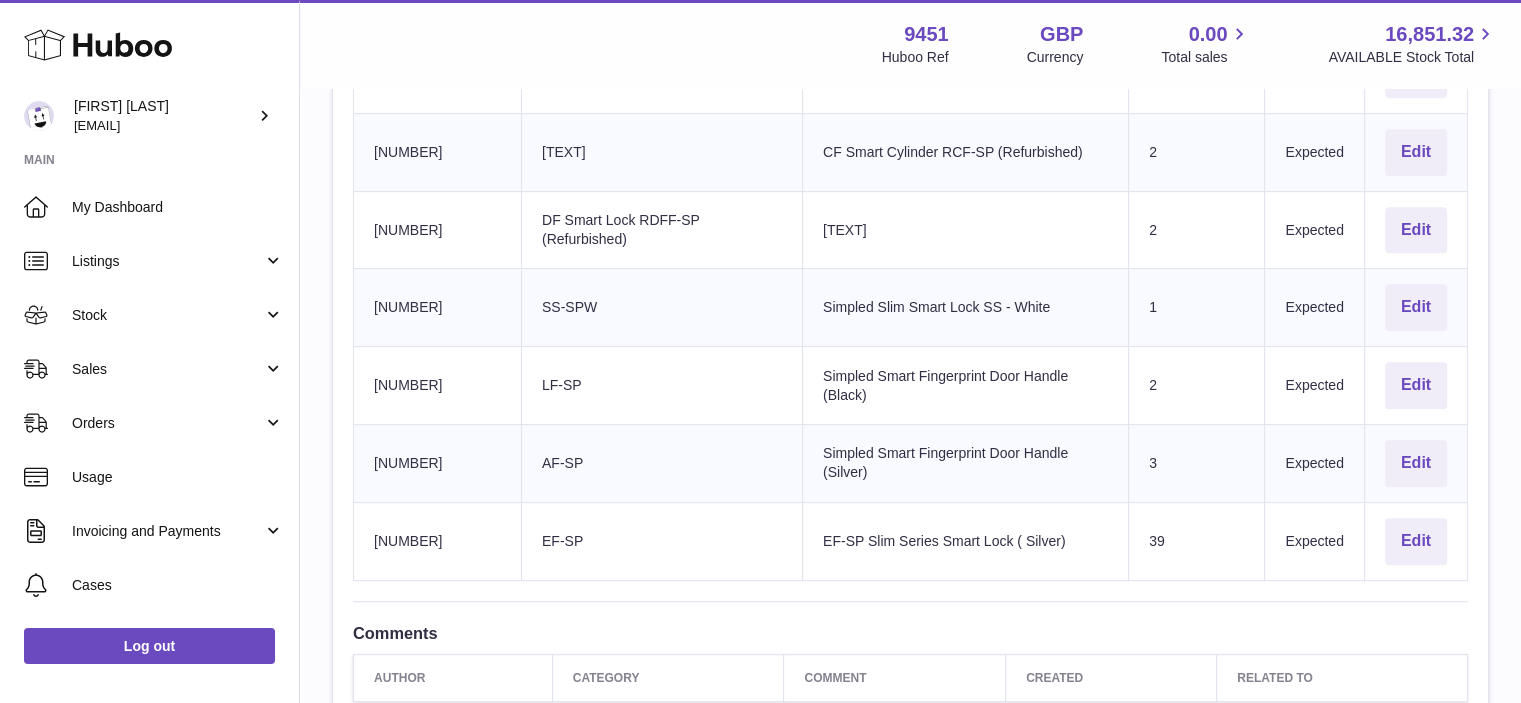 copy on "[NUMBER]" 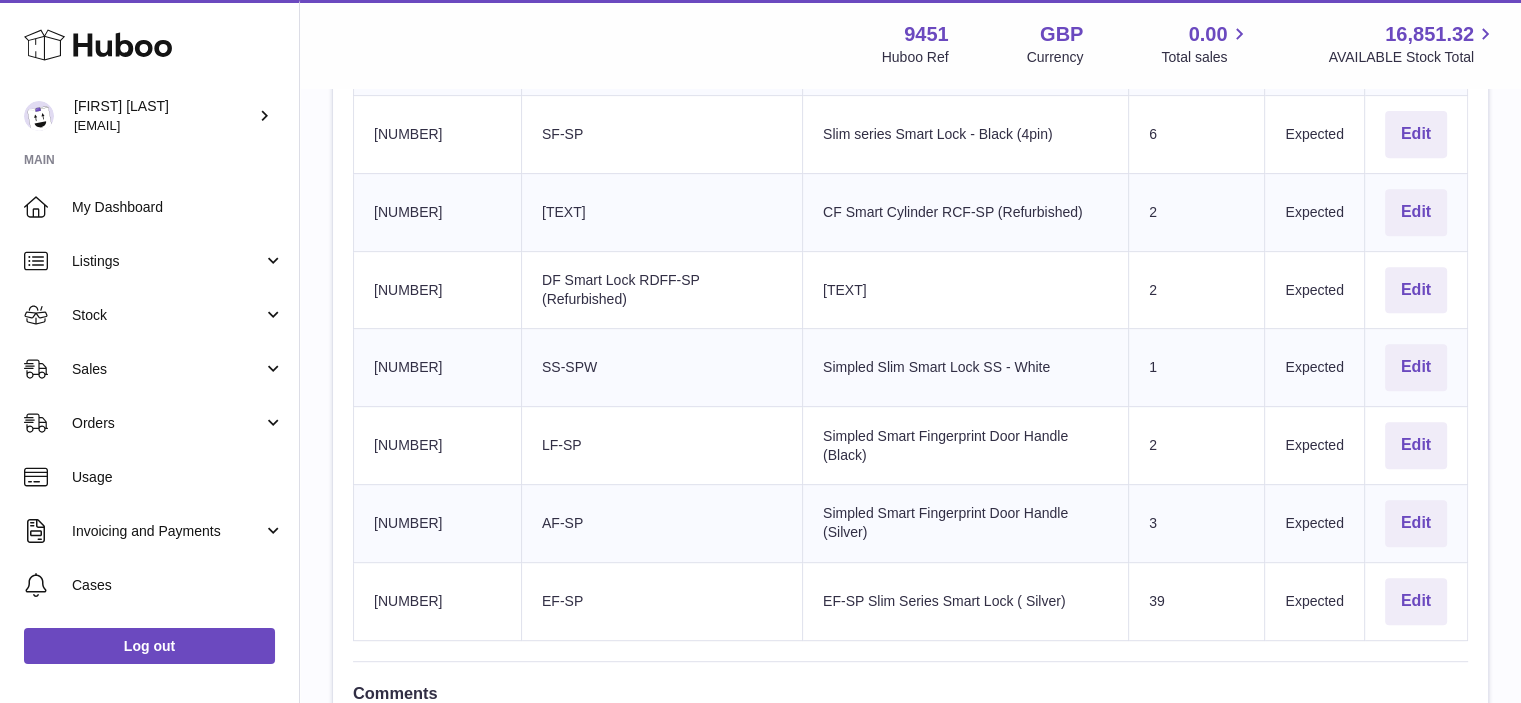 scroll, scrollTop: 797, scrollLeft: 0, axis: vertical 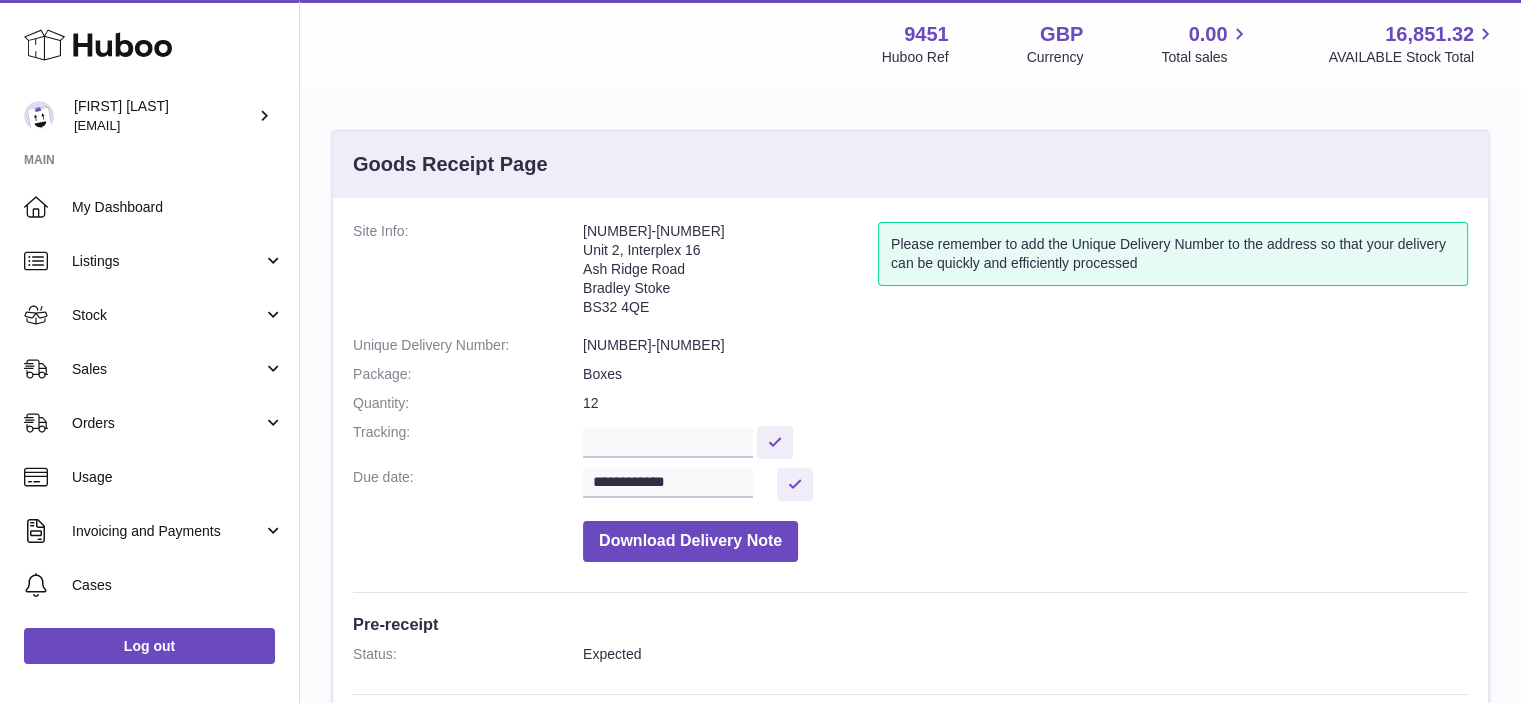 click on "[NUMBER]-[NUMBER]
Unit 2, Interplex 16
Ash Ridge Road
[STREET_NAME]
[POSTCODE]" at bounding box center (730, 274) 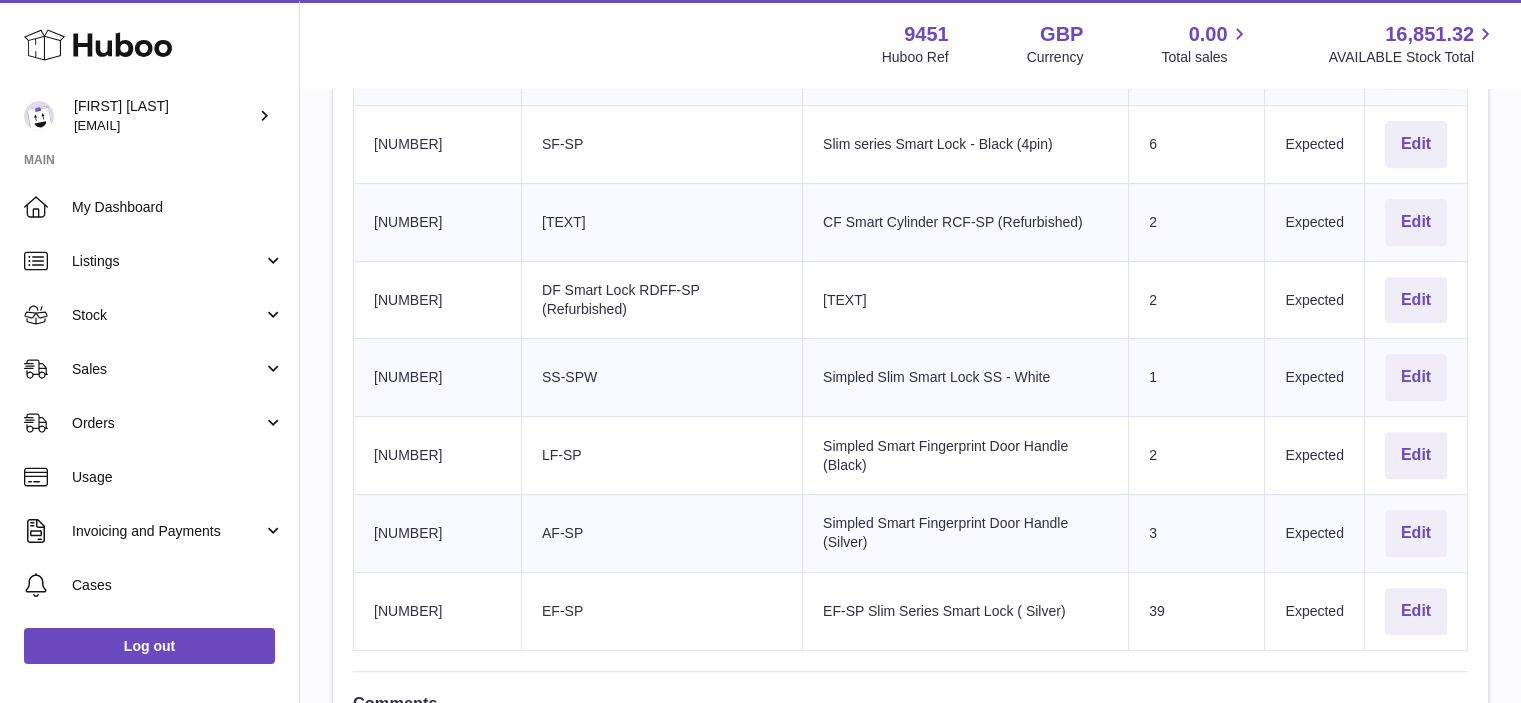 scroll, scrollTop: 791, scrollLeft: 0, axis: vertical 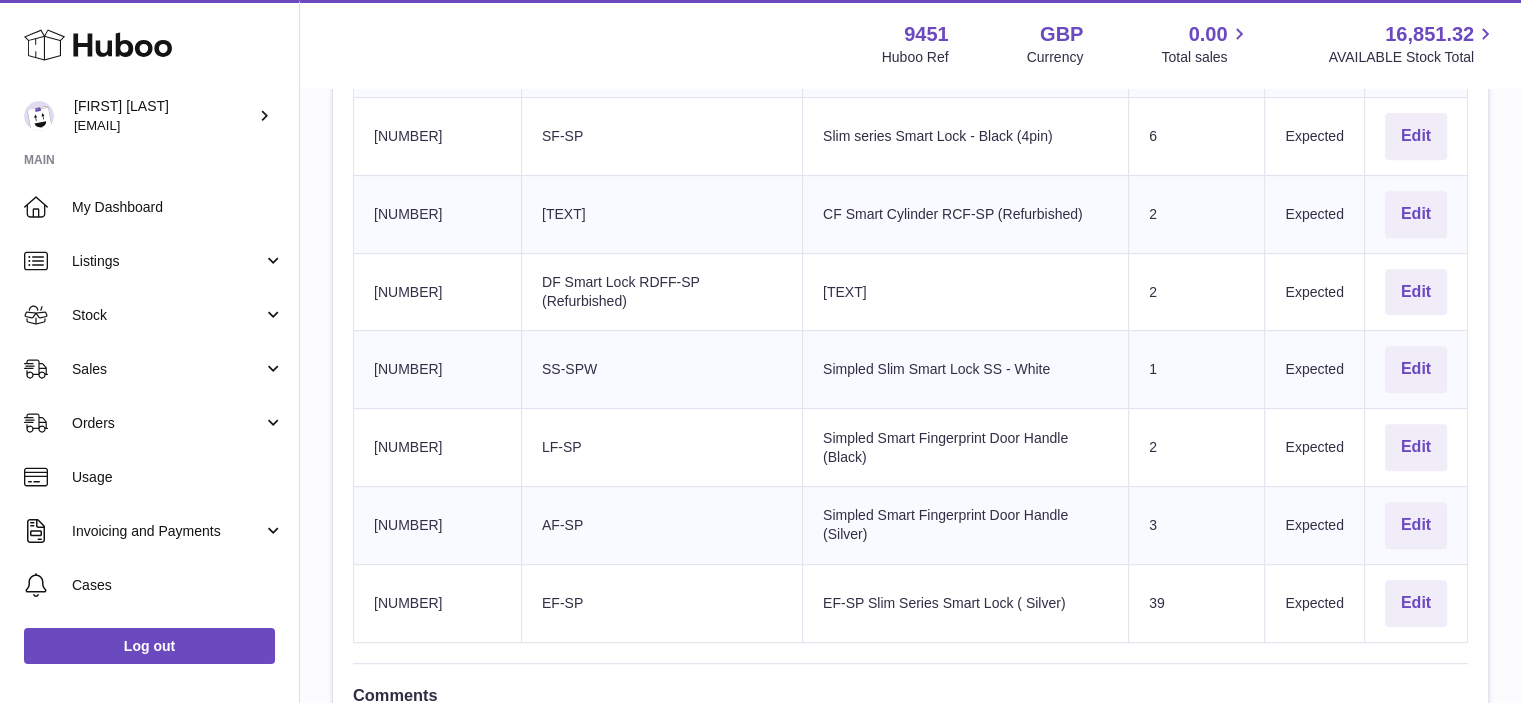 drag, startPoint x: 592, startPoint y: 520, endPoint x: 533, endPoint y: 520, distance: 59 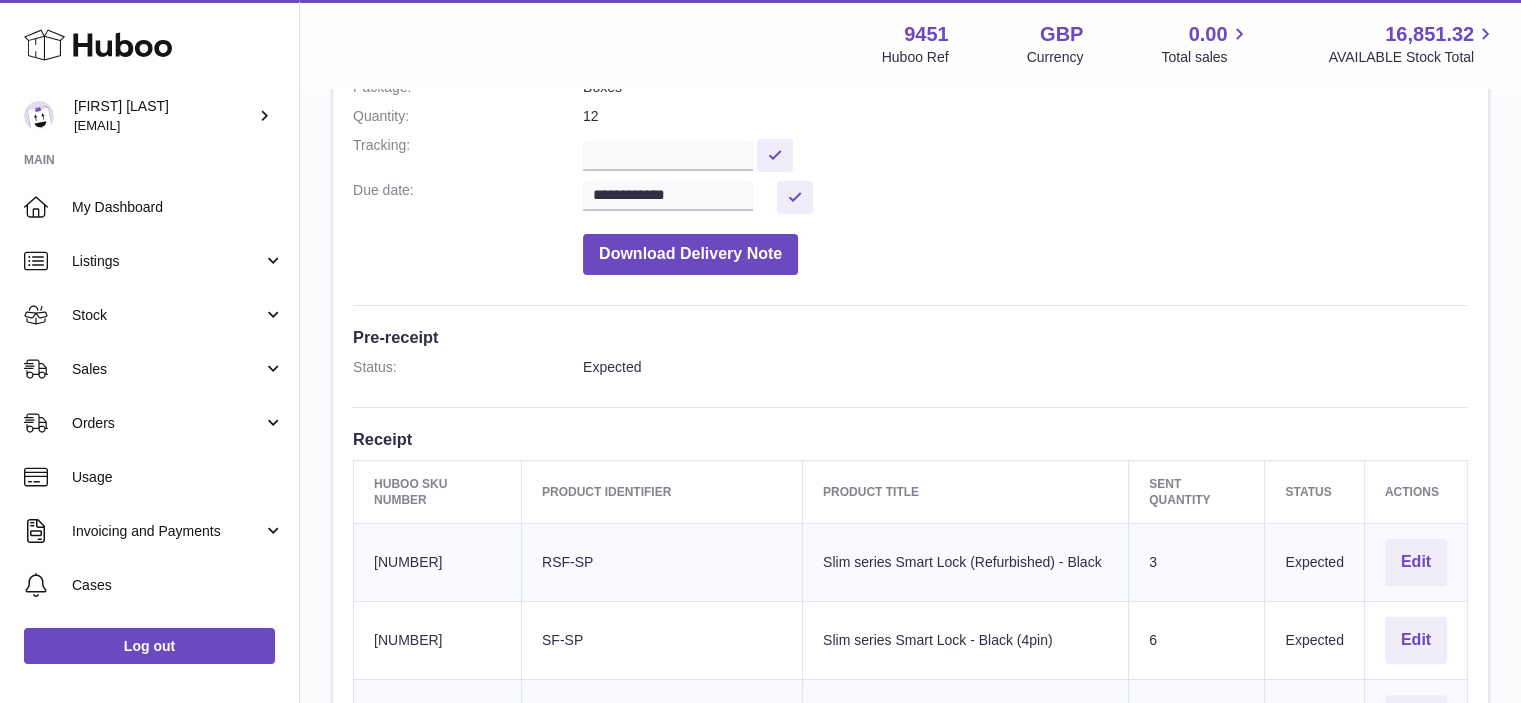 scroll, scrollTop: 0, scrollLeft: 0, axis: both 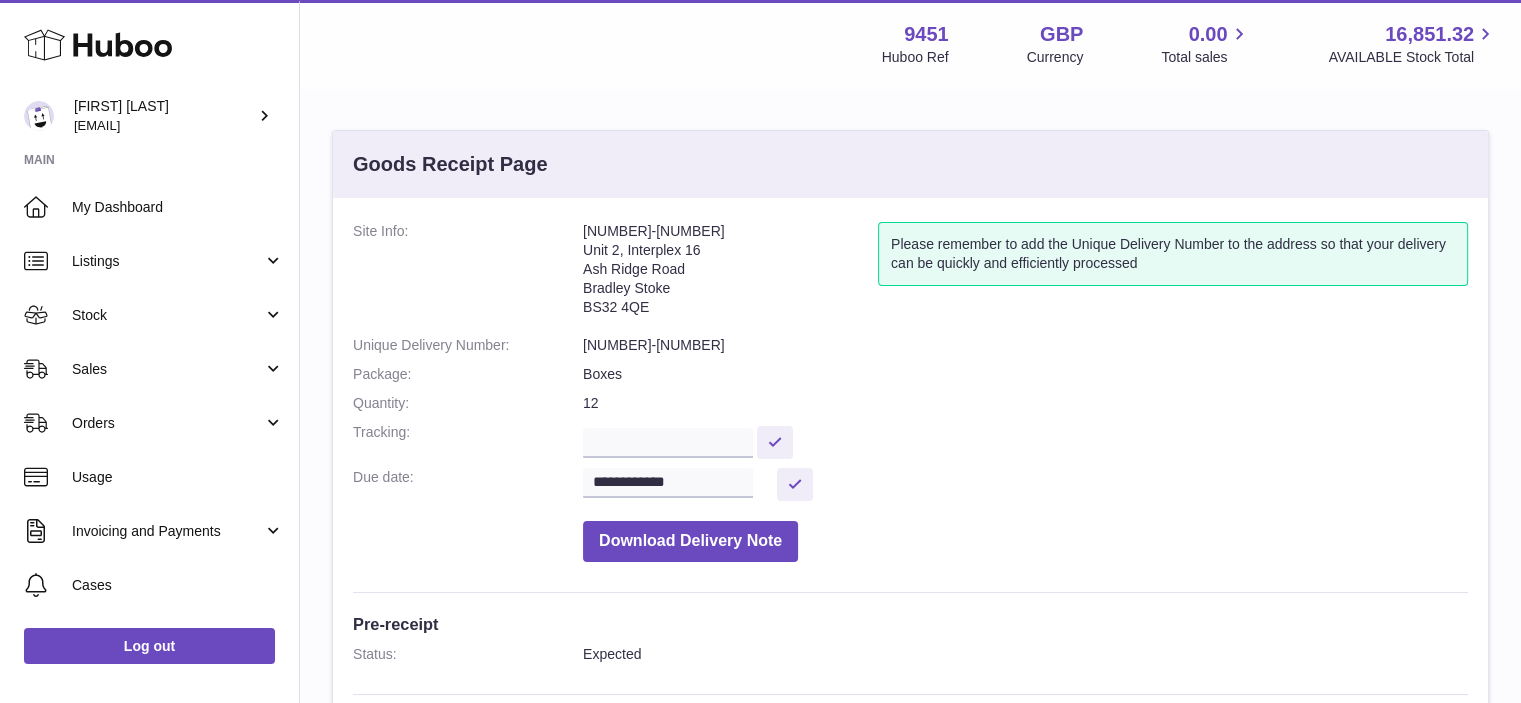 click on "[NUMBER]-[NUMBER]
Unit 2, Interplex 16
Ash Ridge Road
[STREET_NAME]
[POSTCODE]" at bounding box center [730, 274] 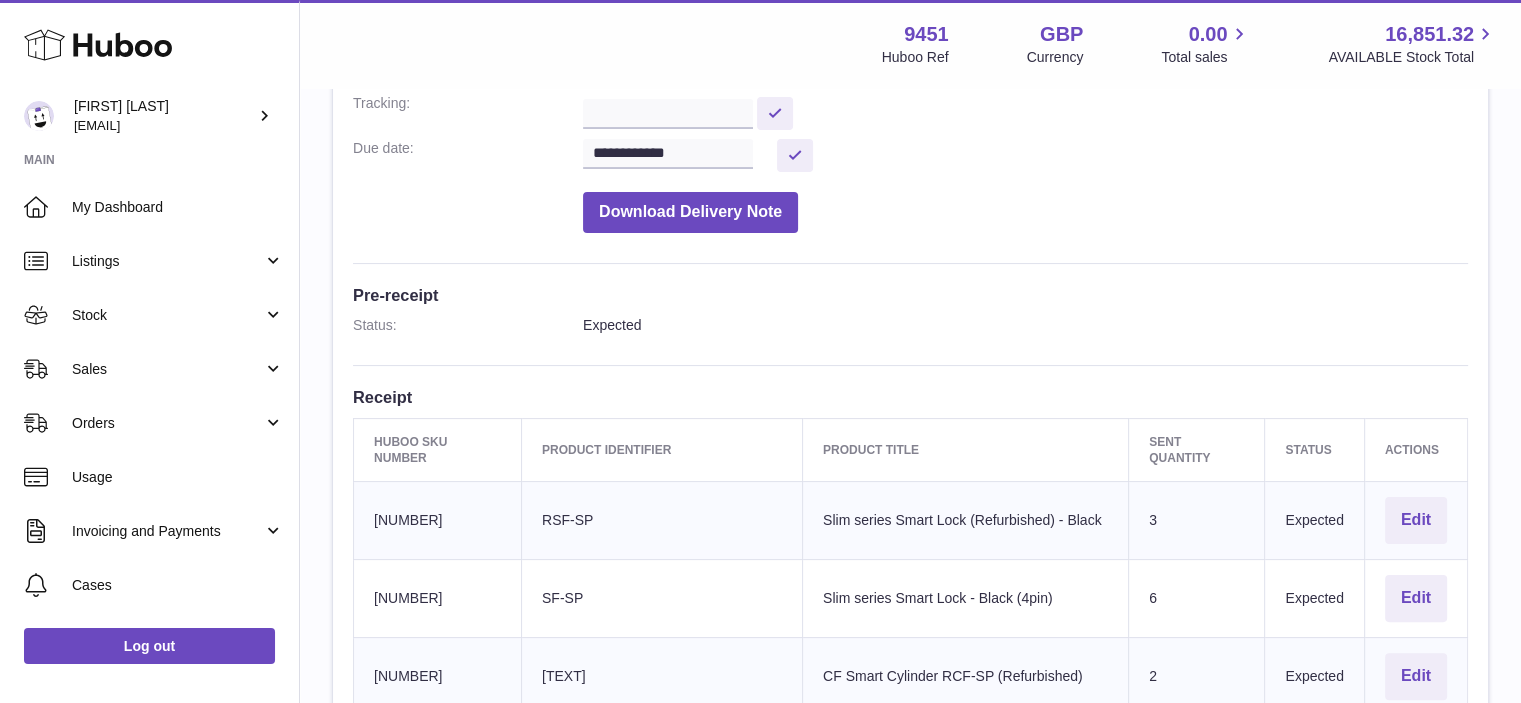 scroll, scrollTop: 0, scrollLeft: 0, axis: both 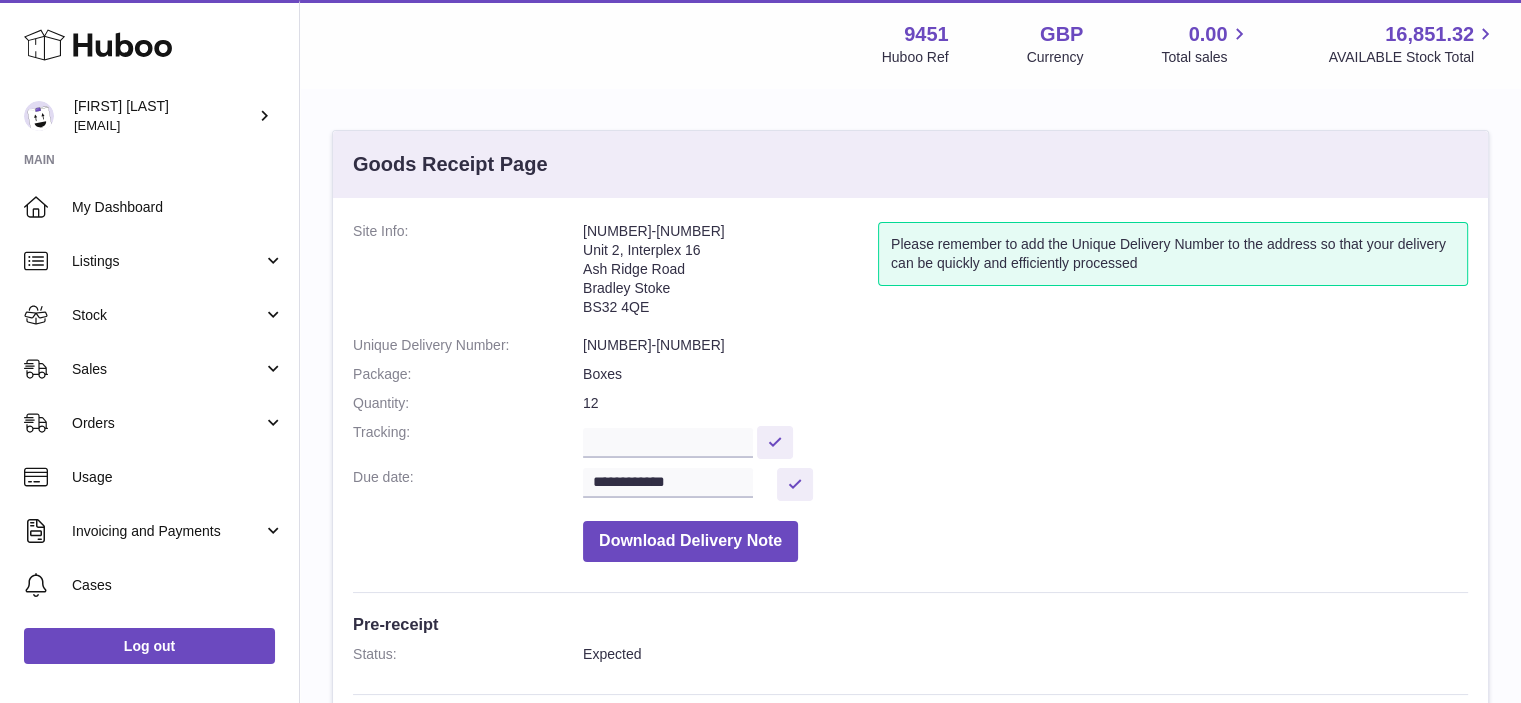 copy on "[NUMBER]" 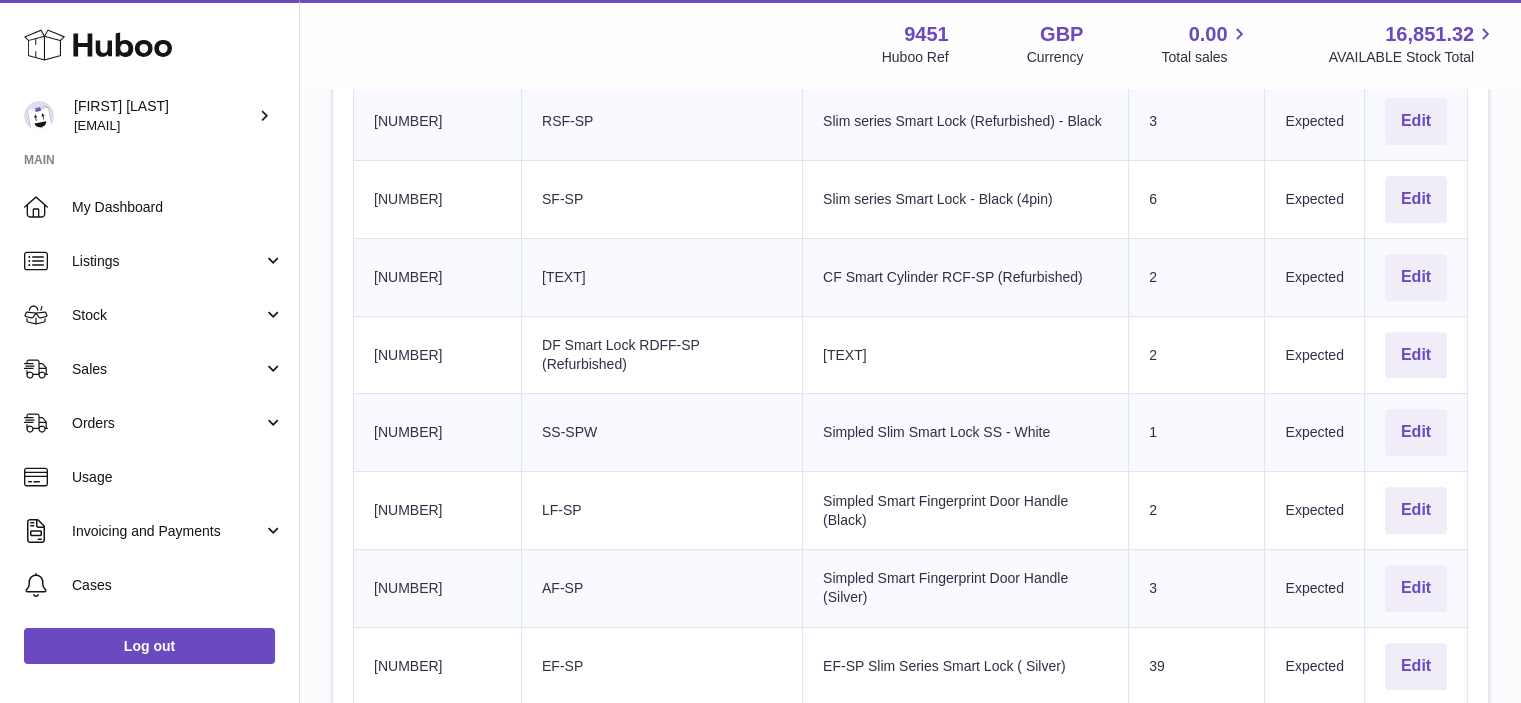 scroll, scrollTop: 732, scrollLeft: 0, axis: vertical 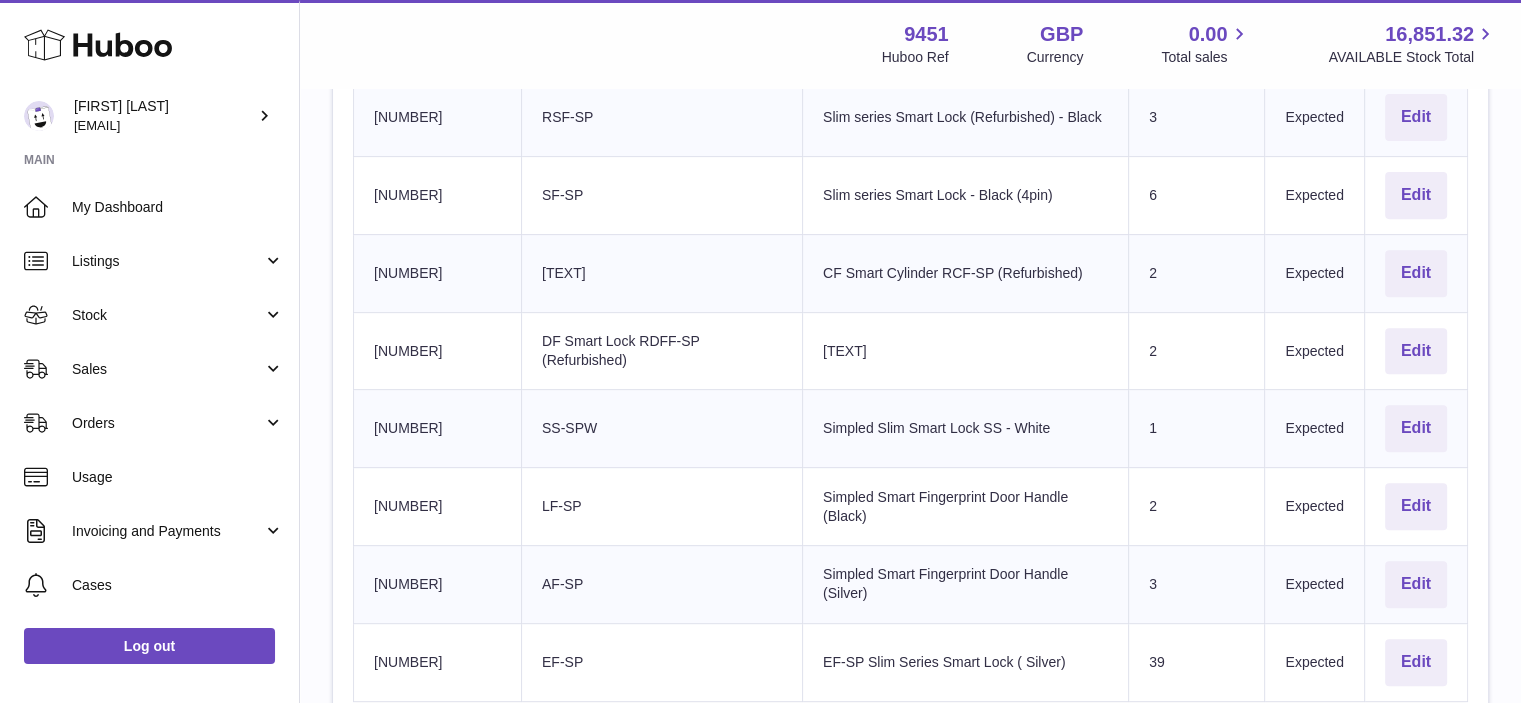 drag, startPoint x: 646, startPoint y: 369, endPoint x: 535, endPoint y: 347, distance: 113.15918 